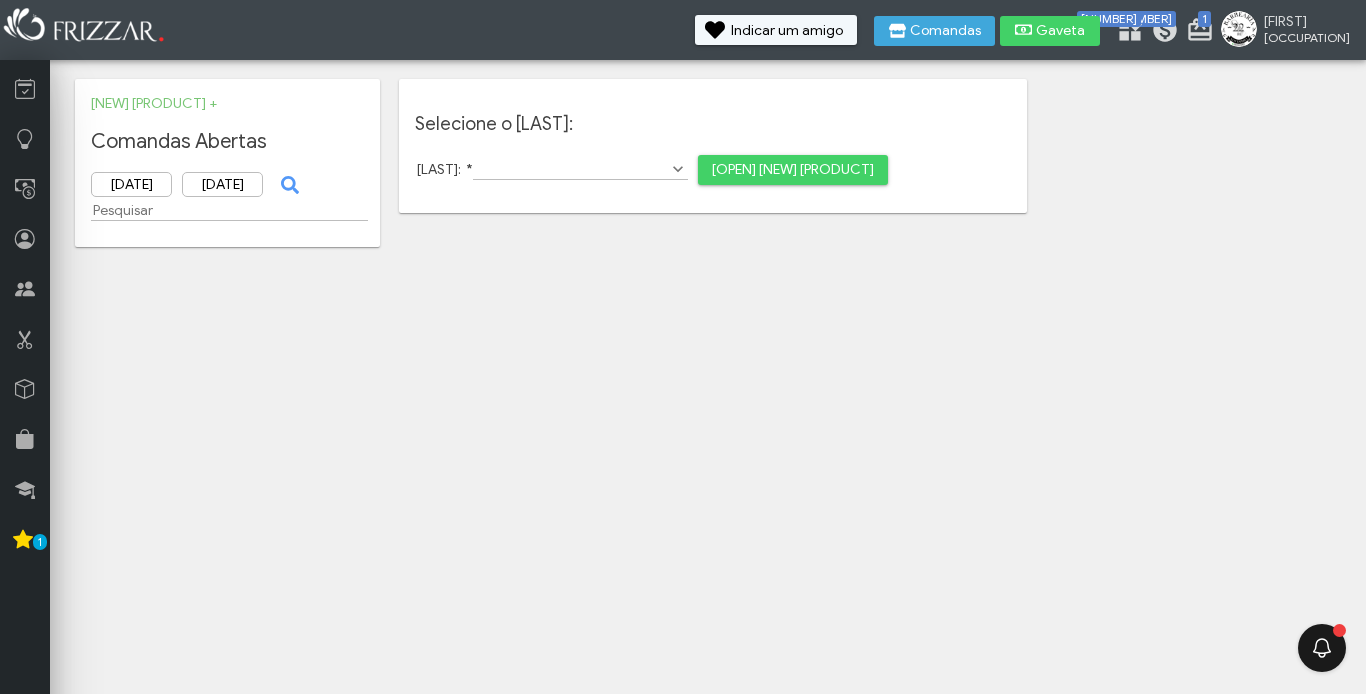 scroll, scrollTop: 0, scrollLeft: 0, axis: both 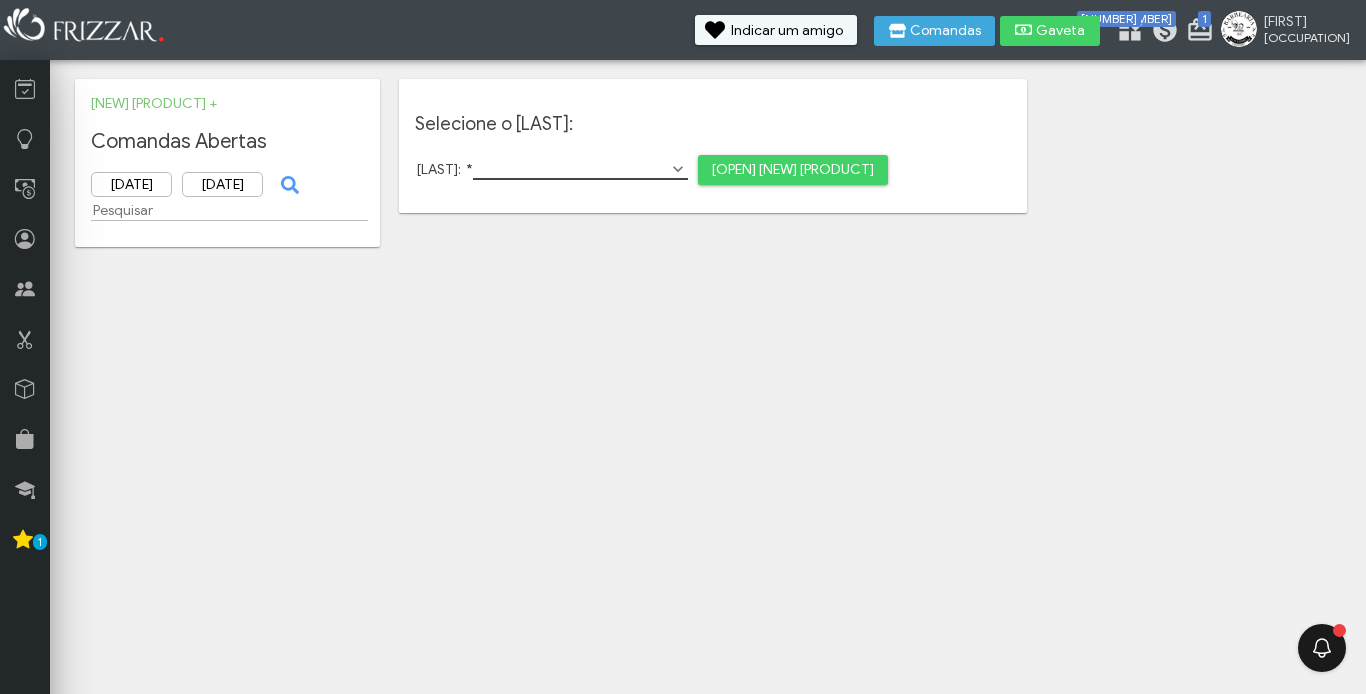 click on "Cliente: *" at bounding box center [580, 169] 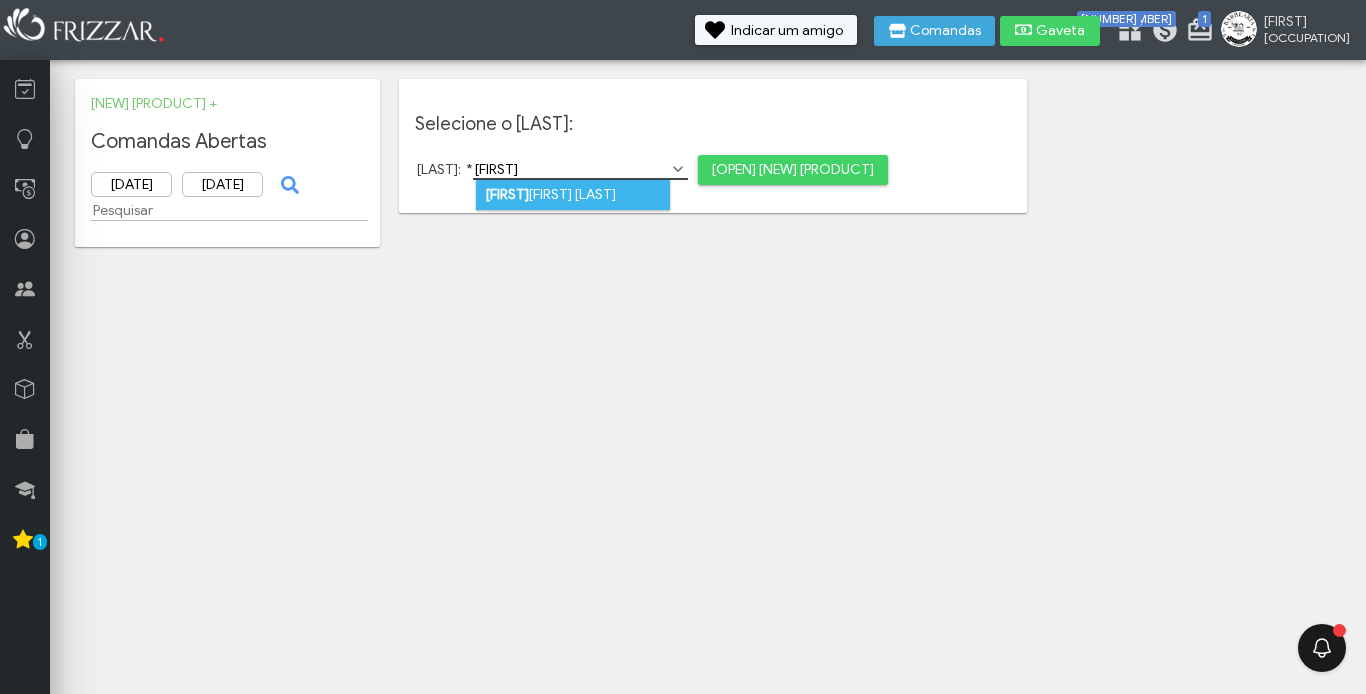 type on "gilsi" 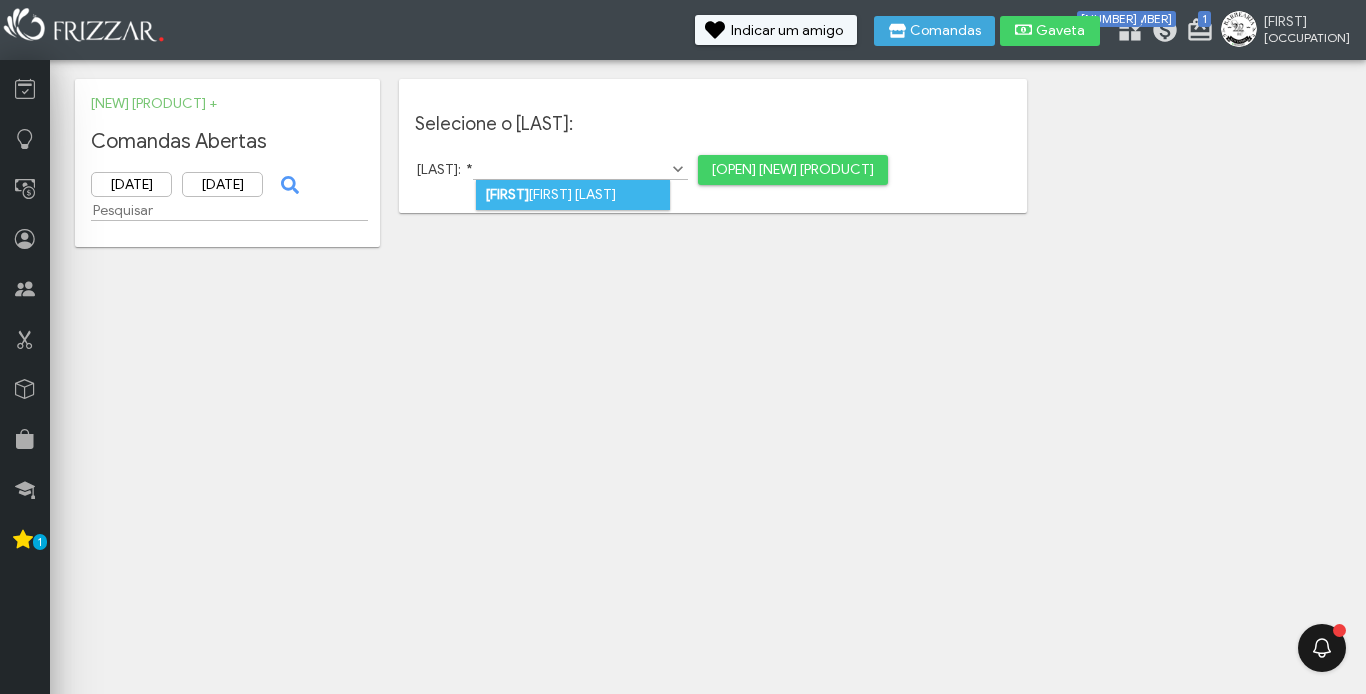 click on "gilsi ley genuino maciel" at bounding box center (573, 195) 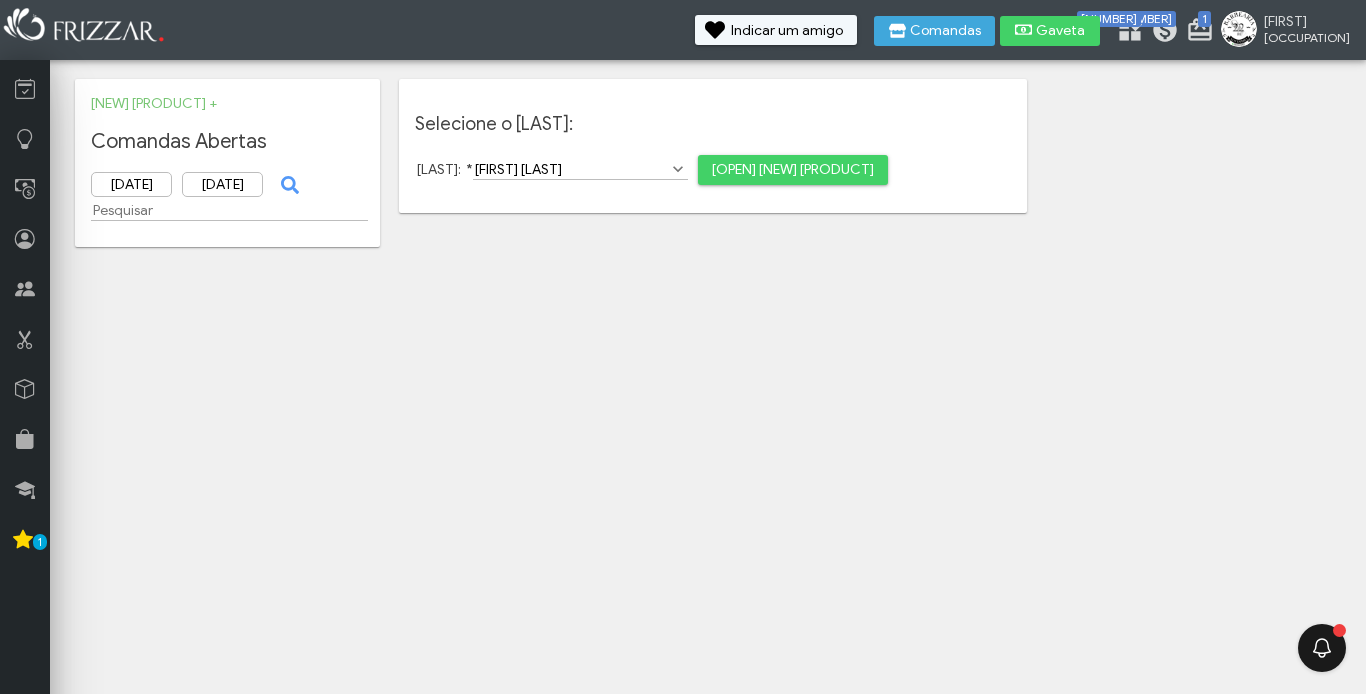 click on "Abrir Nova Comanda" at bounding box center [793, 170] 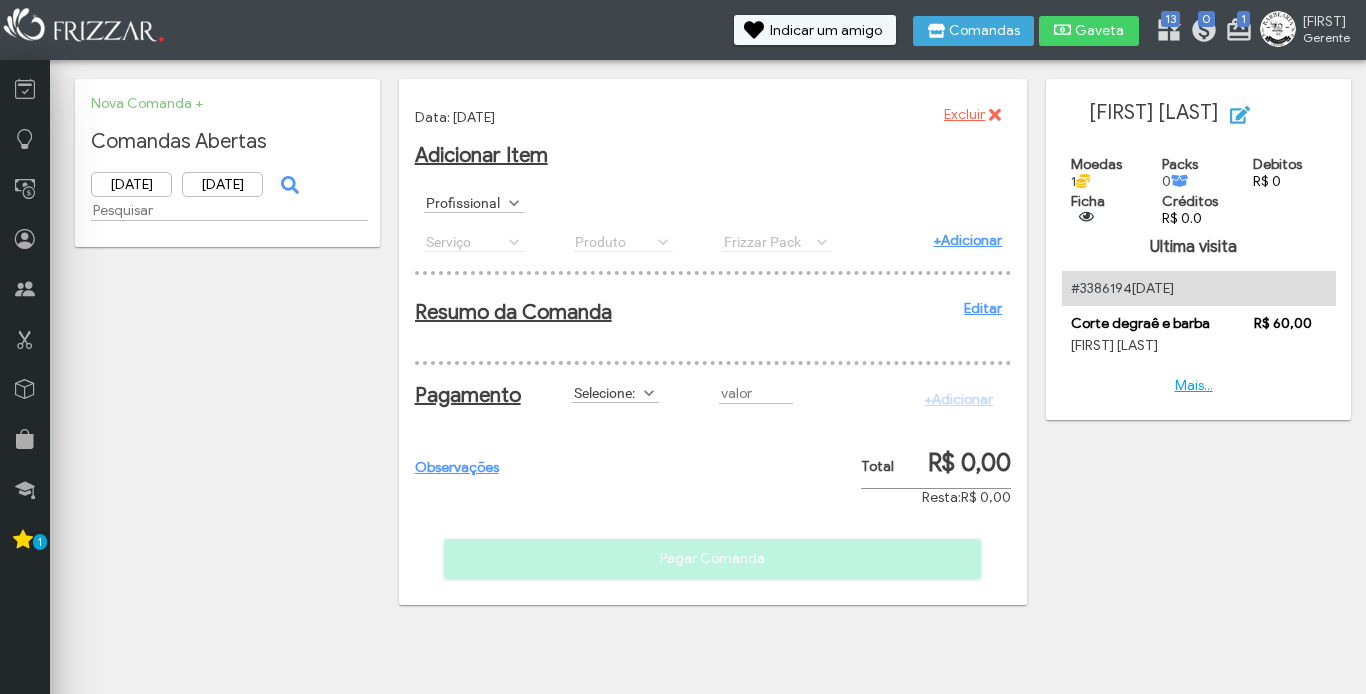 scroll, scrollTop: 0, scrollLeft: 0, axis: both 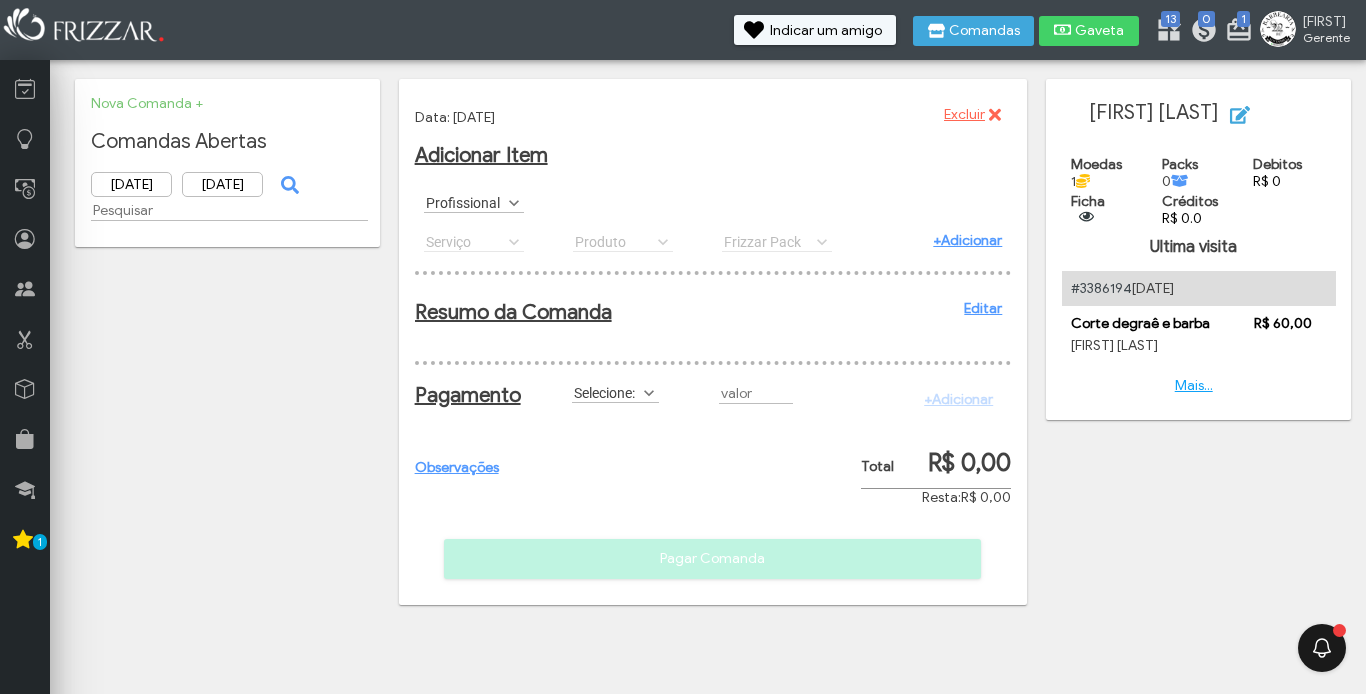 click on "Profissional" at bounding box center [465, 202] 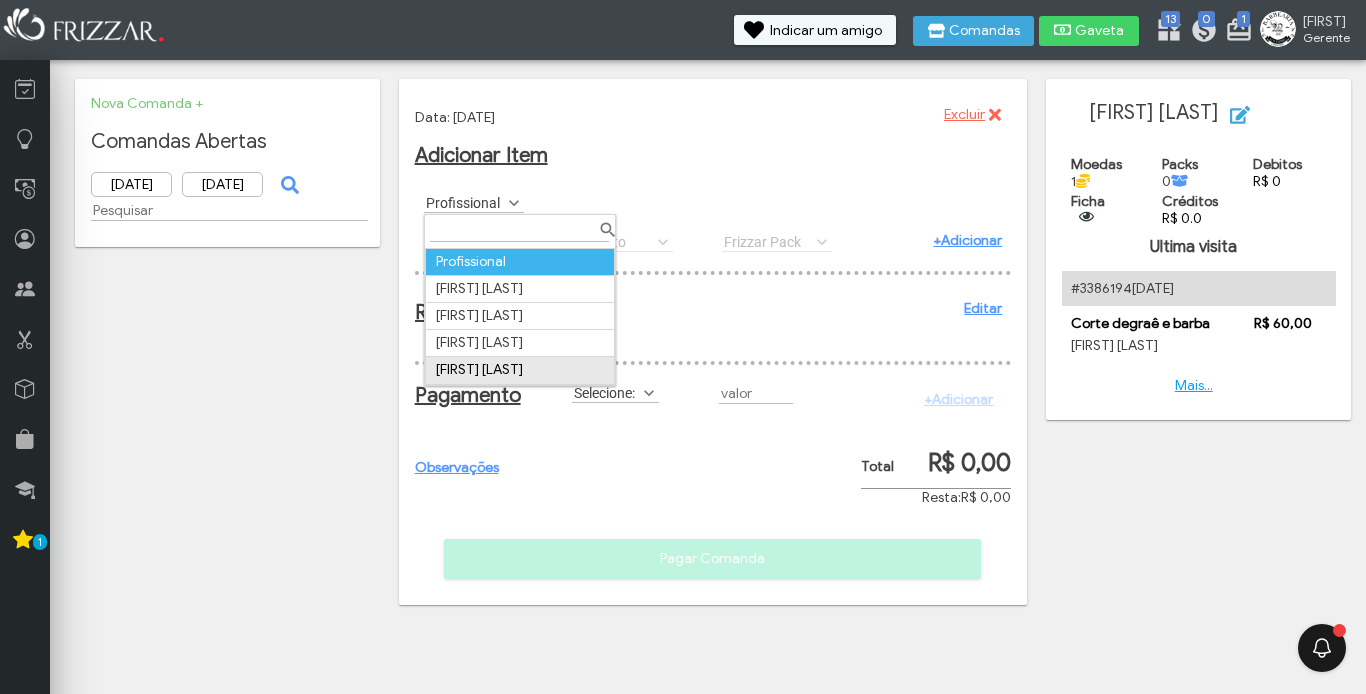 click on "[FIRST] [LAST]" at bounding box center [519, 370] 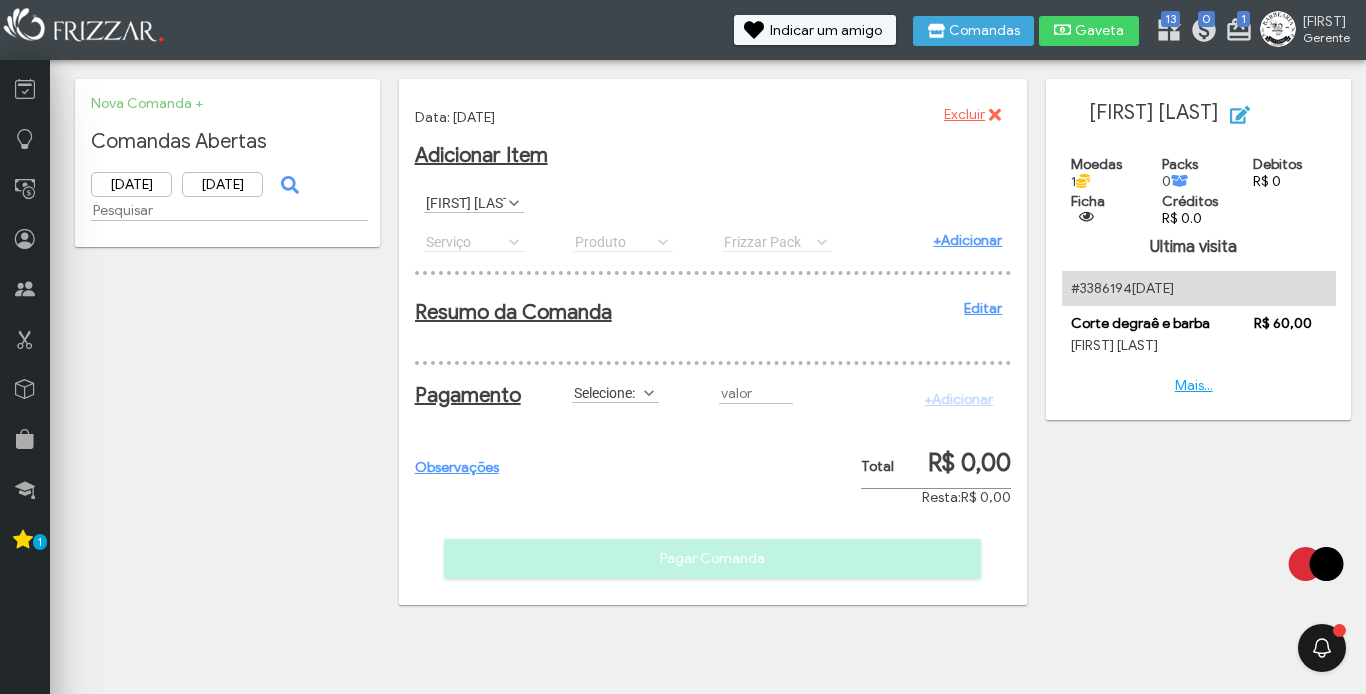 click on "Serviço Barba Corte  Degradê Corte degradê  Sobrancelha Corte degraê e barba  Corte social Corte social e barba Corte social e Sobrancelha Degradê, Barba e Sobrancelha  Limpeza de pele limpza de orela e nariz  penteado pezinho  pigmentação de barba  pintura de cabelo  Selagem Sobrancelha Social, Barba e Sobrancelha Serviço Serviço Barba Corte  Degradê Corte degradê  Sobrancelha Corte degraê e barba  Corte social Corte social e barba Corte social e Sobrancelha Degradê, Barba e Sobrancelha  Limpeza de pele limpza de orela e nariz  penteado pezinho  pigmentação de barba  pintura de cabelo  Selagem Sobrancelha Social, Barba e Sobrancelha" at bounding box center (489, 241) 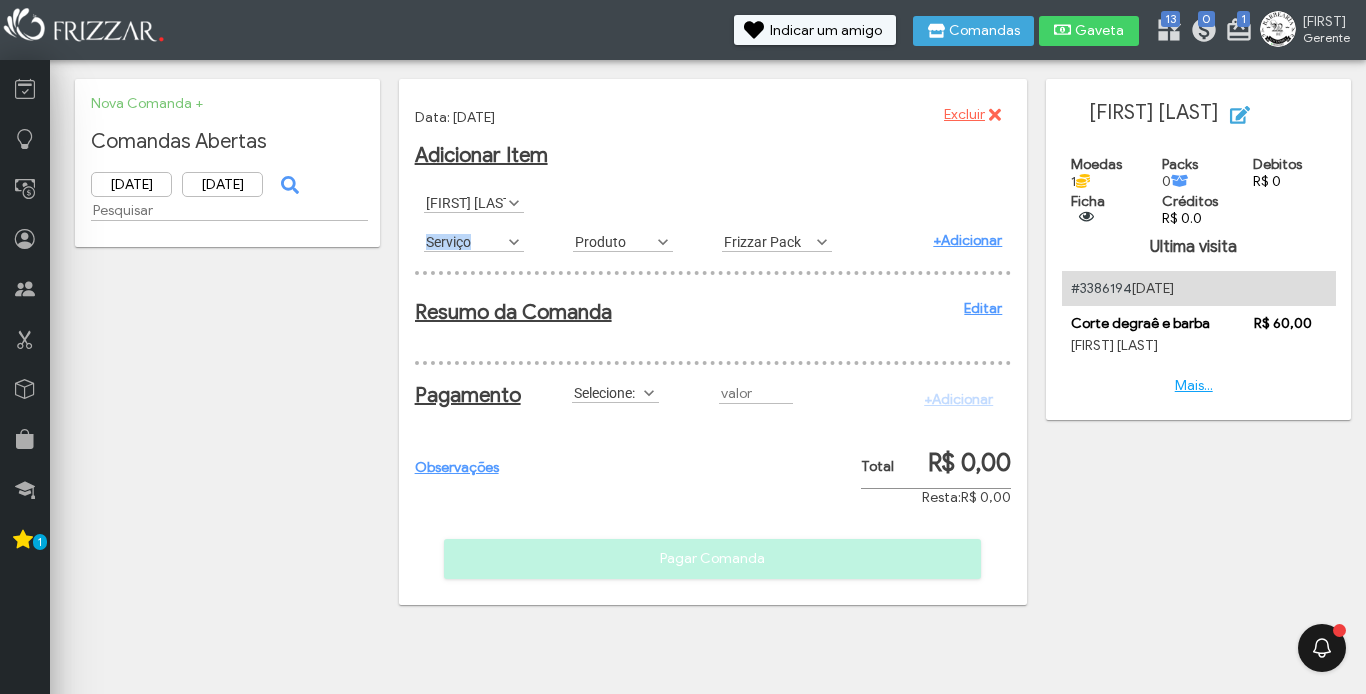 click on "Serviço" at bounding box center [465, 241] 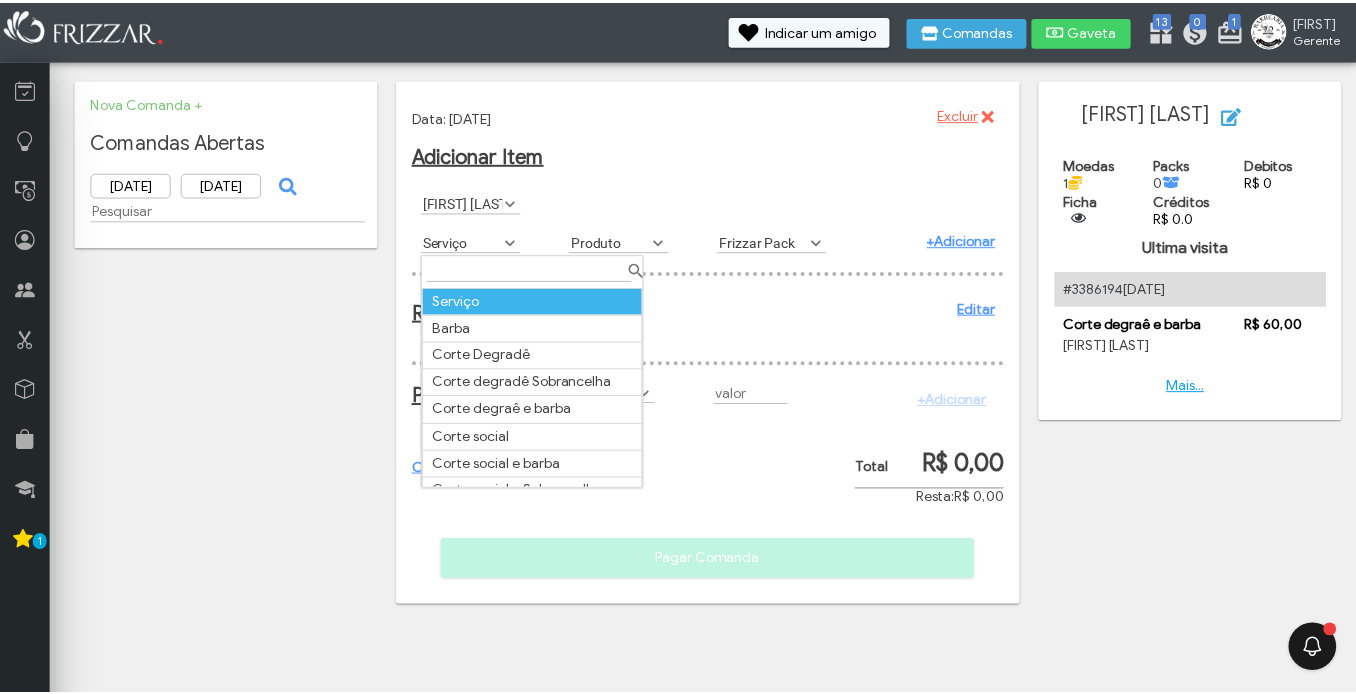 scroll, scrollTop: 11, scrollLeft: 89, axis: both 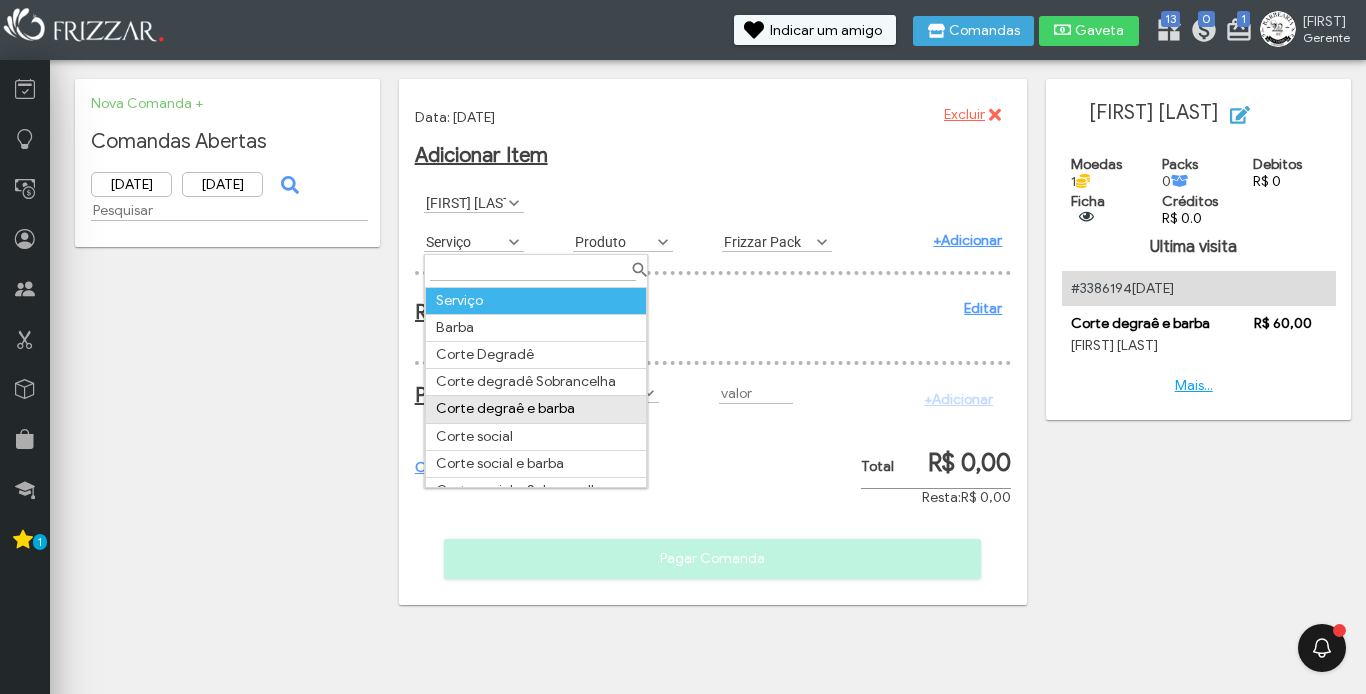 click on "Corte degraê e barba" at bounding box center [536, 409] 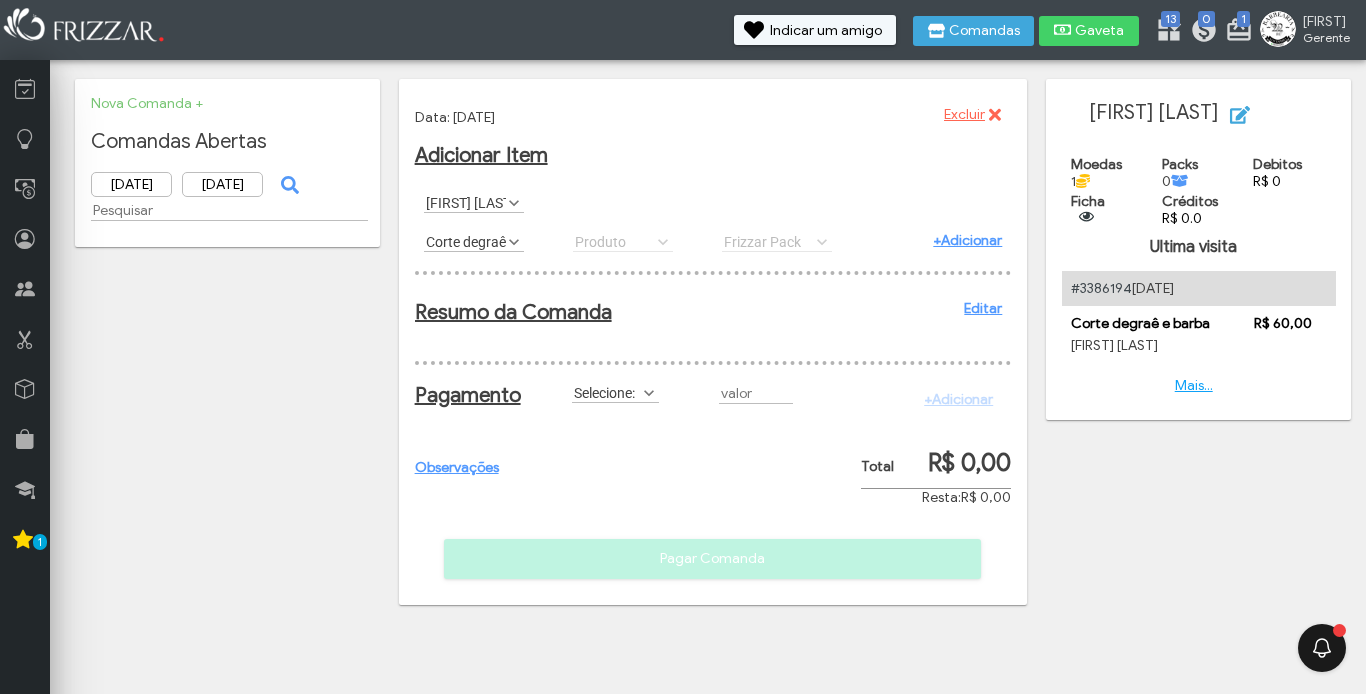 click on "+Adicionar" at bounding box center (967, 240) 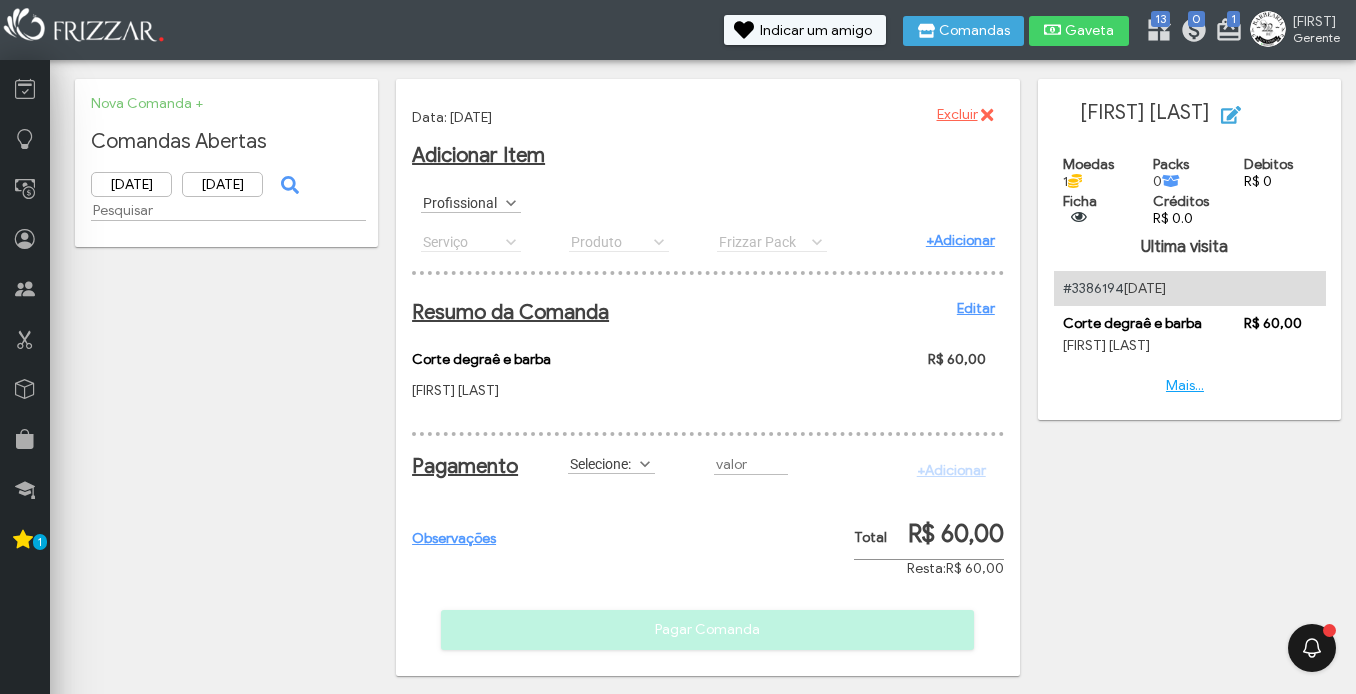 scroll, scrollTop: 24, scrollLeft: 0, axis: vertical 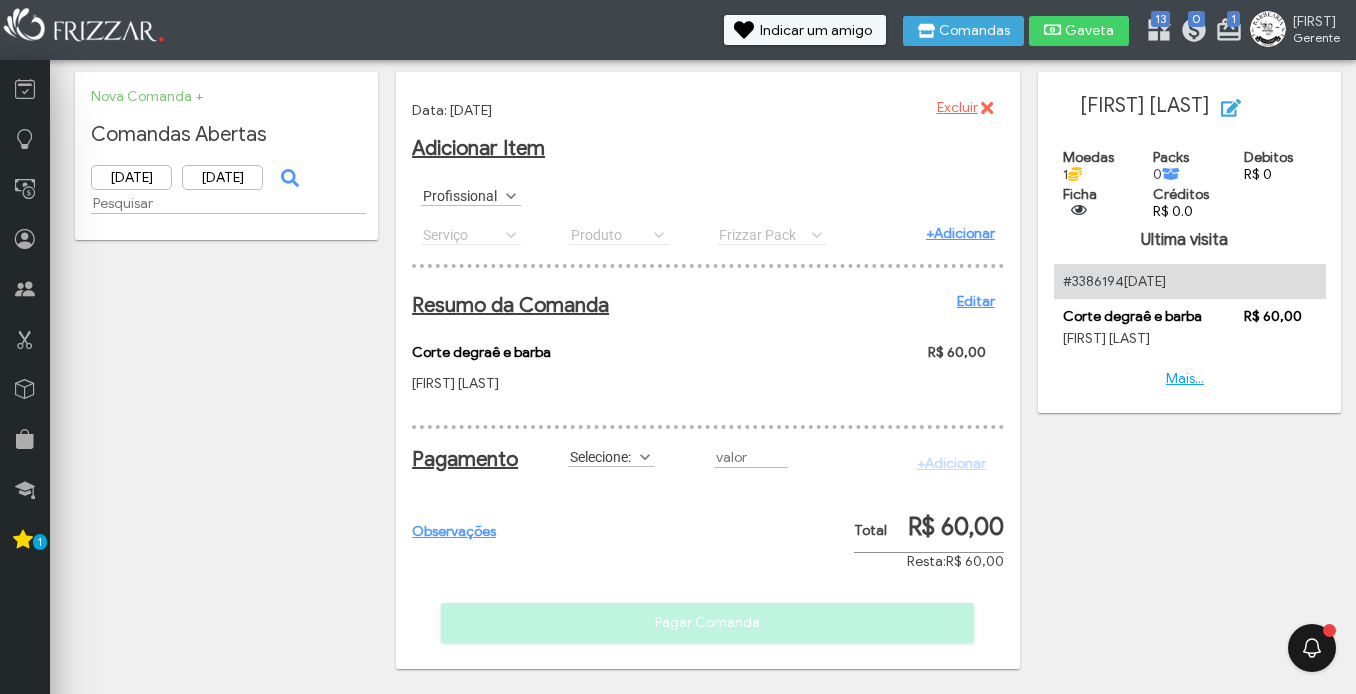 click on "Selecione:" at bounding box center [602, 456] 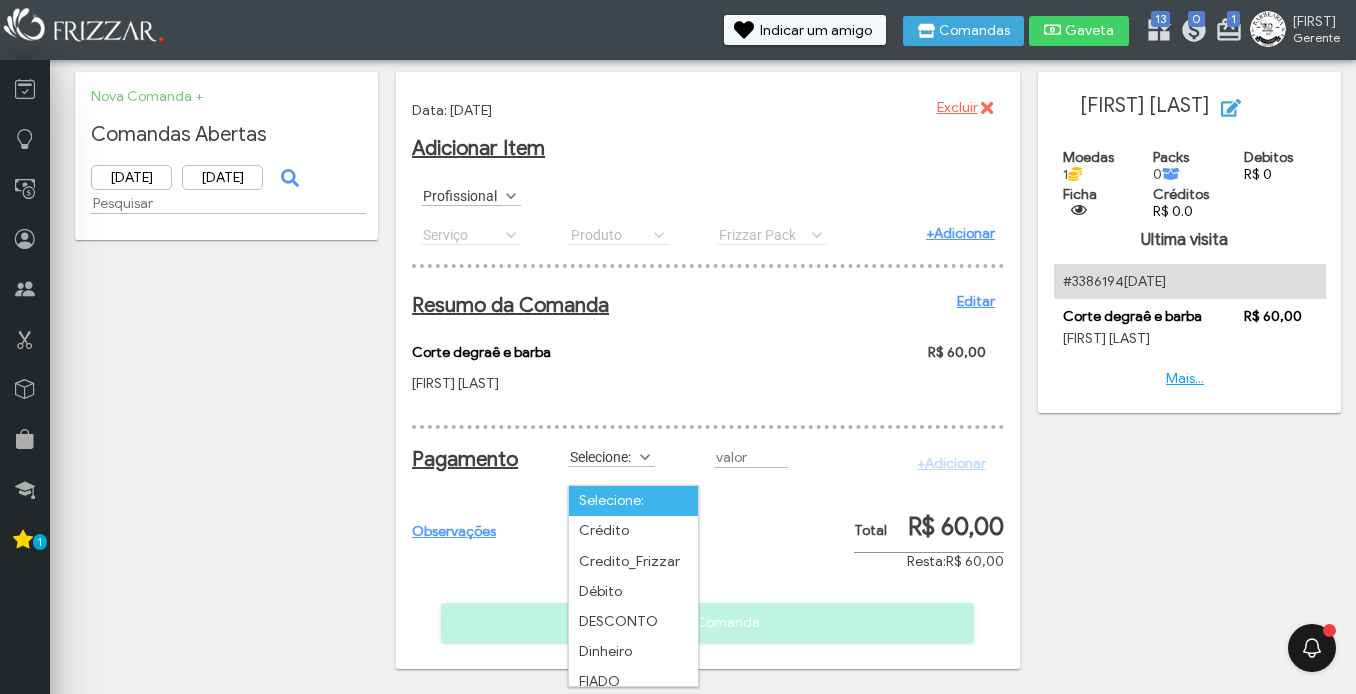 scroll, scrollTop: 11, scrollLeft: 89, axis: both 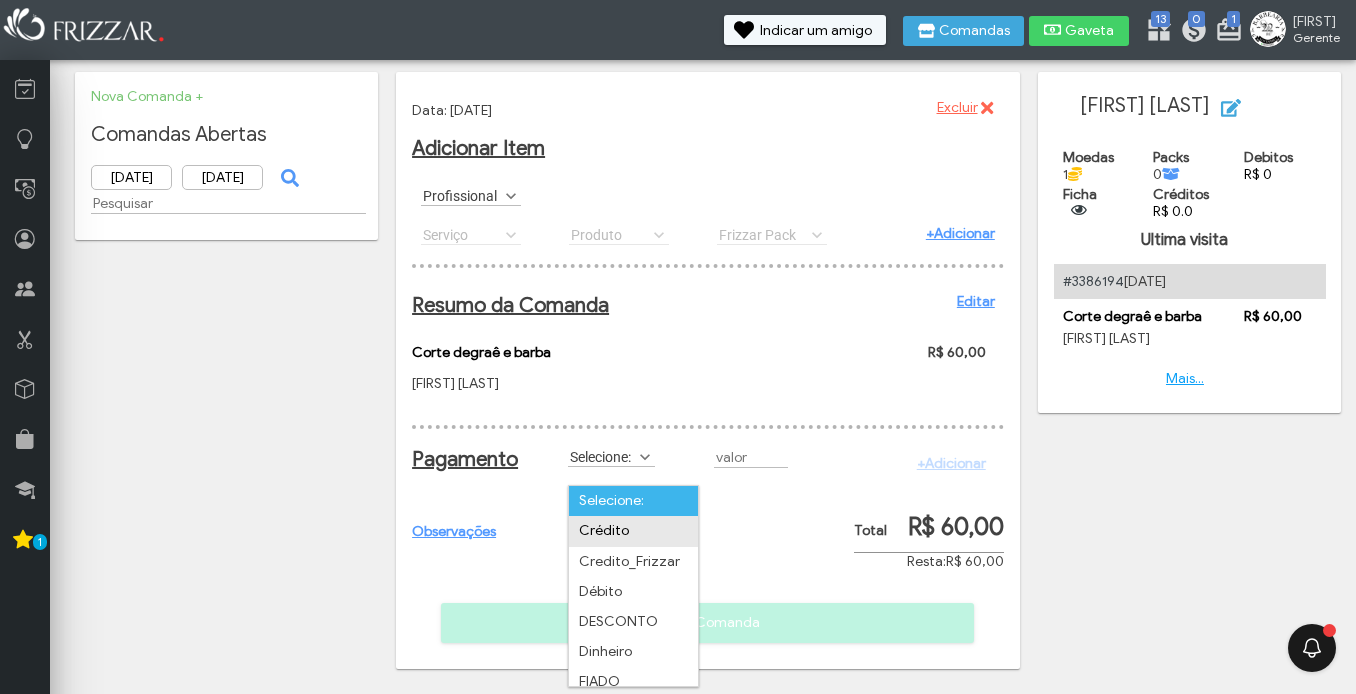 click on "Crédito" at bounding box center (633, 531) 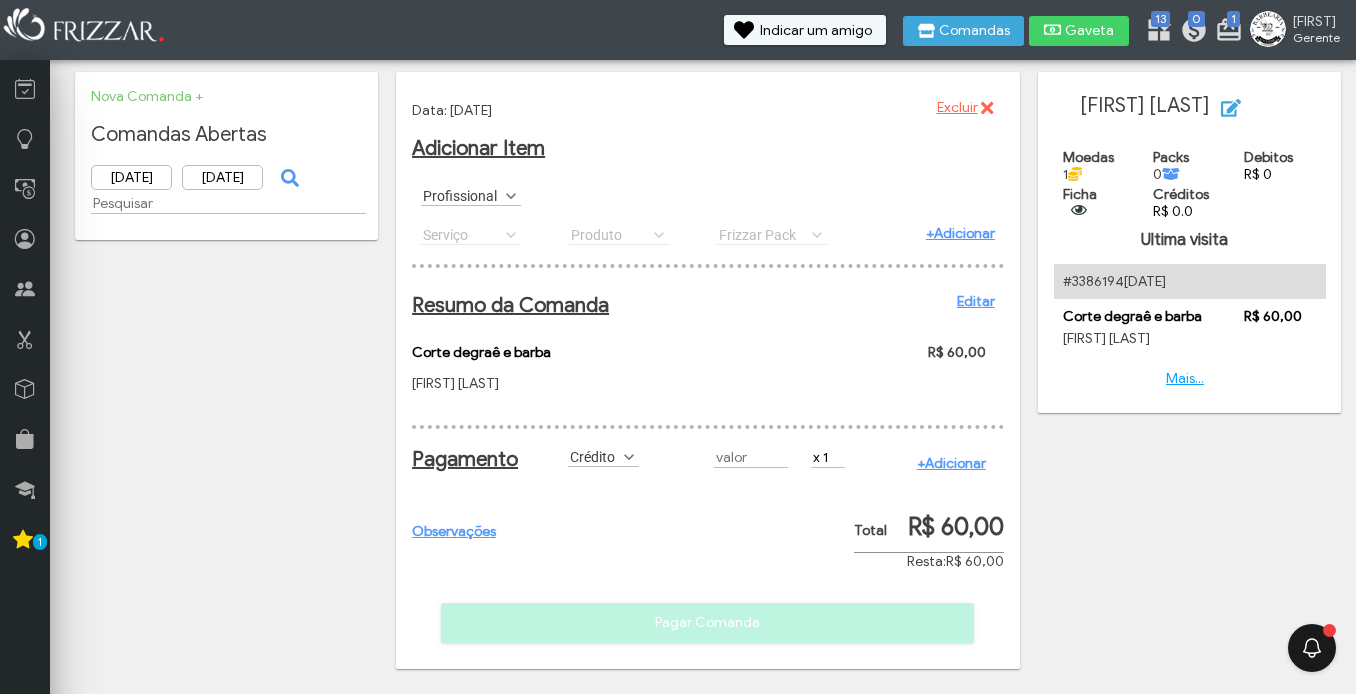 click on "+Adicionar" at bounding box center [951, 463] 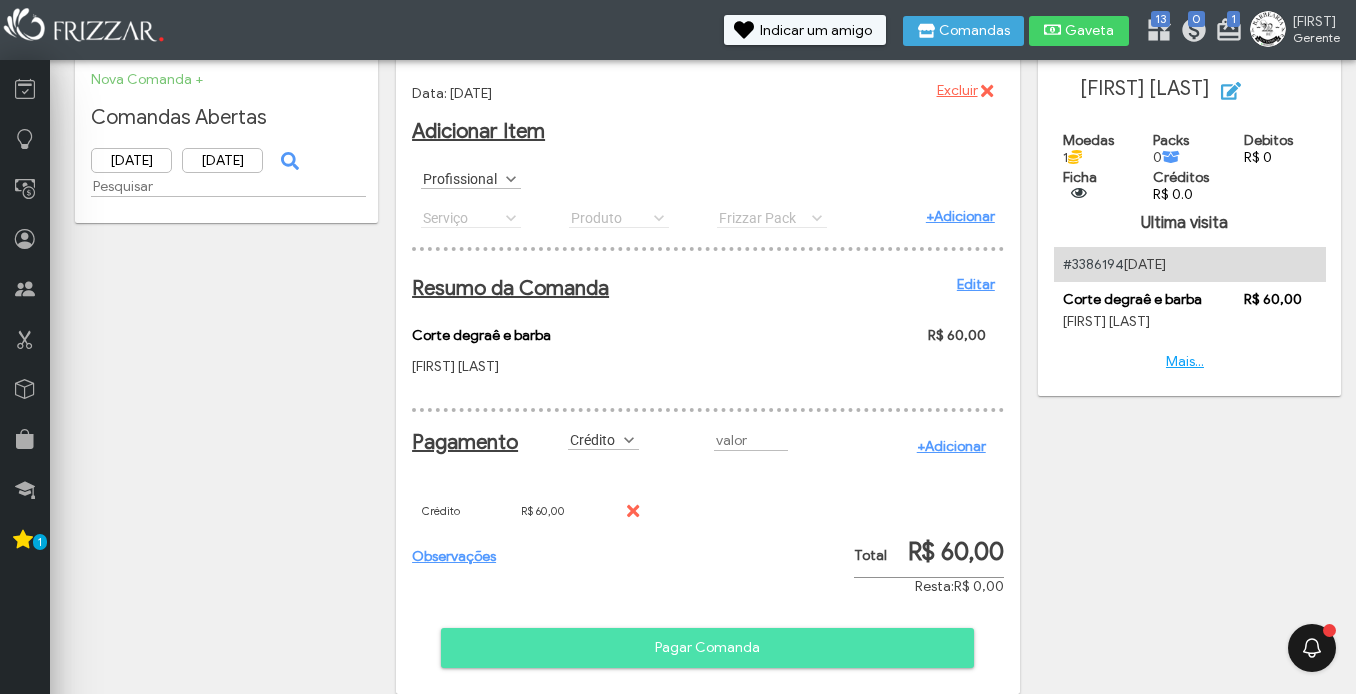 click on "Pagar Comanda" at bounding box center [707, 648] 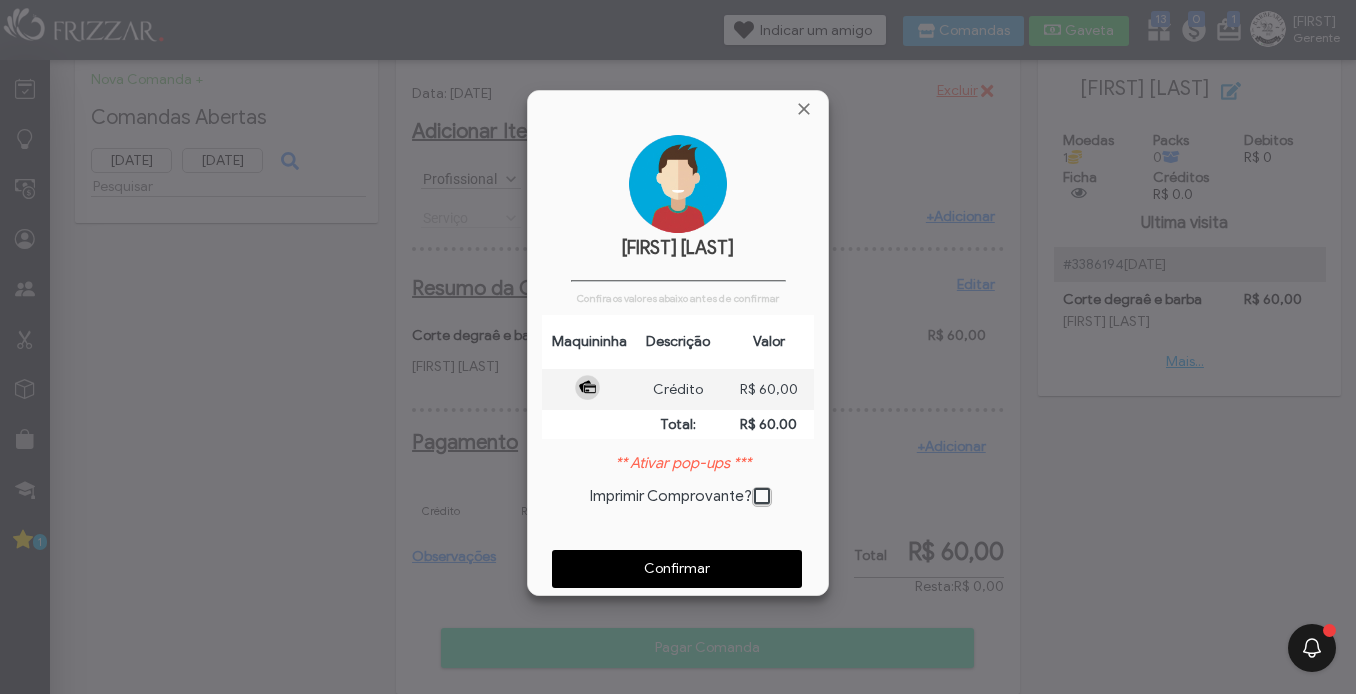 scroll, scrollTop: 10, scrollLeft: 11, axis: both 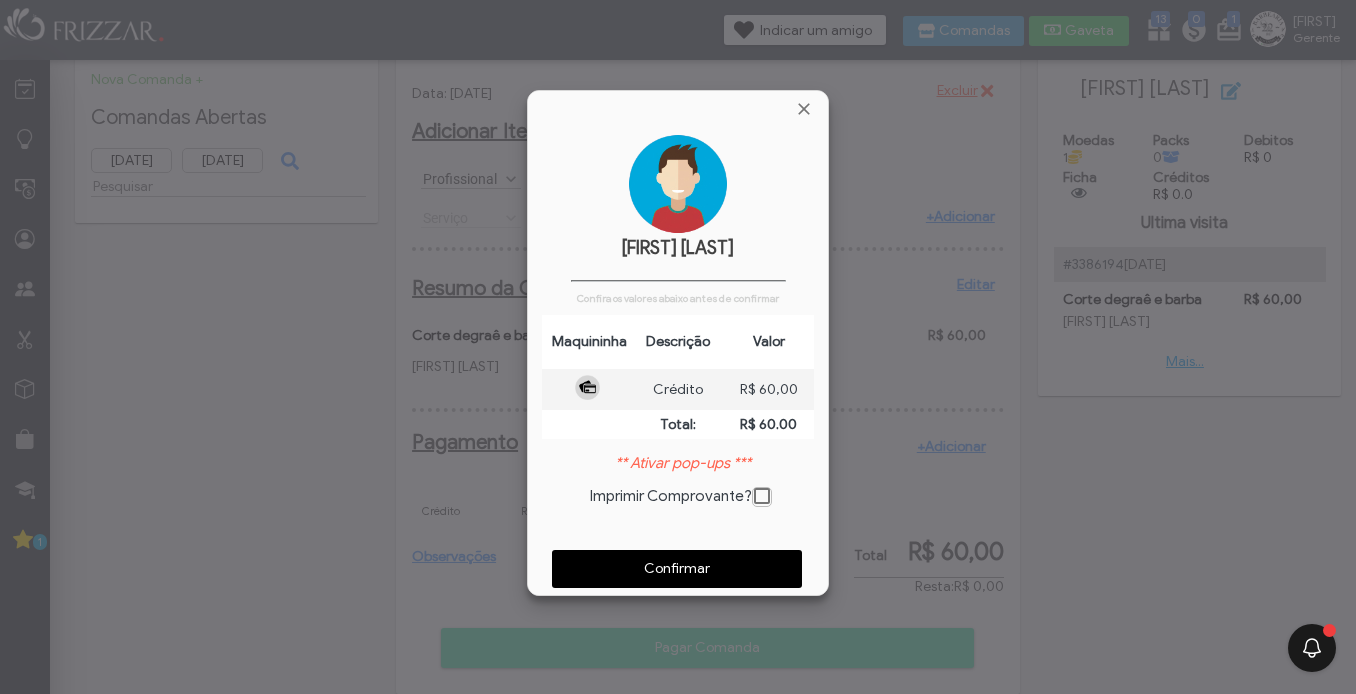 click on "Confira os valores abaixo antes de confirmar Maquininha Descrição Valor Crédito R$ 60,00 Total: R$ 60.00
** Ativar pop-ups *** Imprimir Comprovante?
Confirmar" at bounding box center [678, 434] 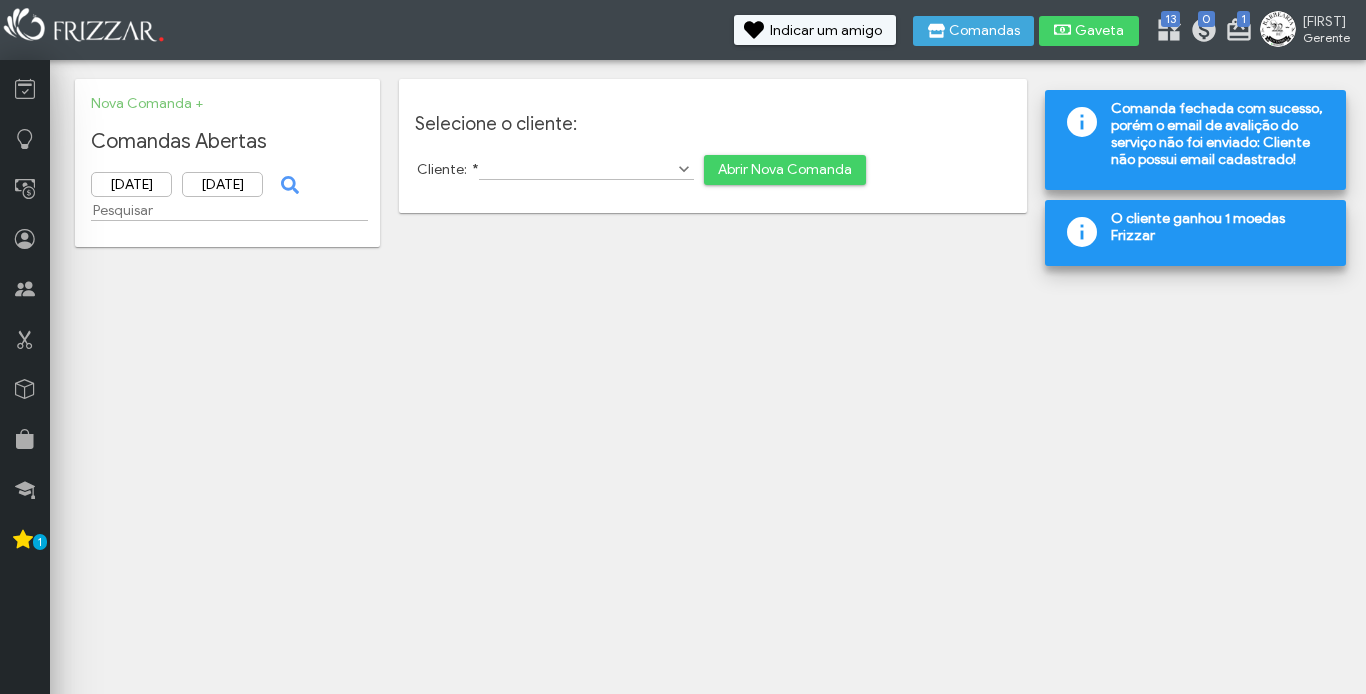 scroll, scrollTop: 0, scrollLeft: 0, axis: both 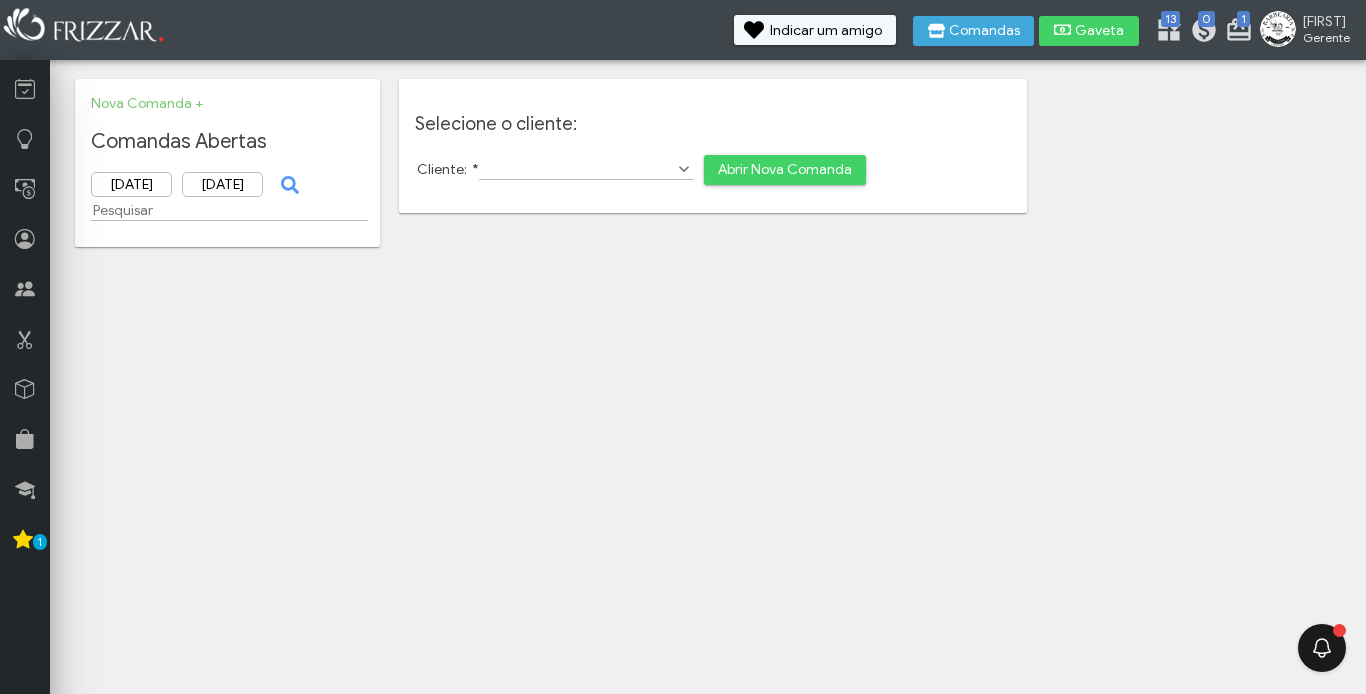 click on "Cliente: *" at bounding box center (586, 169) 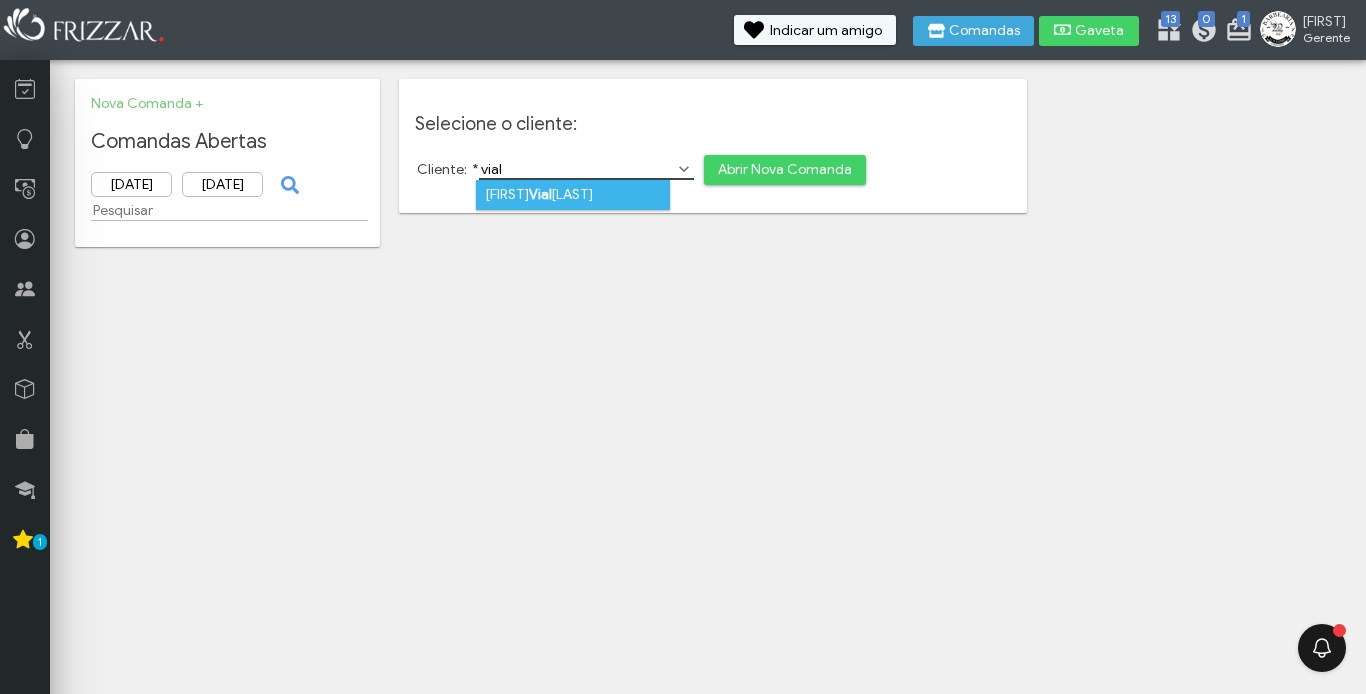 type on "vial" 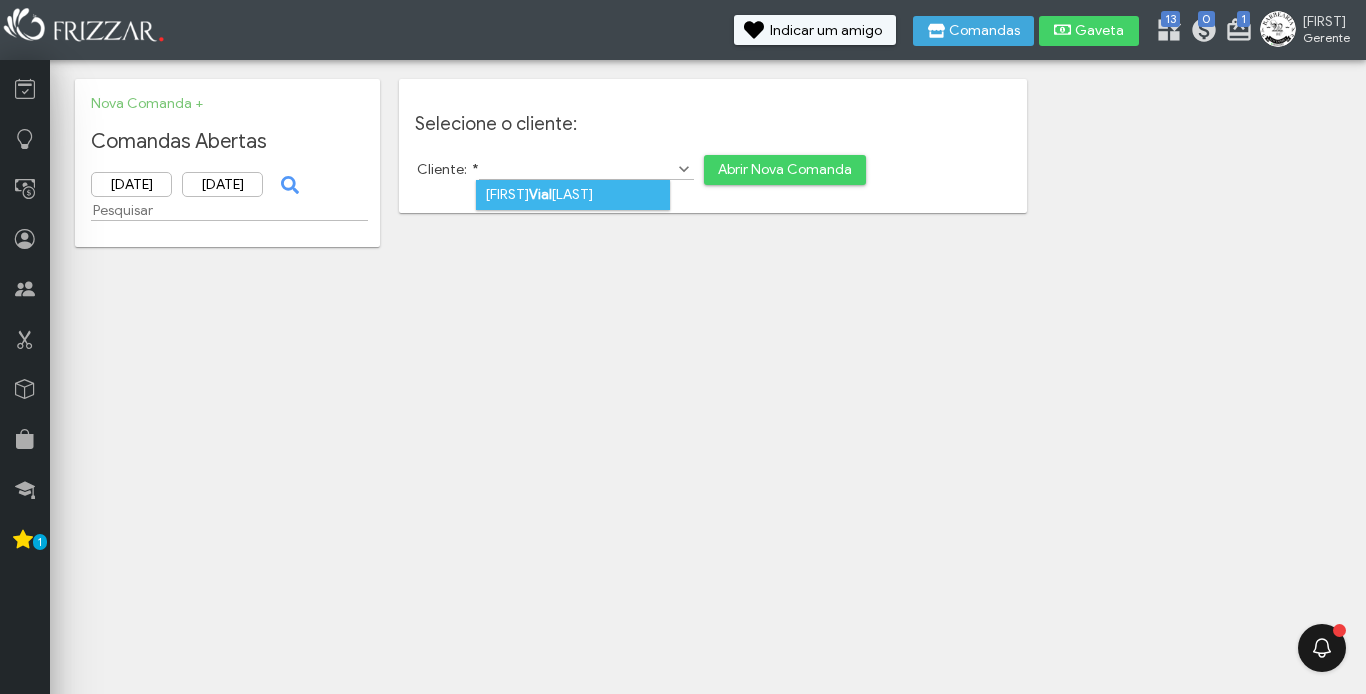 click on "Gabriel  Vial  Silva" at bounding box center [573, 195] 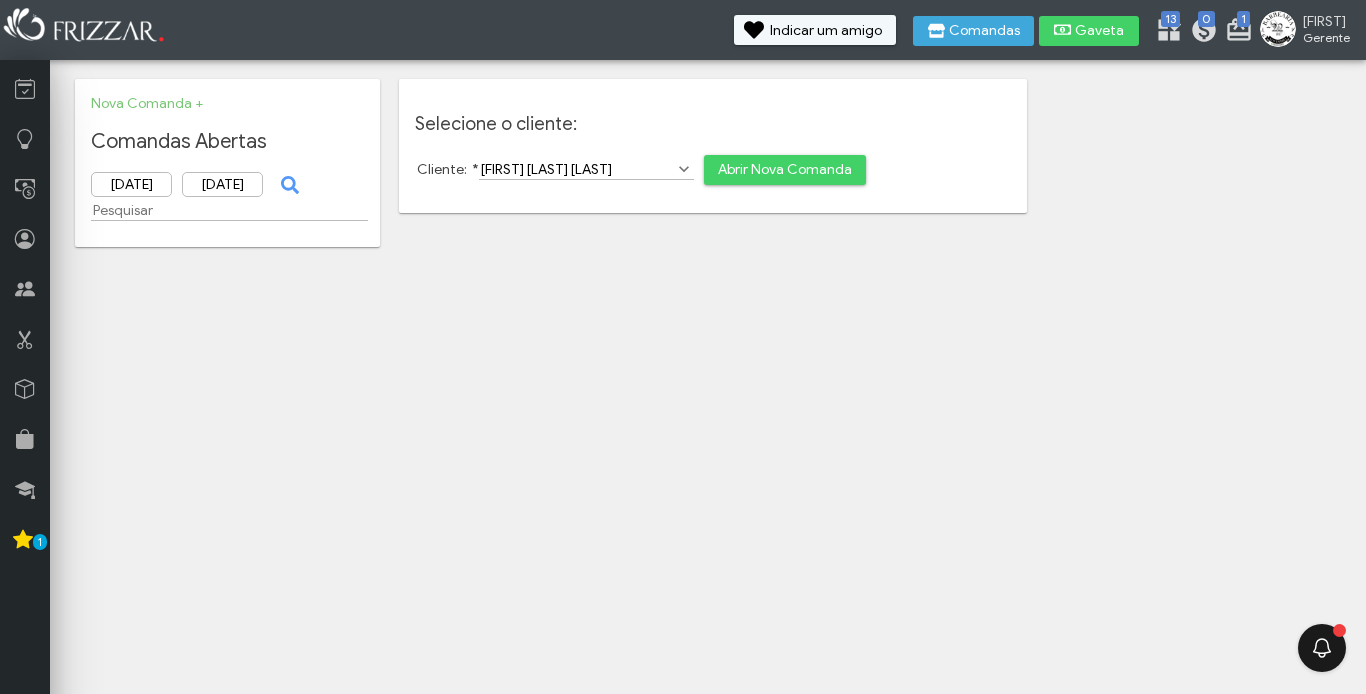 click on "Abrir Nova Comanda" at bounding box center [785, 170] 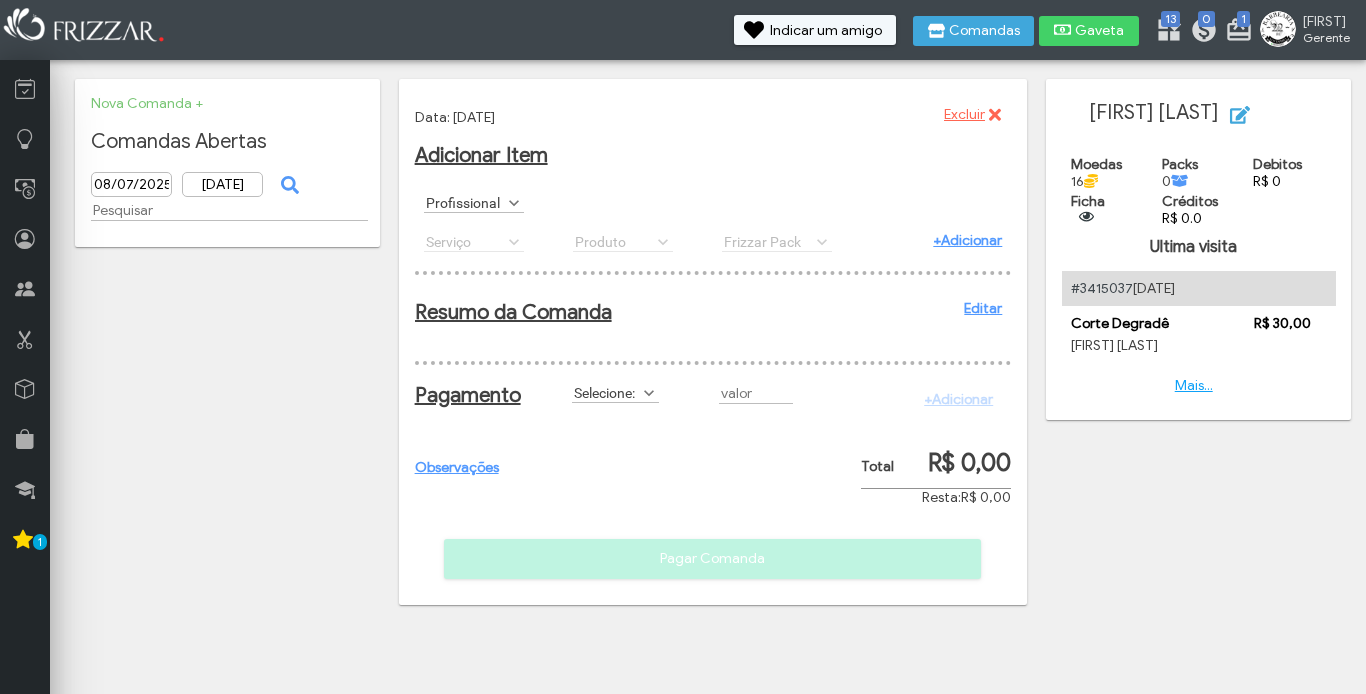 scroll, scrollTop: 0, scrollLeft: 0, axis: both 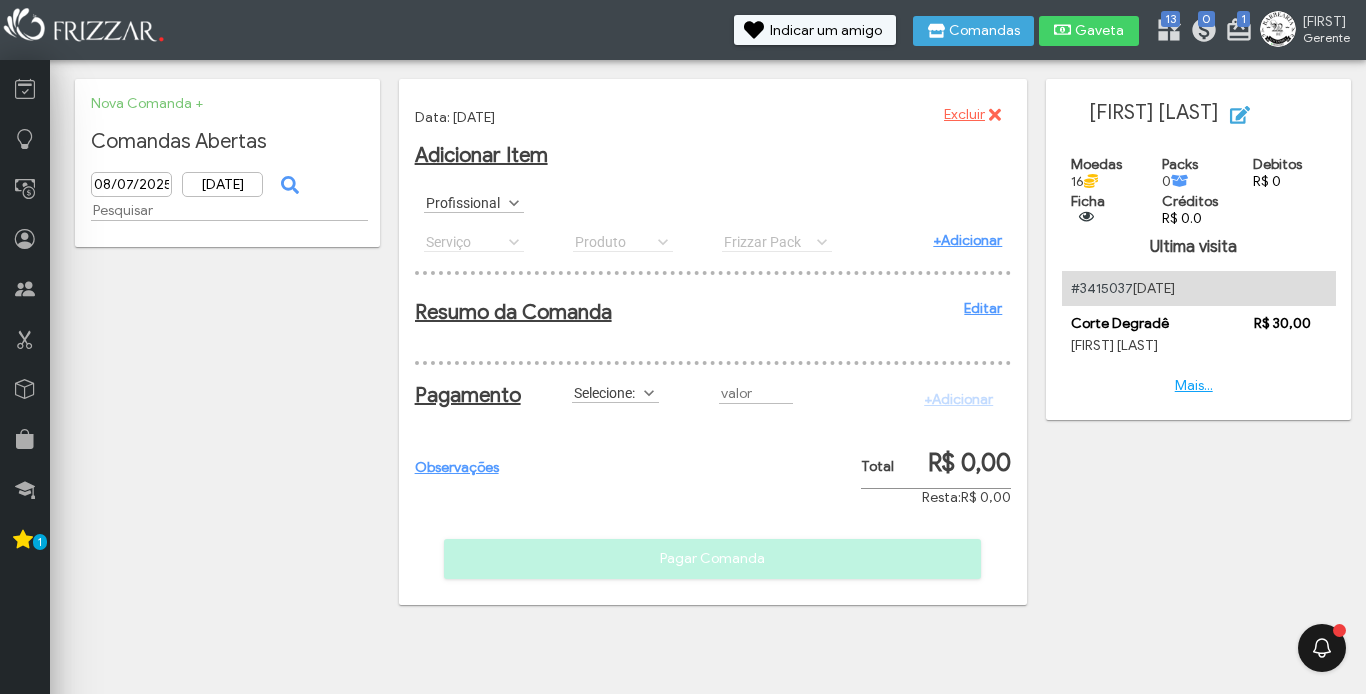 click at bounding box center [514, 203] 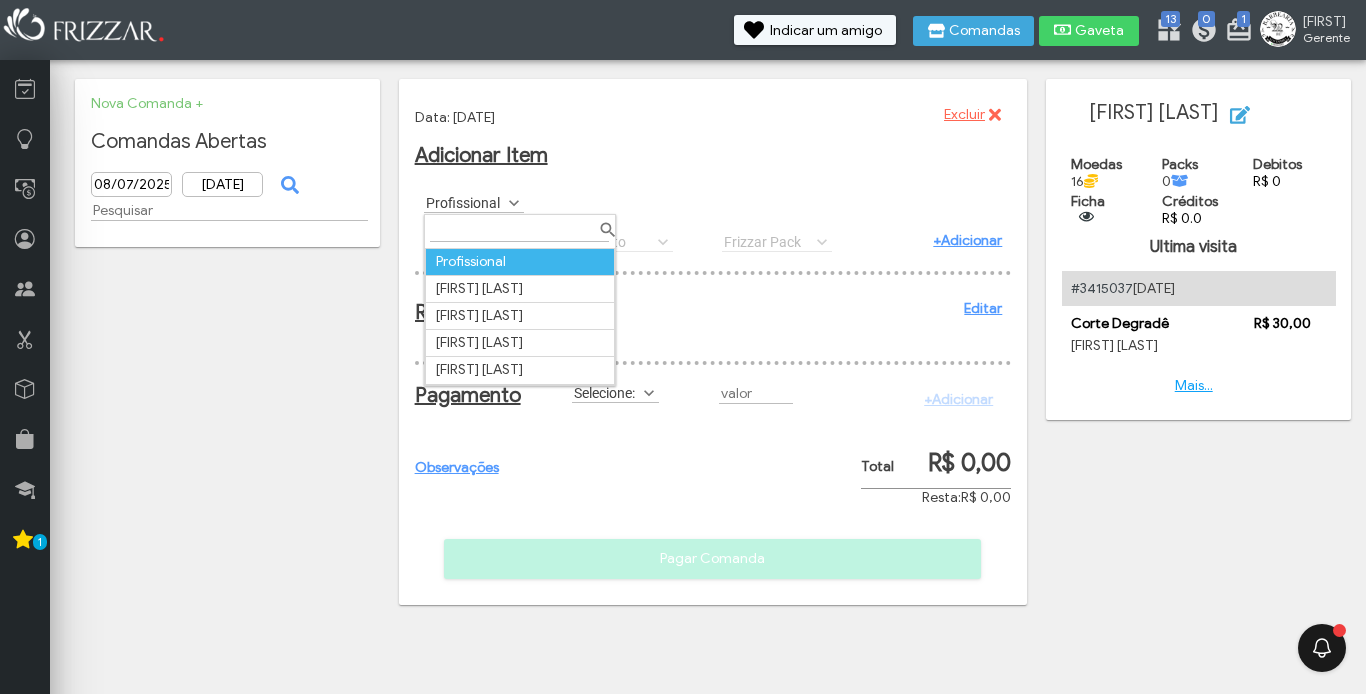 scroll, scrollTop: 11, scrollLeft: 89, axis: both 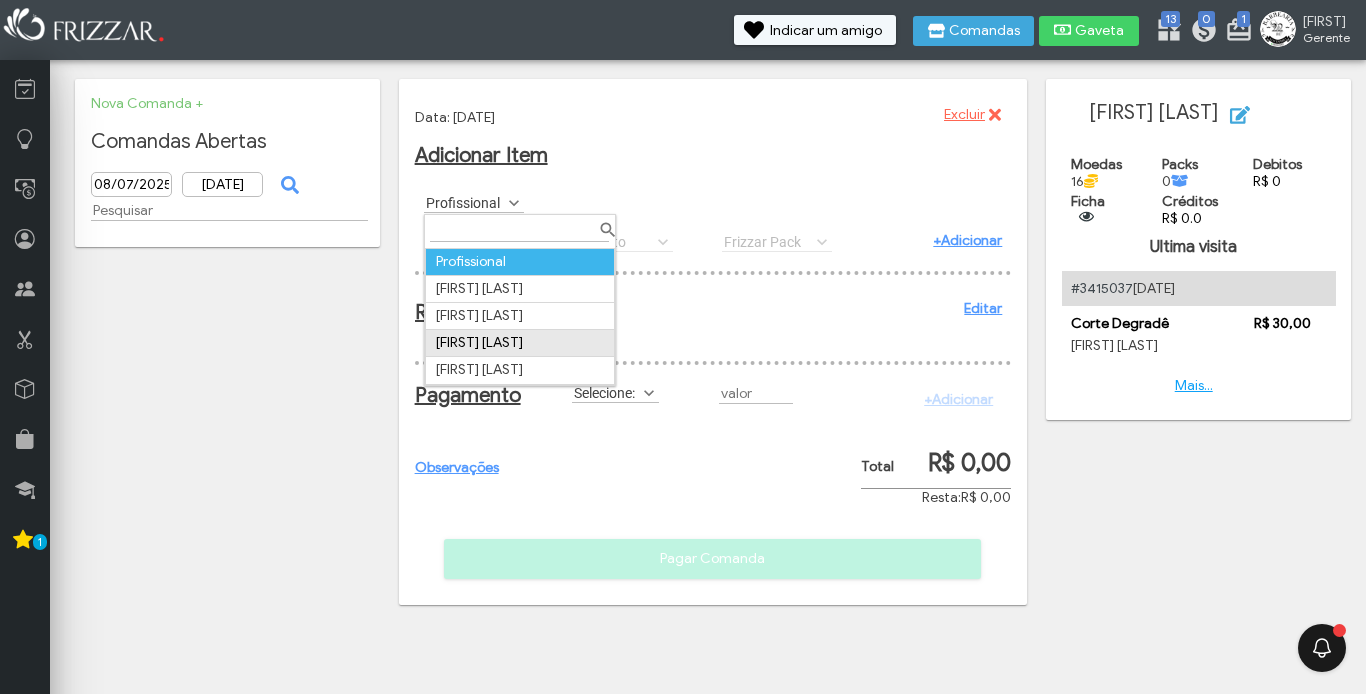 click on "[FIRST] [LAST]" at bounding box center [519, 343] 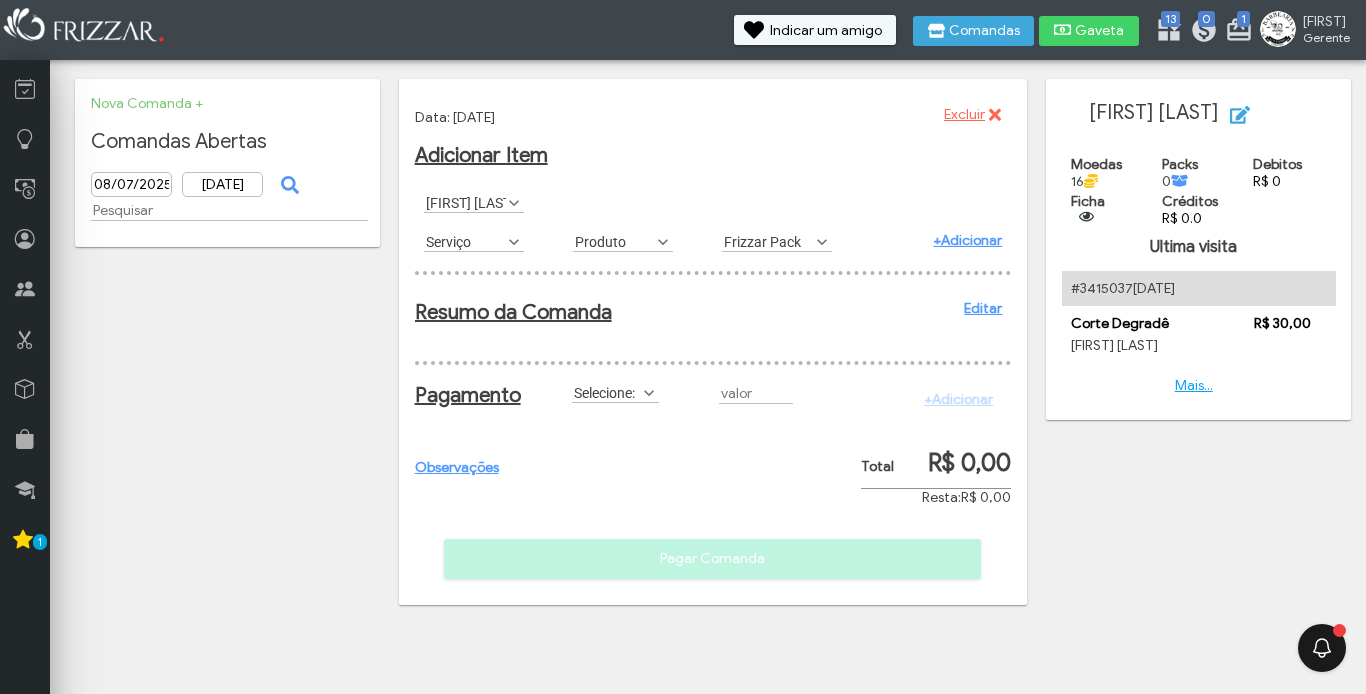 scroll, scrollTop: 11, scrollLeft: 89, axis: both 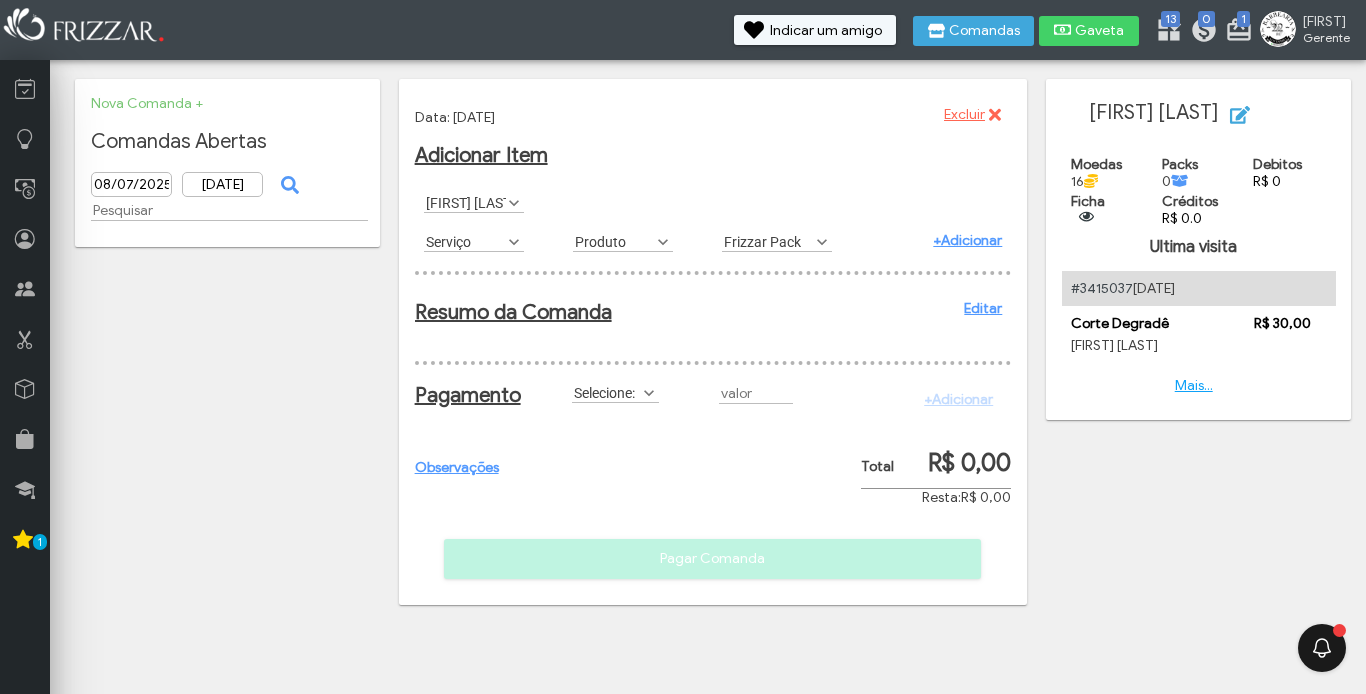 click at bounding box center [514, 242] 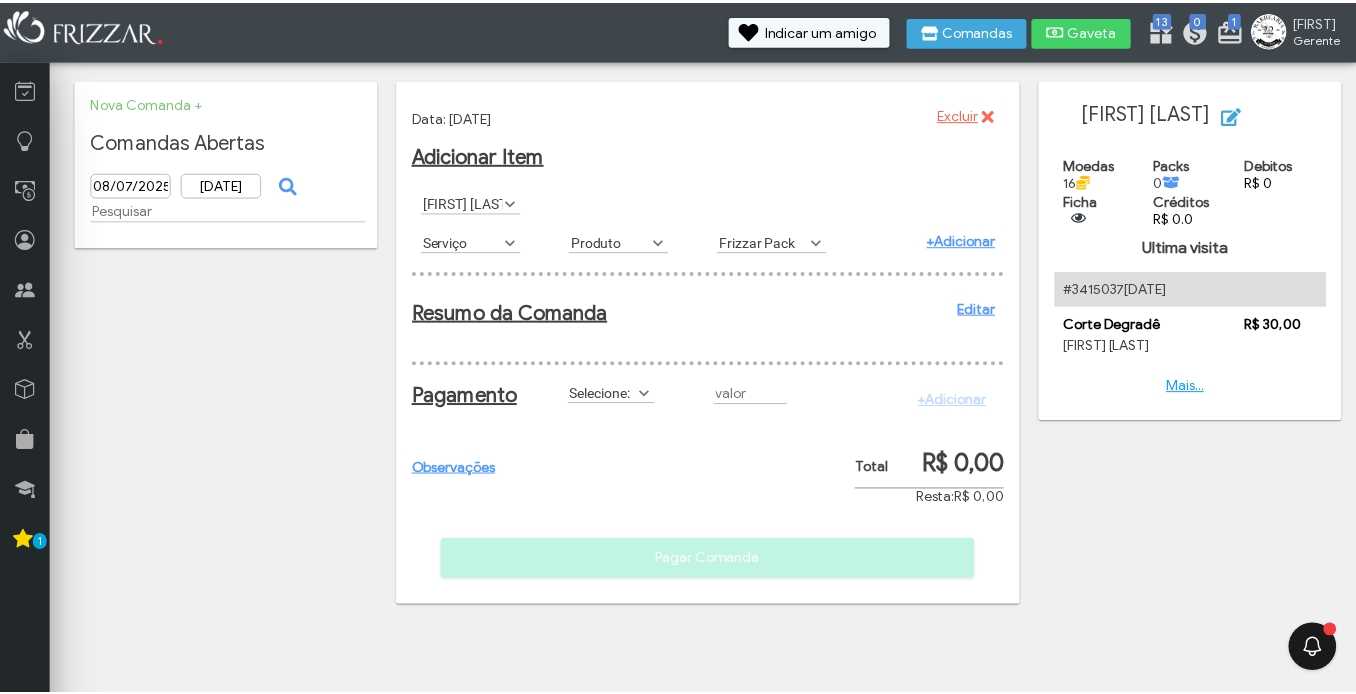 scroll, scrollTop: 11, scrollLeft: 89, axis: both 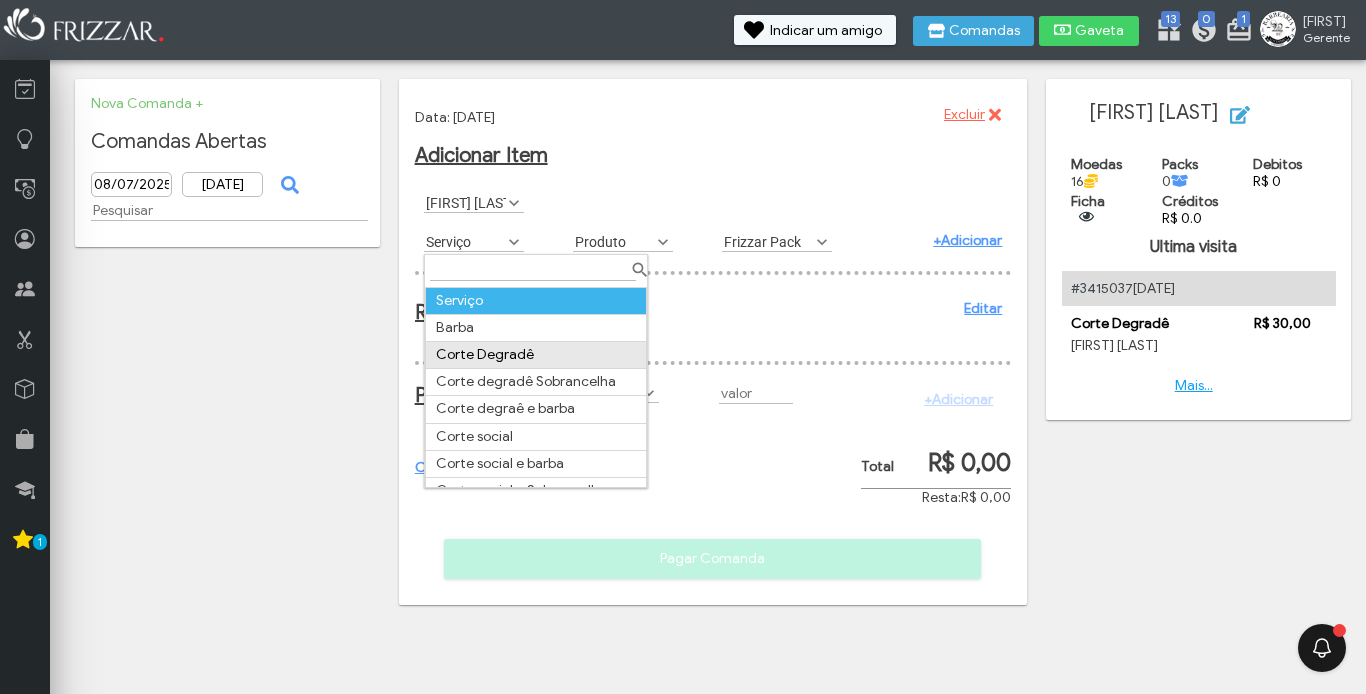 click on "Corte  Degradê" at bounding box center (536, 355) 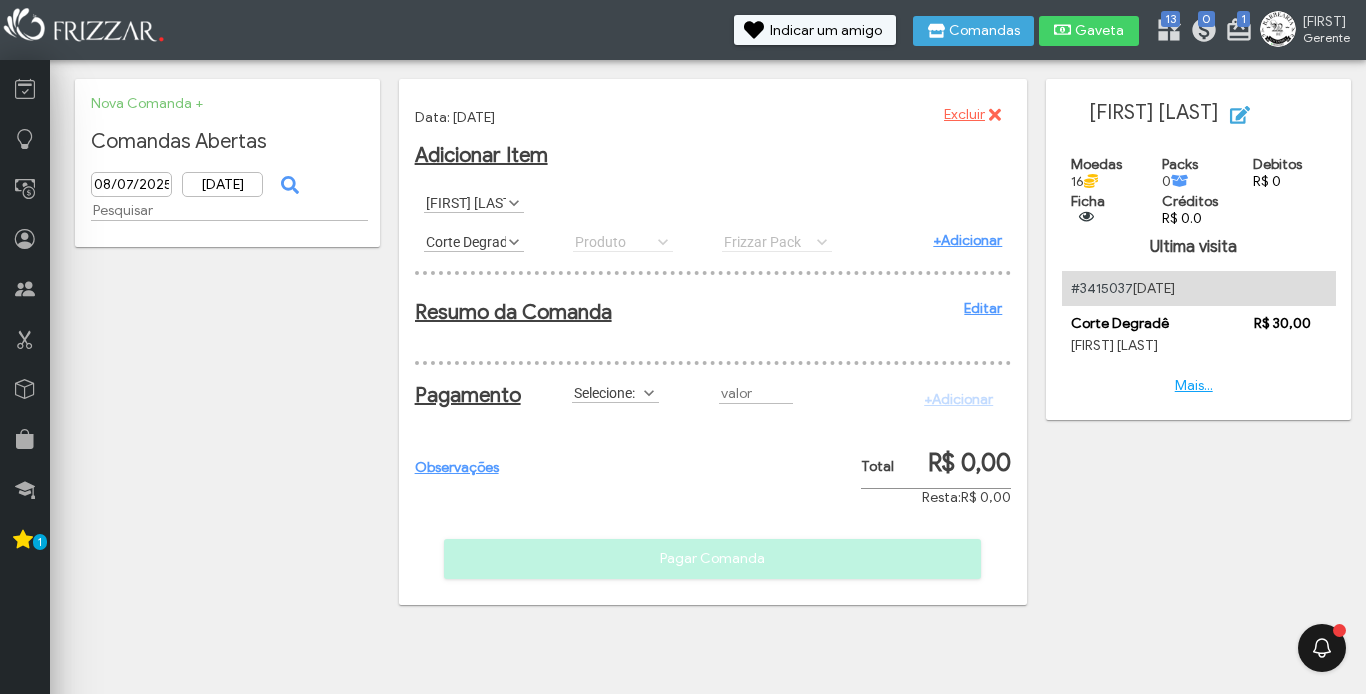click on "+Adicionar" at bounding box center (967, 240) 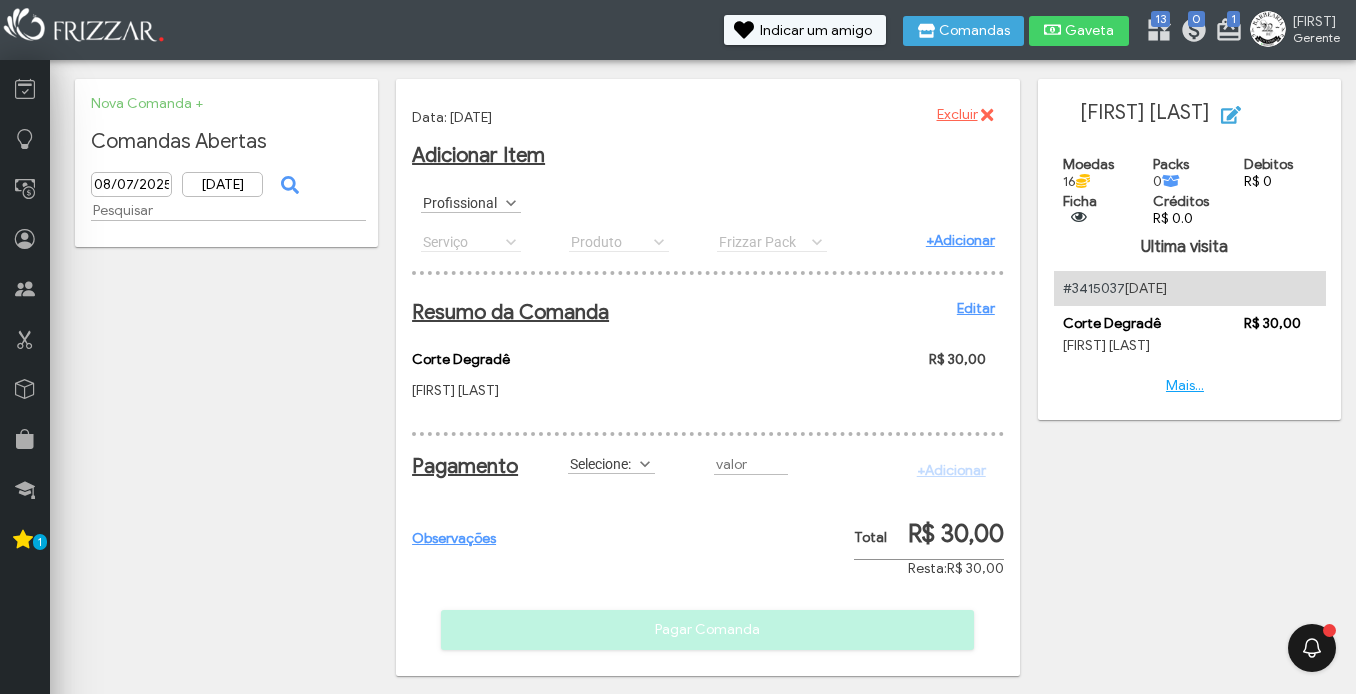click at bounding box center (645, 464) 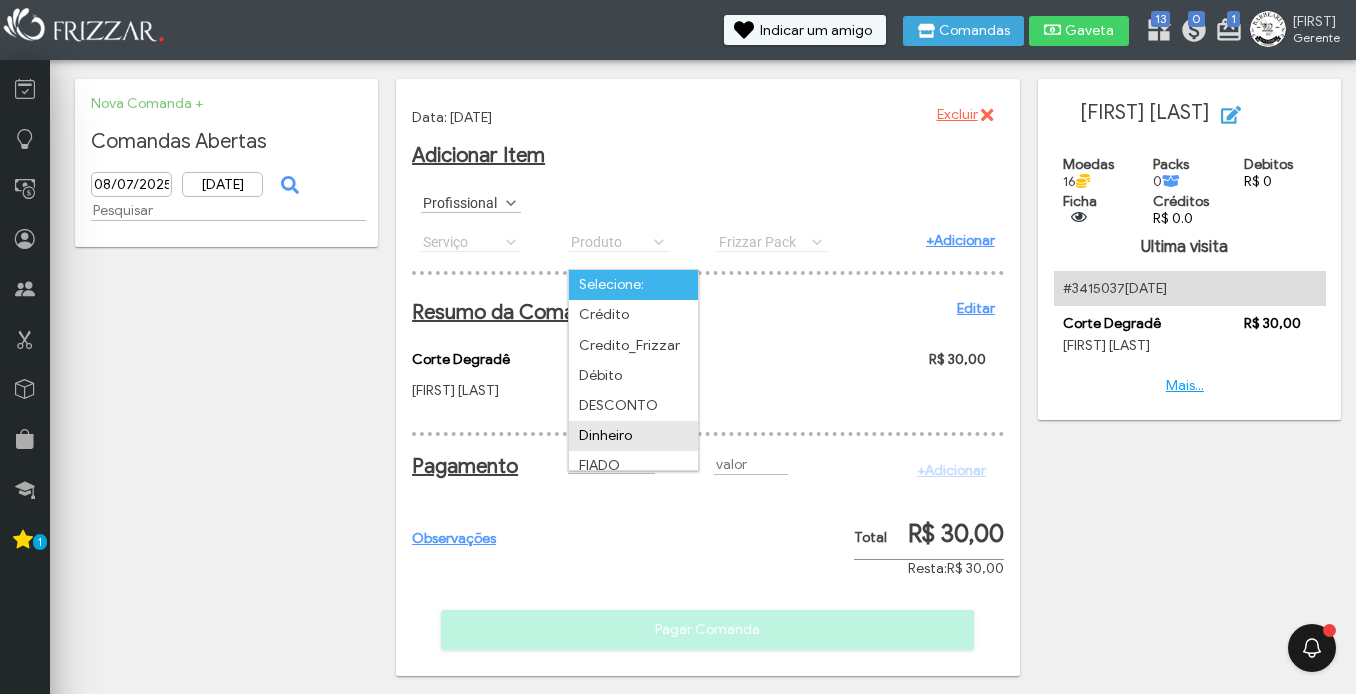 scroll, scrollTop: 102, scrollLeft: 0, axis: vertical 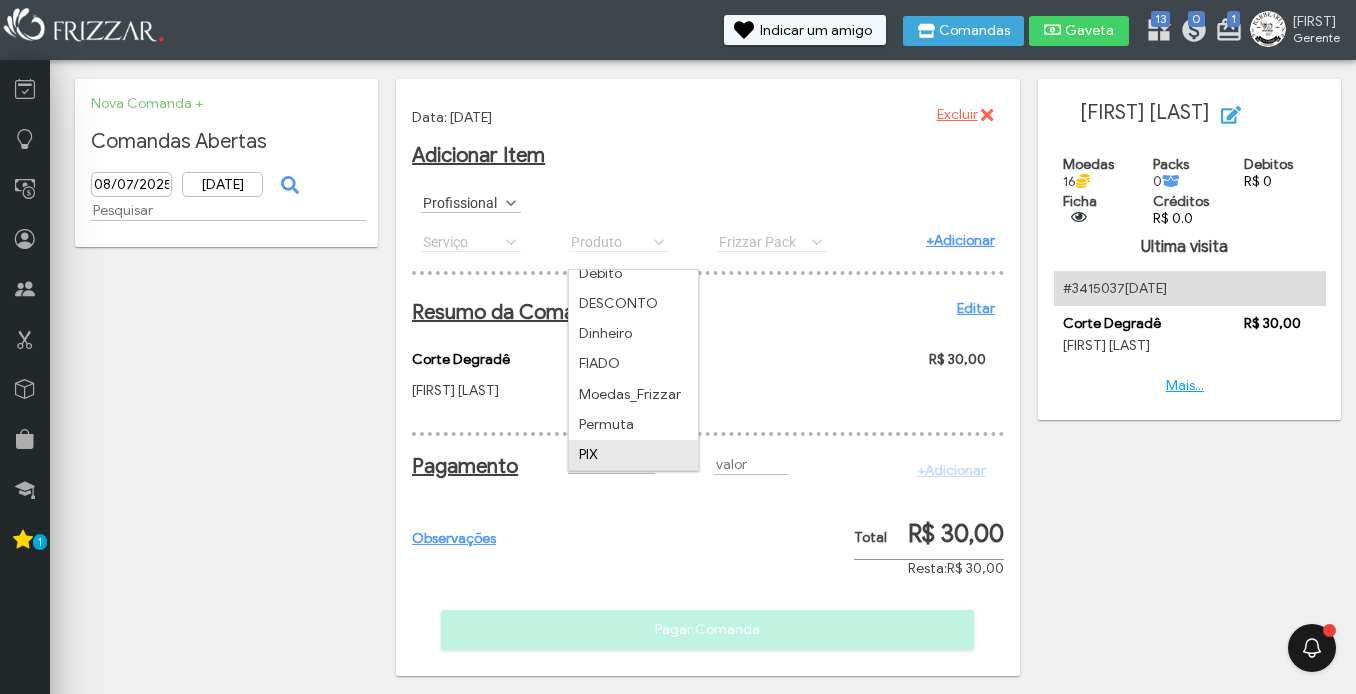 click on "PIX" at bounding box center (633, 455) 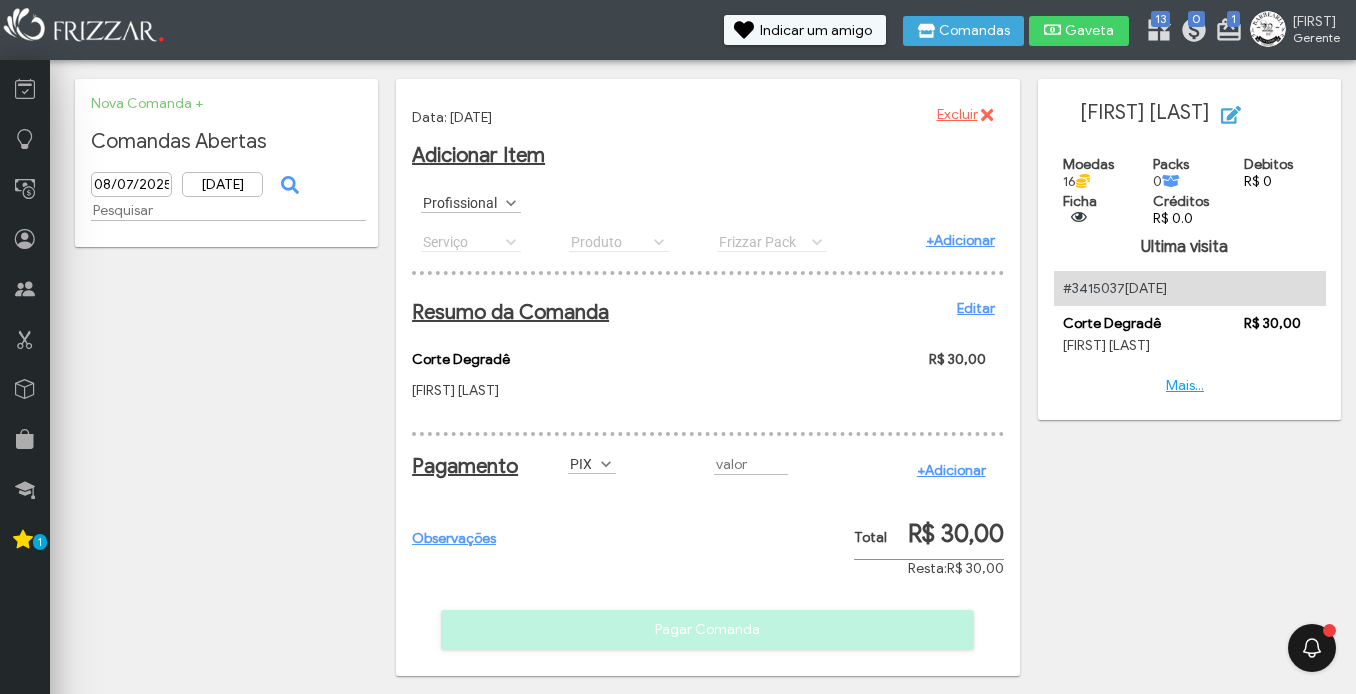 click on "+Adicionar" at bounding box center (951, 470) 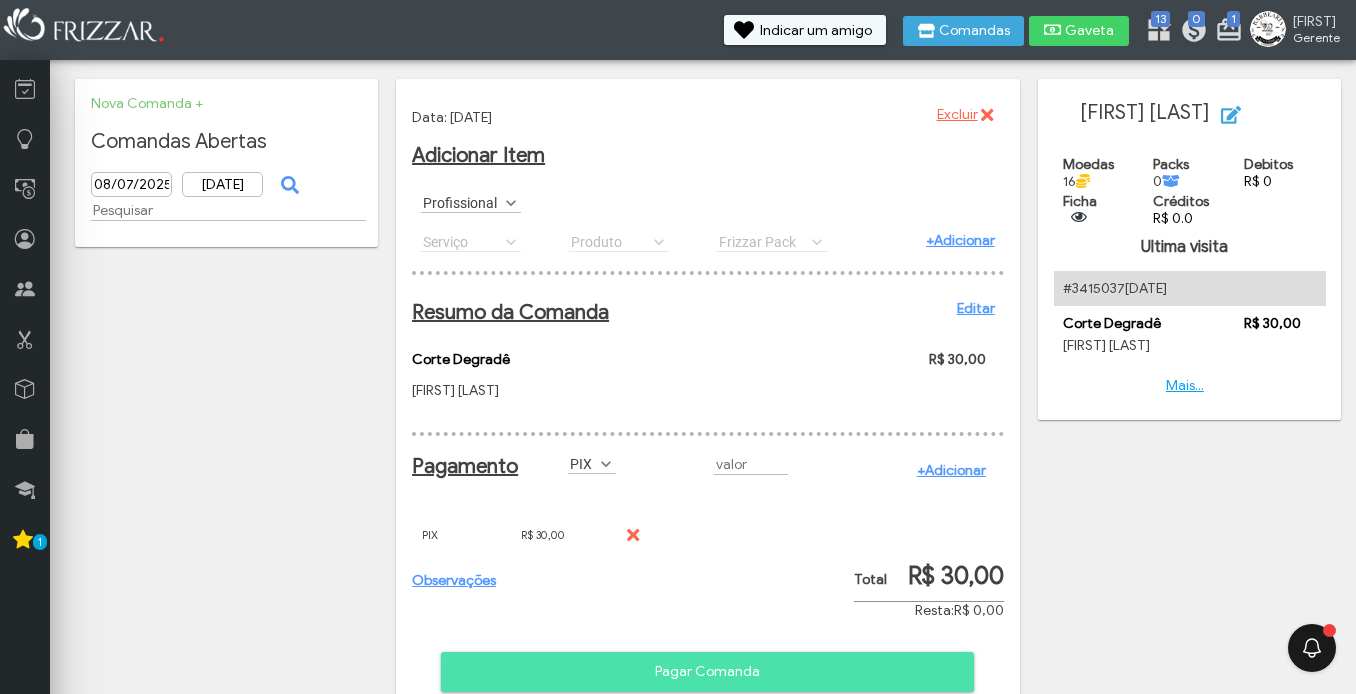 scroll, scrollTop: 66, scrollLeft: 0, axis: vertical 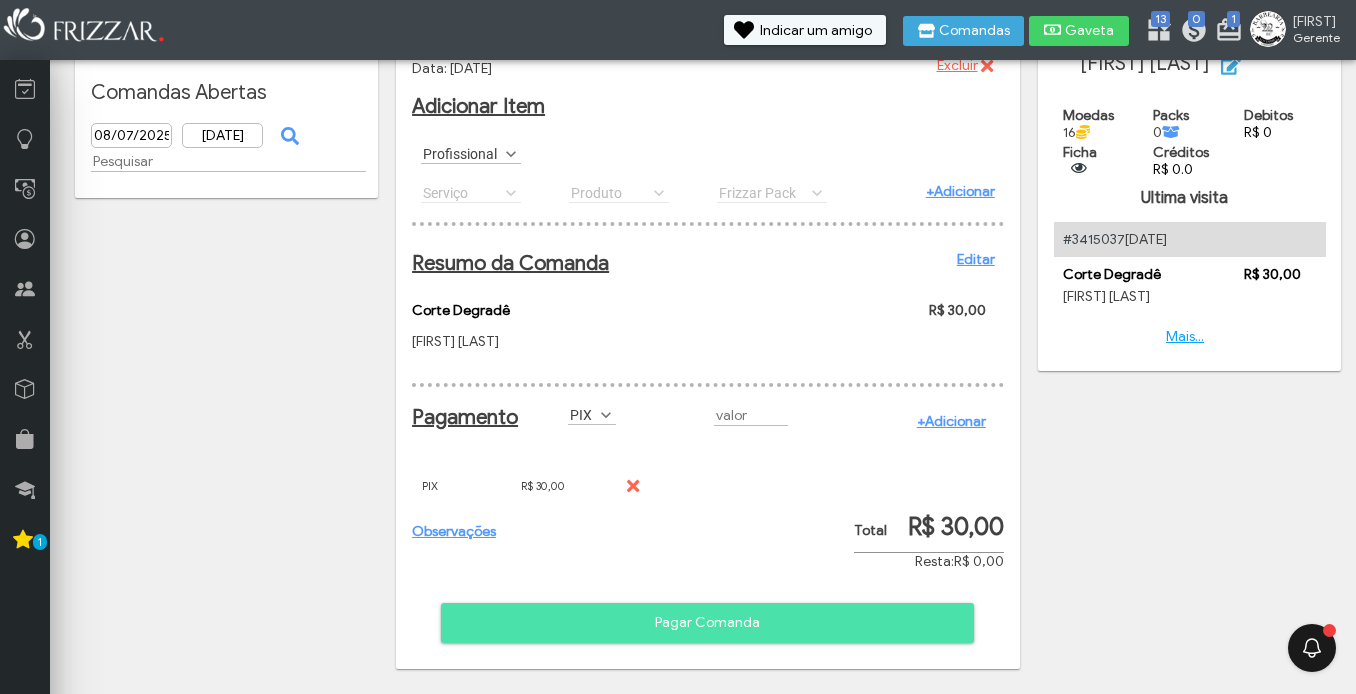 click on "Pagar Comanda" at bounding box center (707, 623) 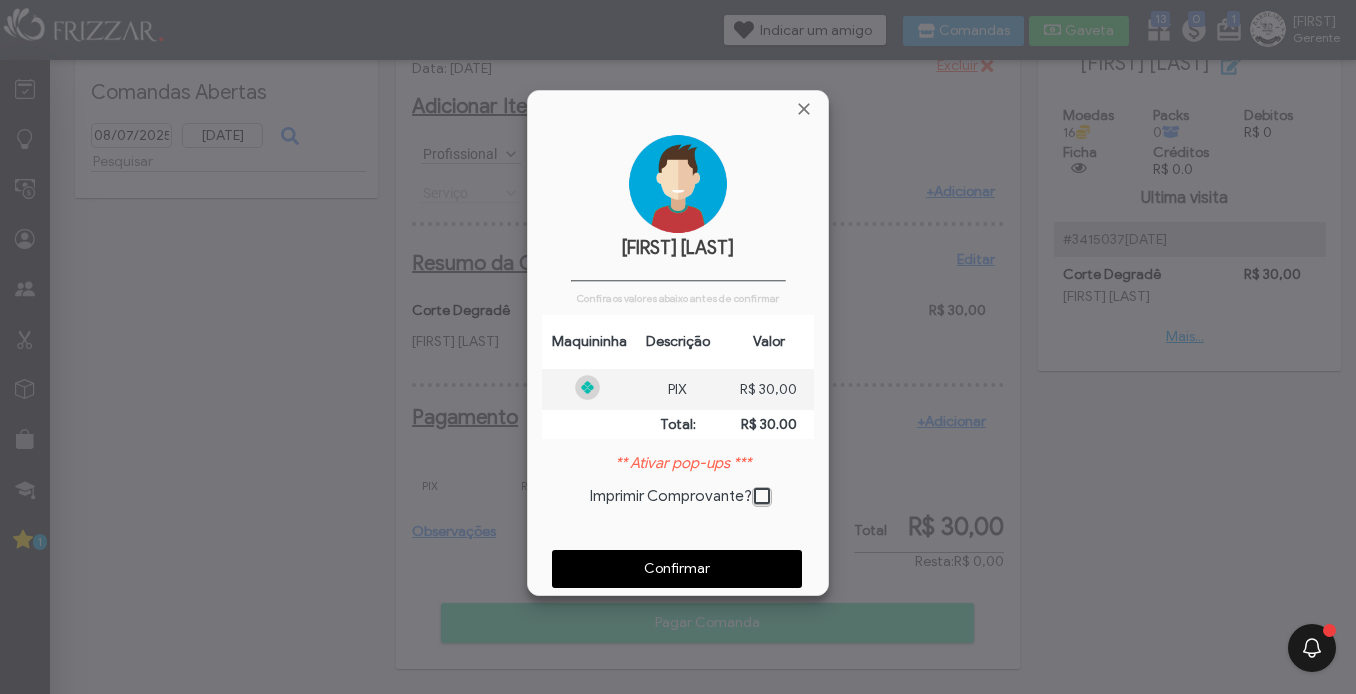 scroll, scrollTop: 10, scrollLeft: 11, axis: both 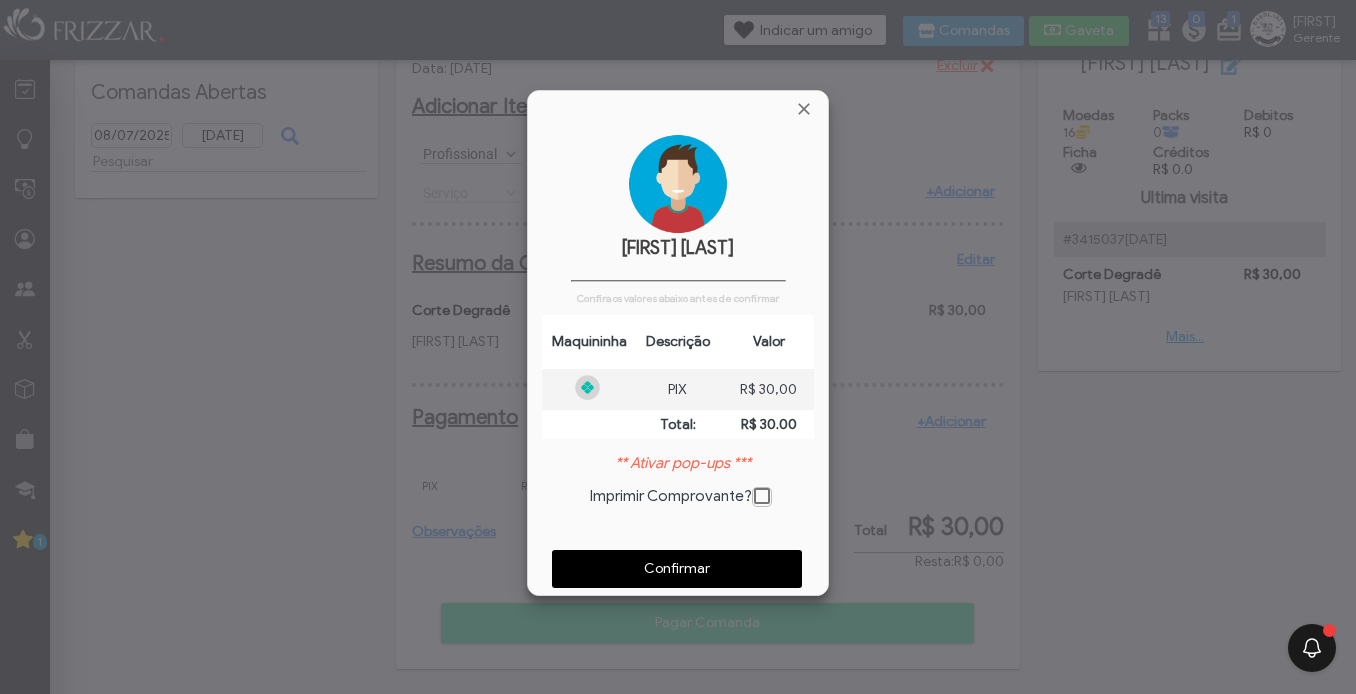 click on "Confirmar" at bounding box center [677, 569] 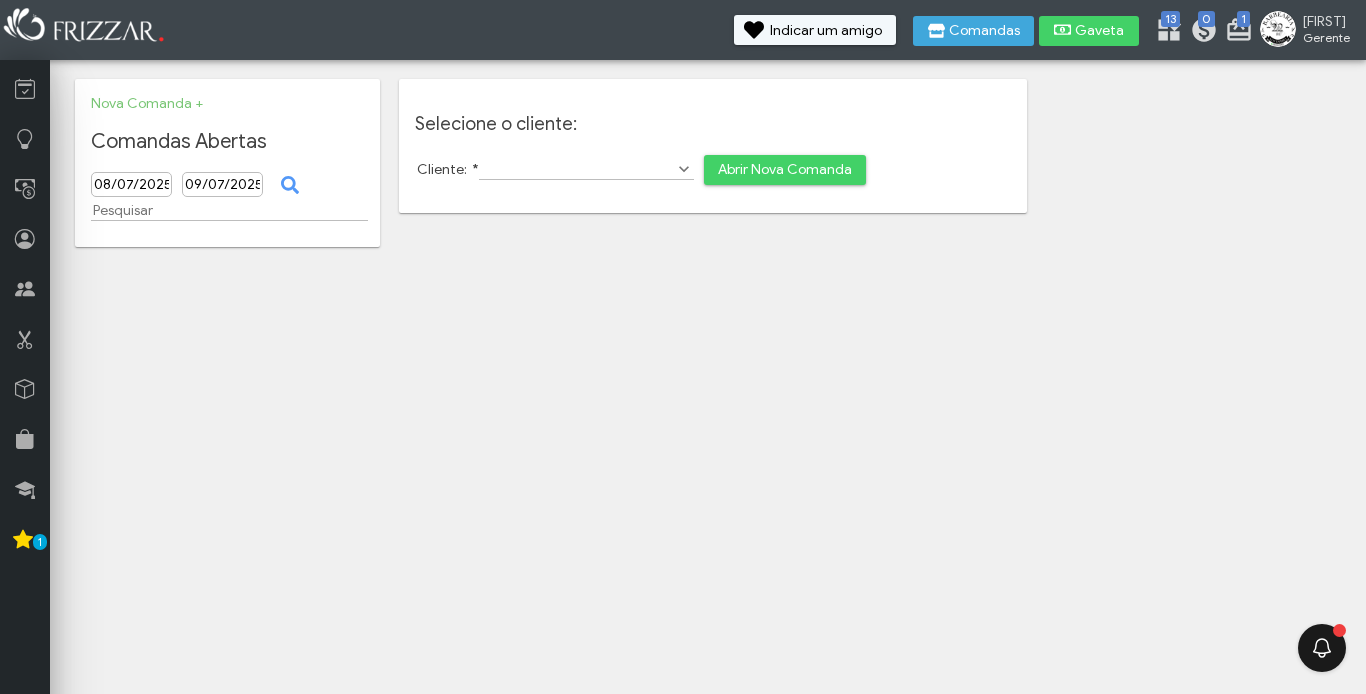 scroll, scrollTop: 0, scrollLeft: 0, axis: both 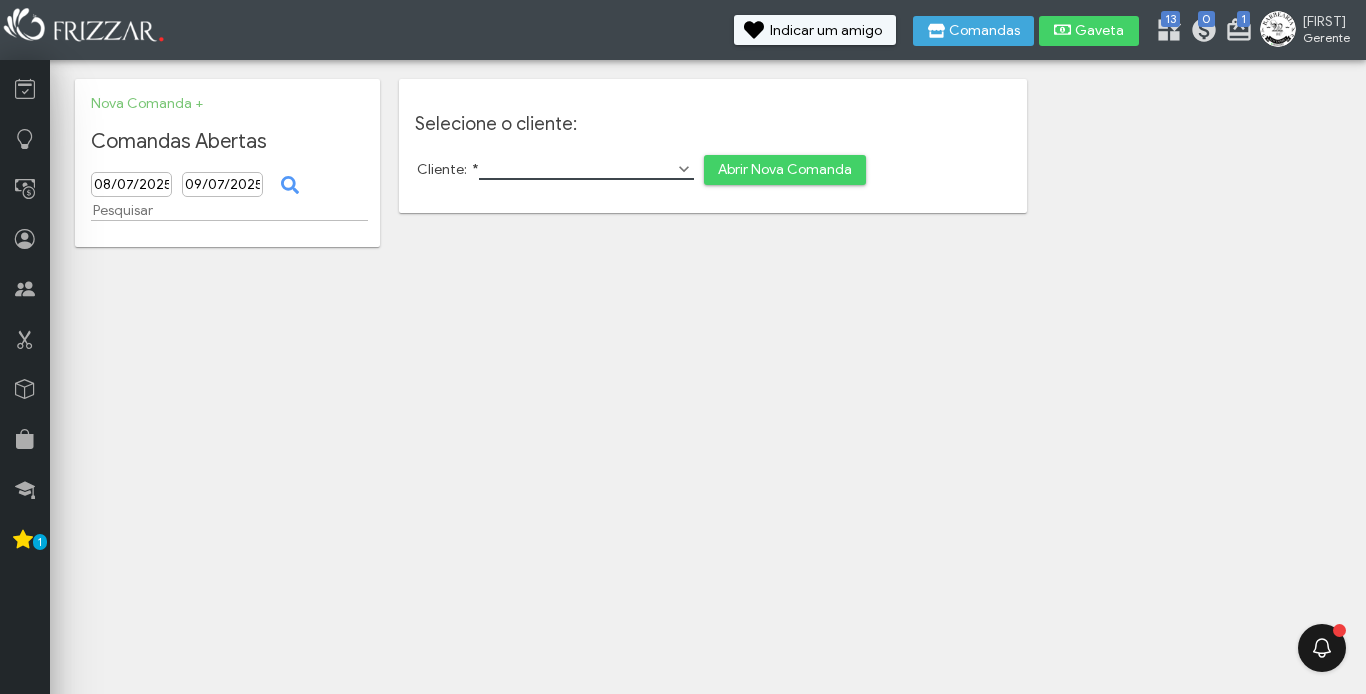 click on "Cliente: *" at bounding box center (586, 169) 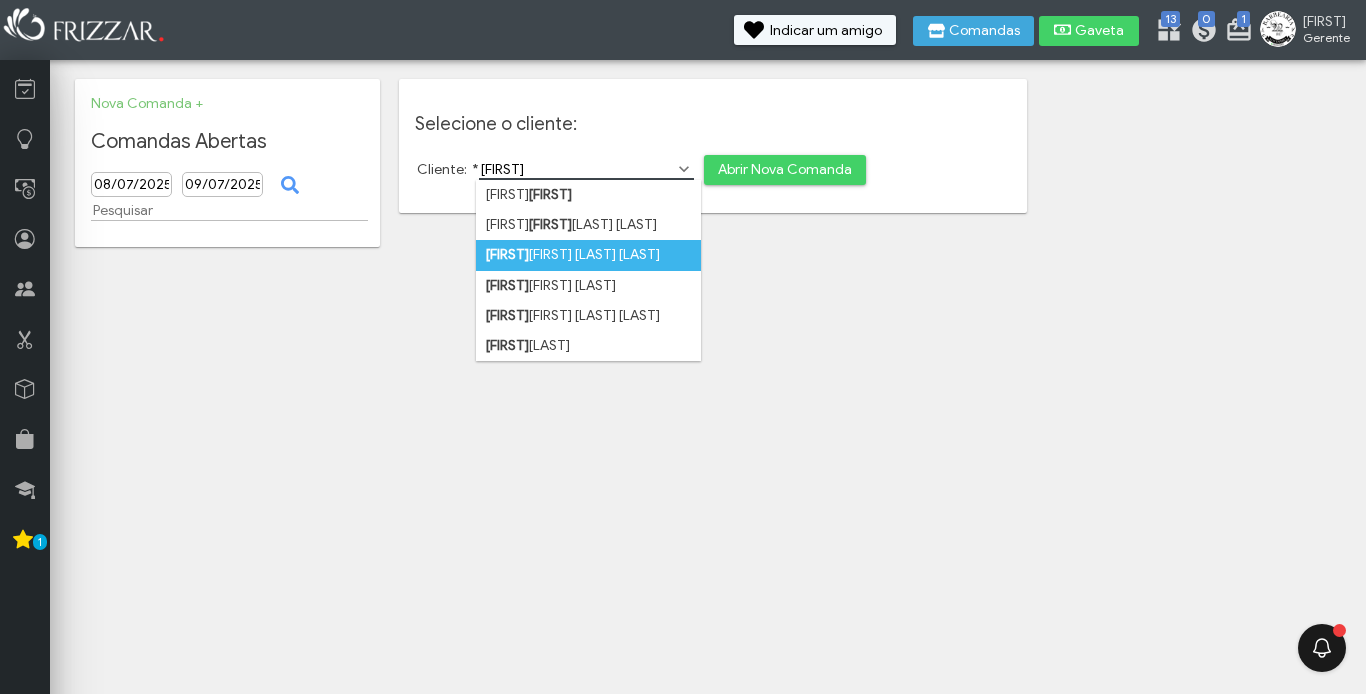 type on "pablo" 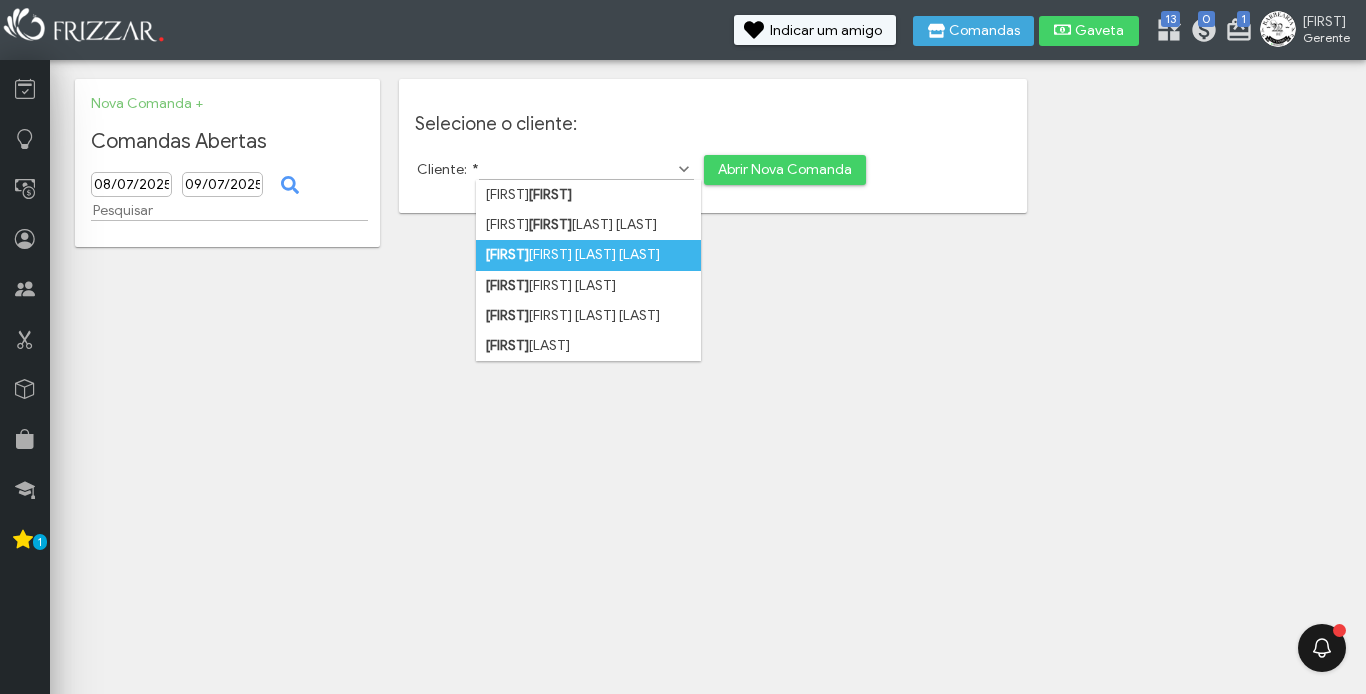 click on "Pablo  Henrique Andrade Bezerra" at bounding box center [588, 255] 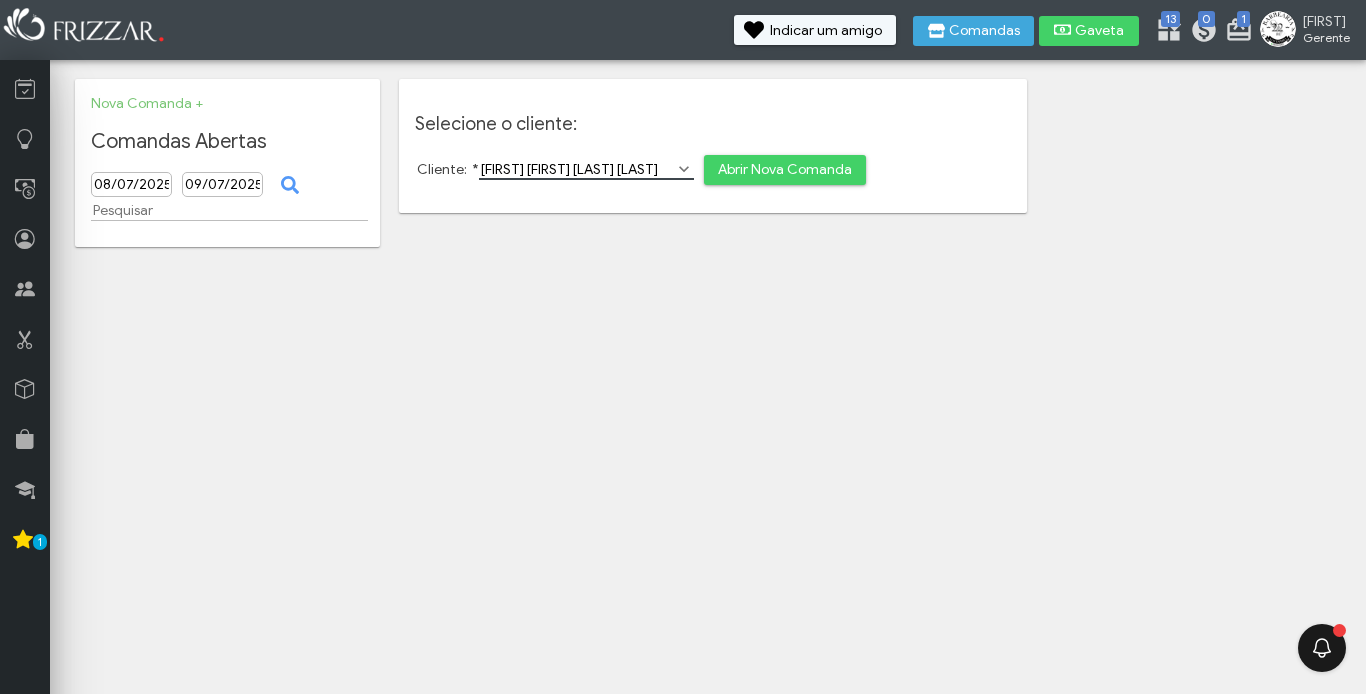 scroll, scrollTop: 0, scrollLeft: 46, axis: horizontal 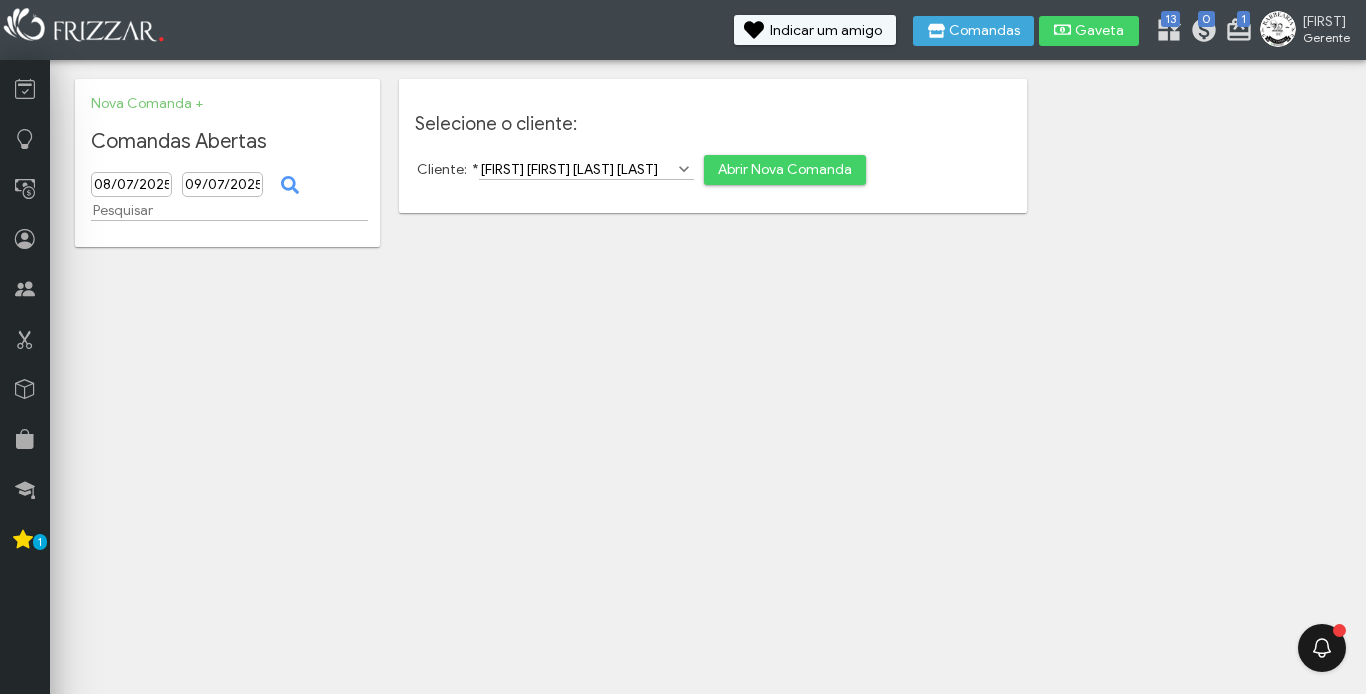 click on "Abrir Nova Comanda" at bounding box center [785, 170] 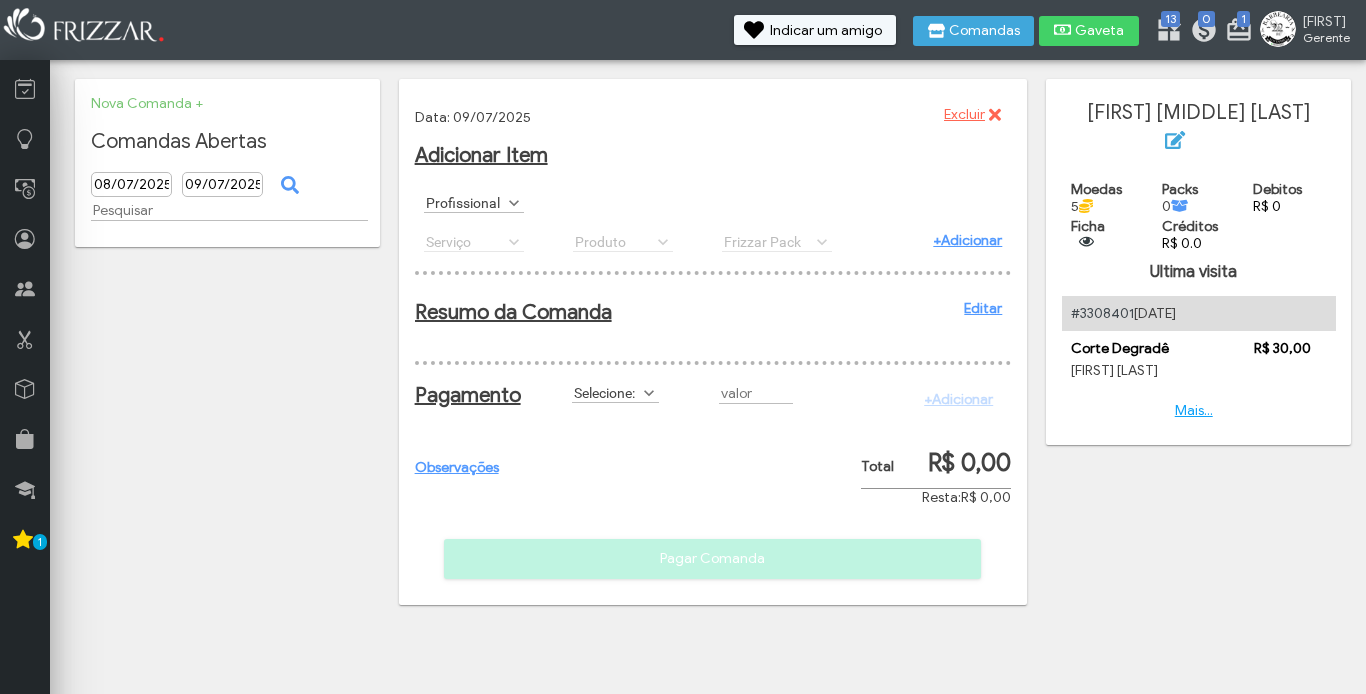 scroll, scrollTop: 0, scrollLeft: 0, axis: both 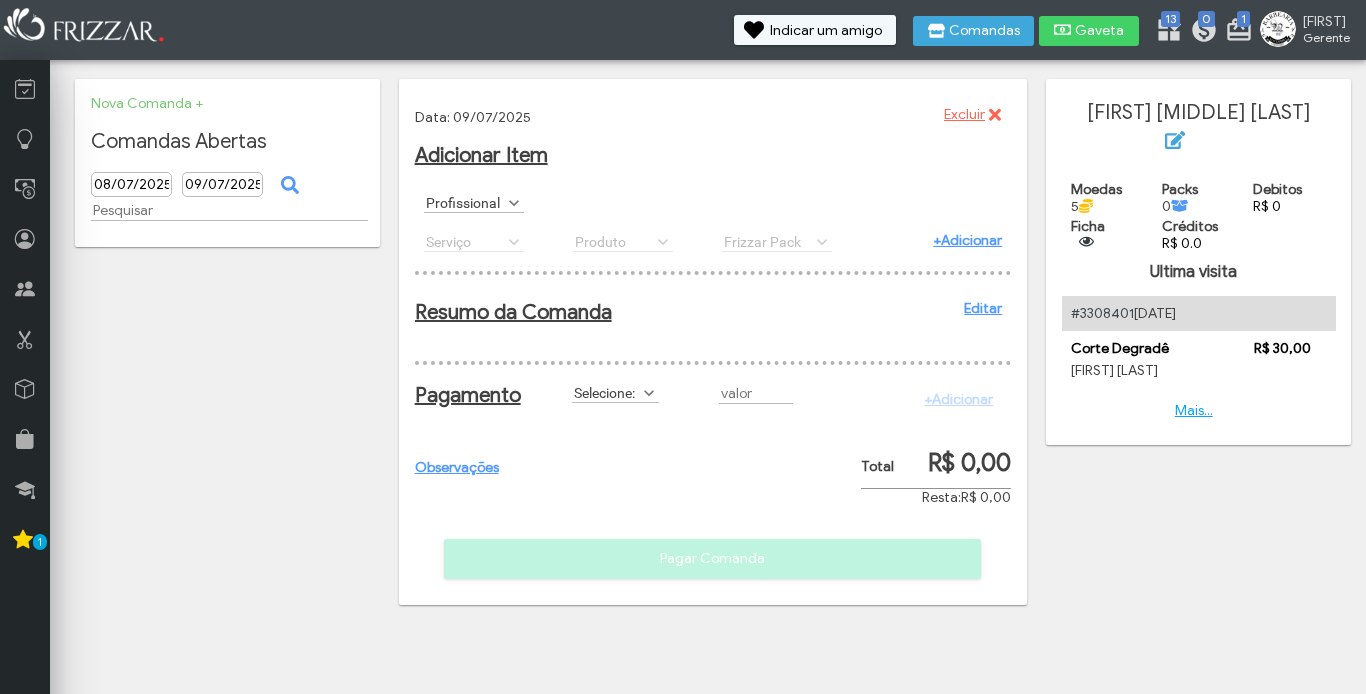 click at bounding box center [514, 203] 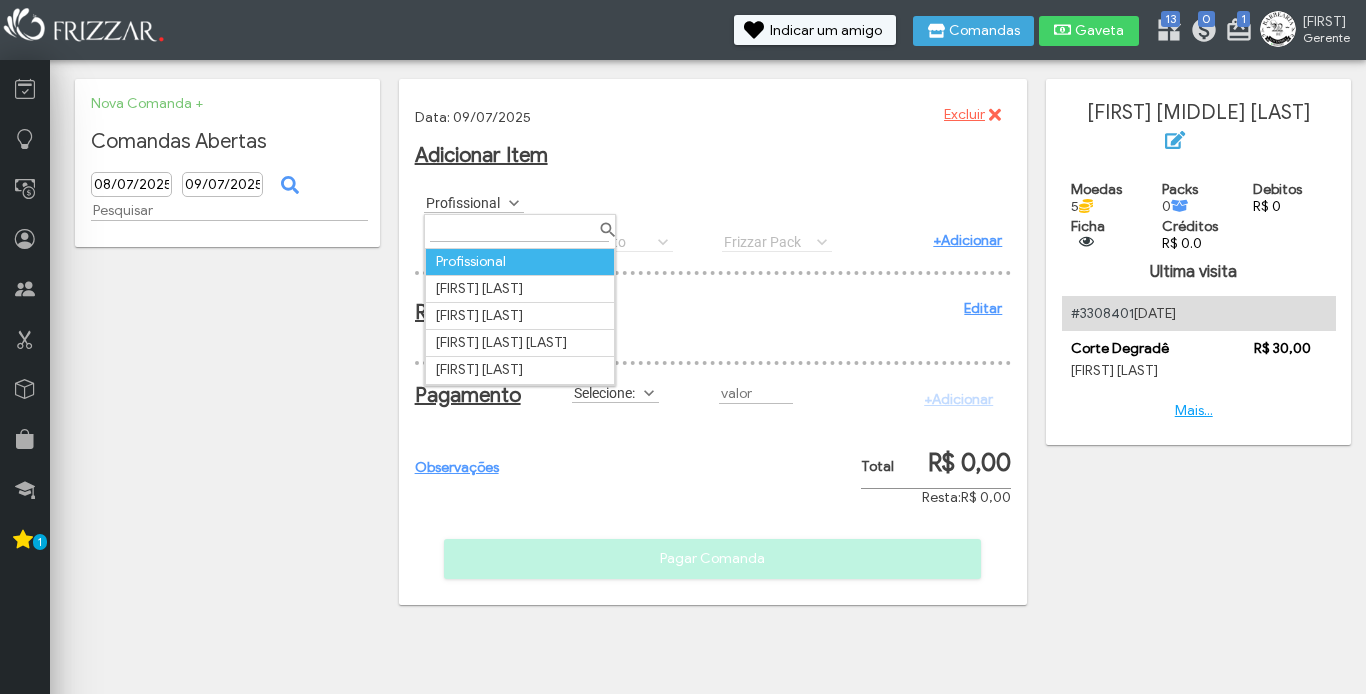 scroll, scrollTop: 11, scrollLeft: 89, axis: both 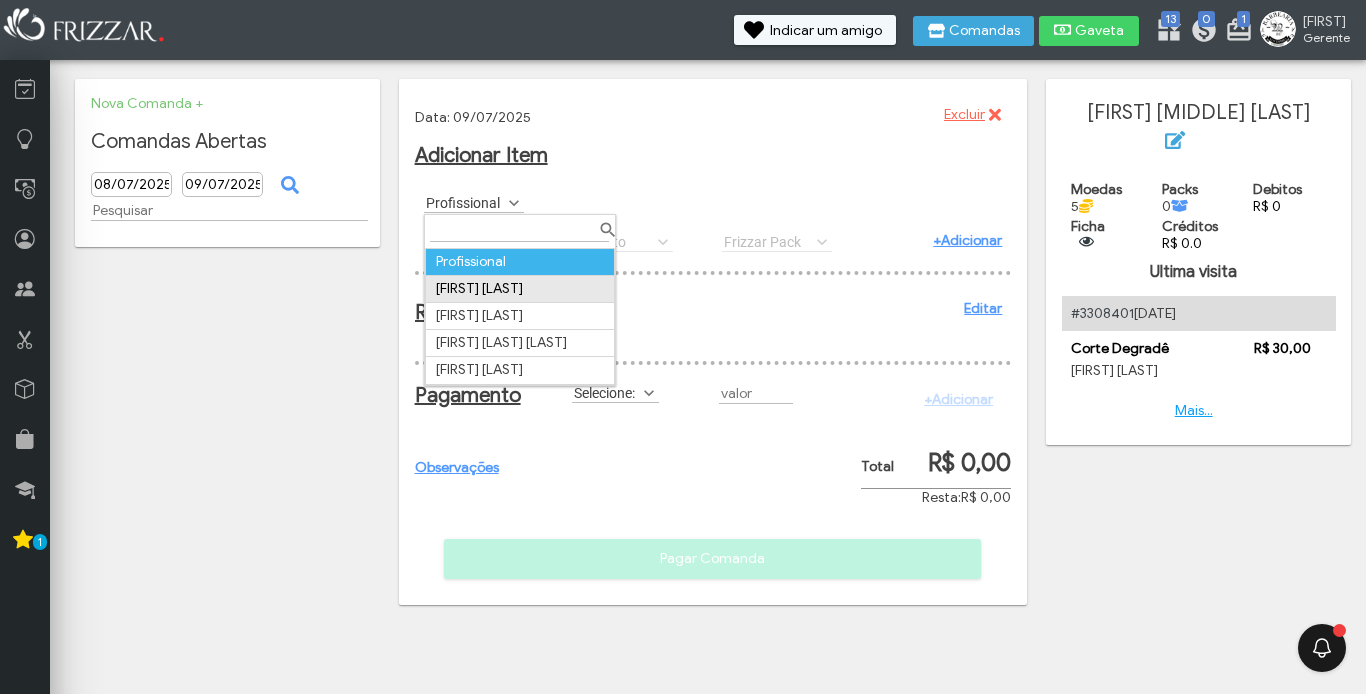 click on "[FIRST] [LAST]" at bounding box center (519, 288) 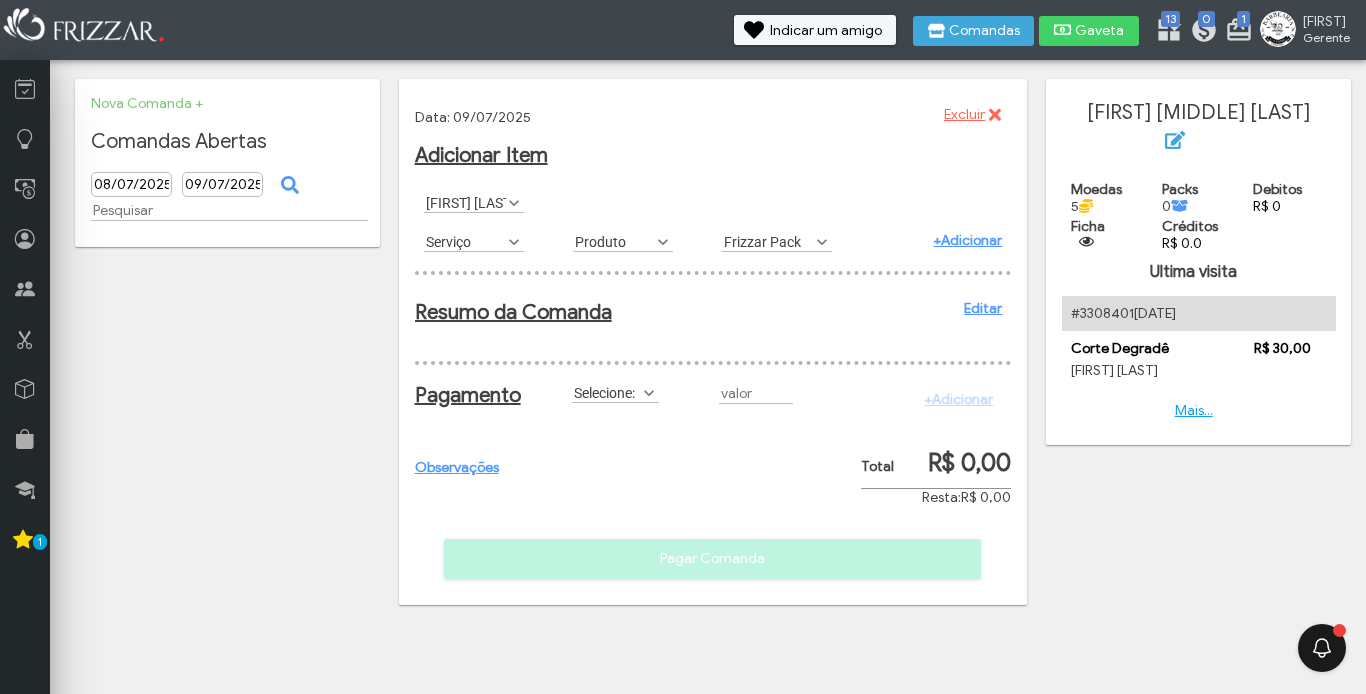 scroll, scrollTop: 11, scrollLeft: 89, axis: both 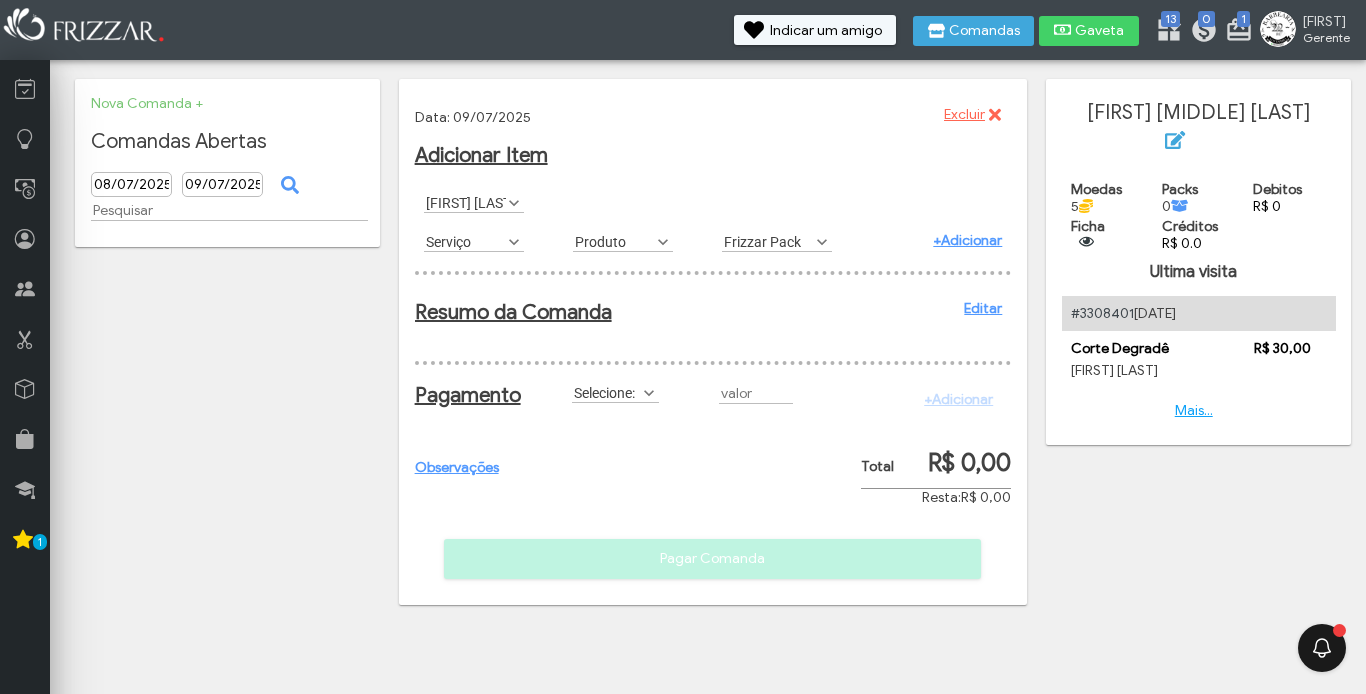 click on "Serviço" at bounding box center [465, 241] 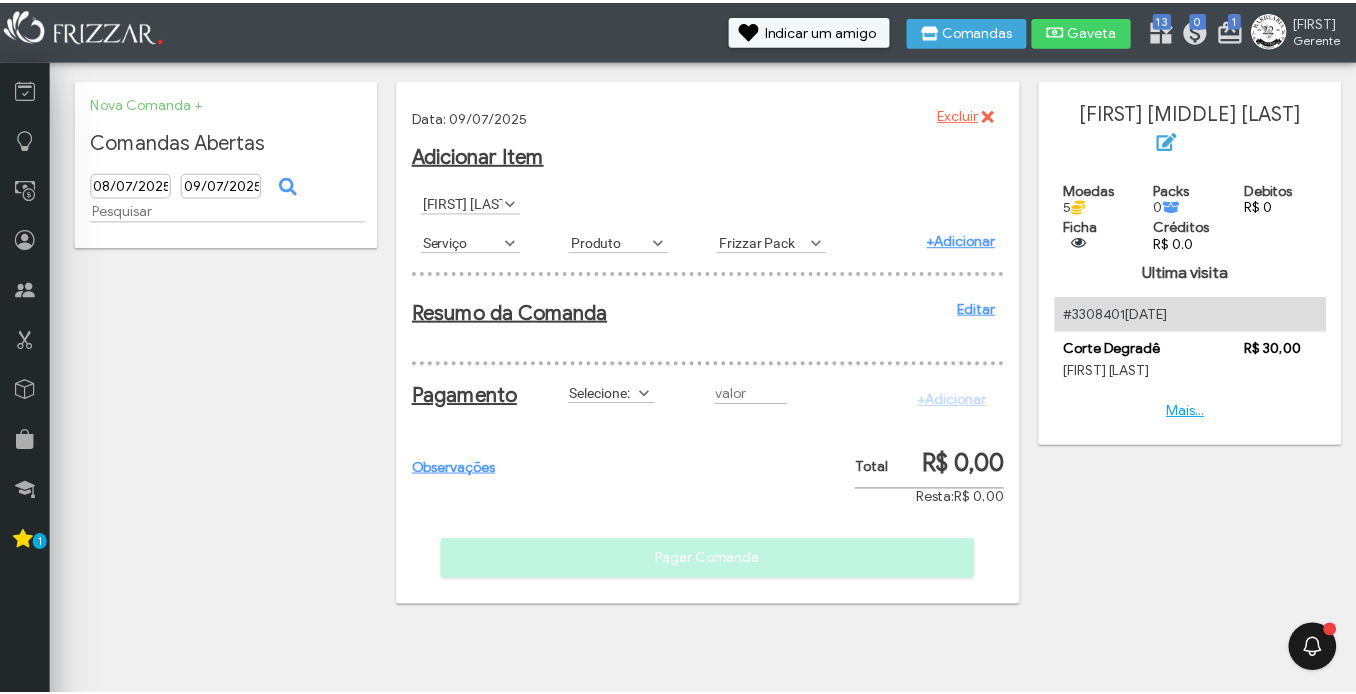 scroll, scrollTop: 11, scrollLeft: 89, axis: both 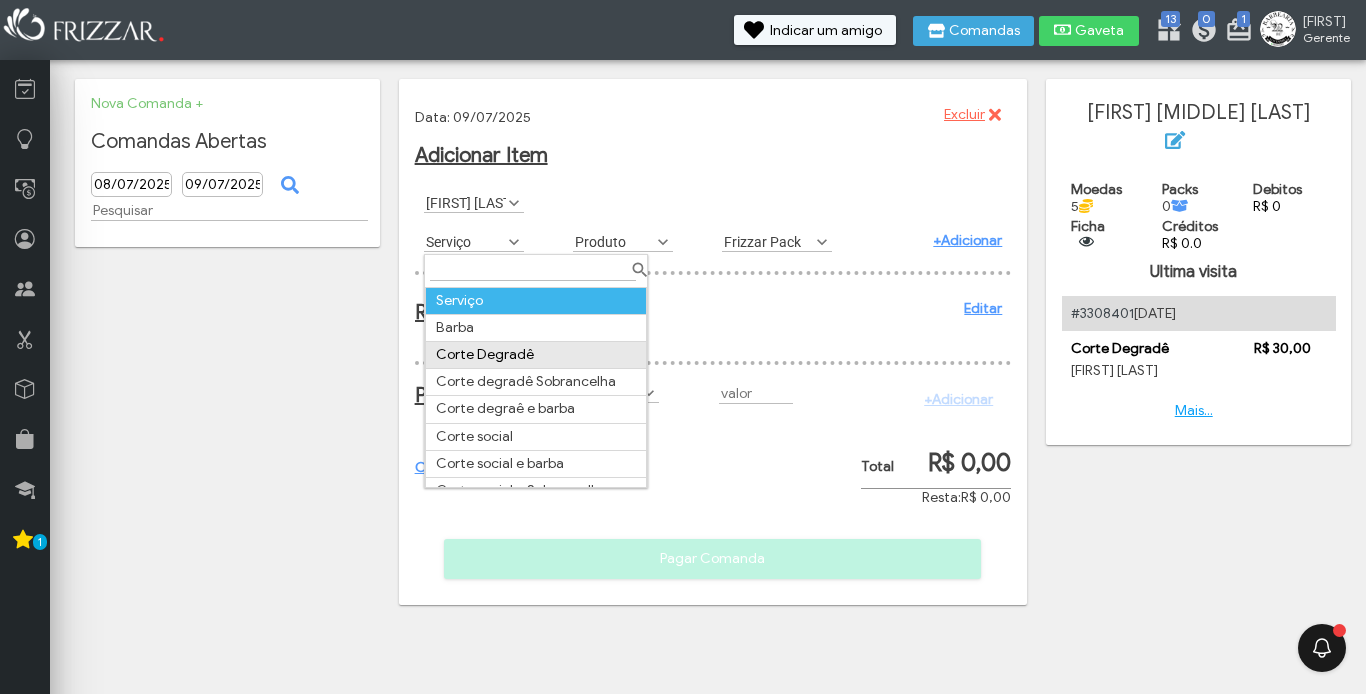 click on "Corte  Degradê" at bounding box center (536, 355) 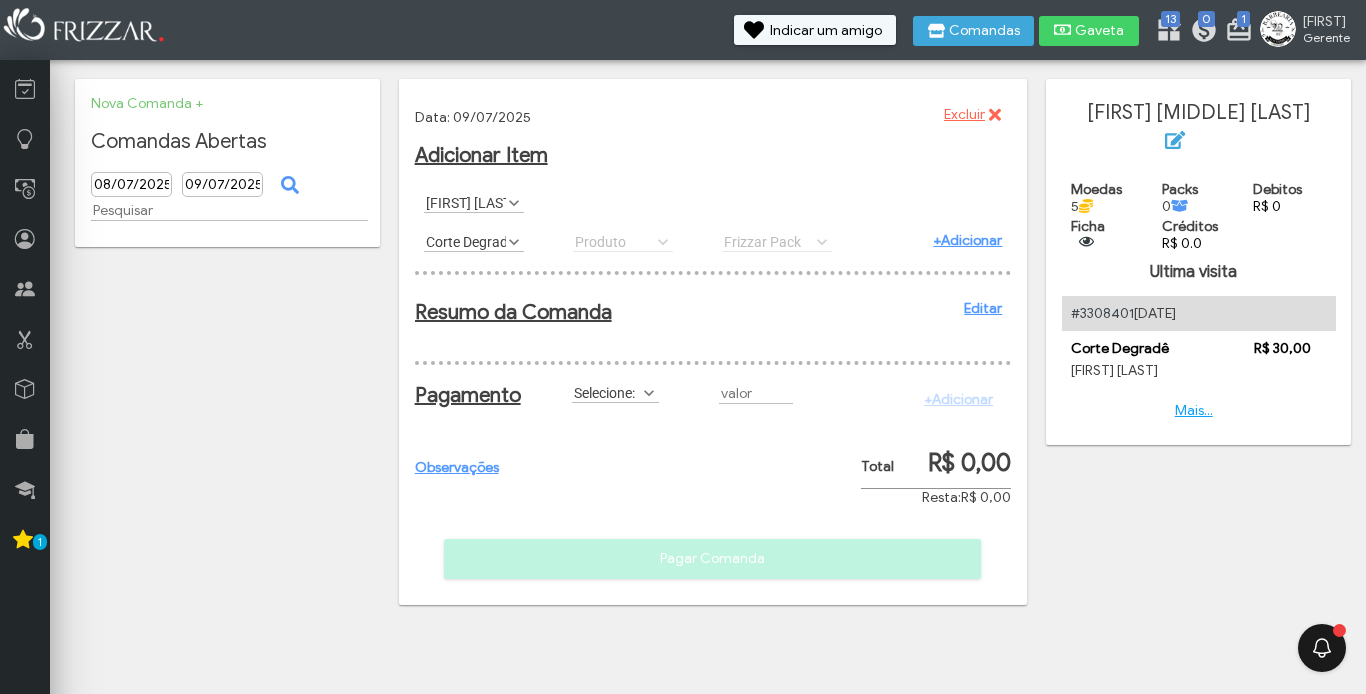 click on "+Adicionar" at bounding box center (967, 240) 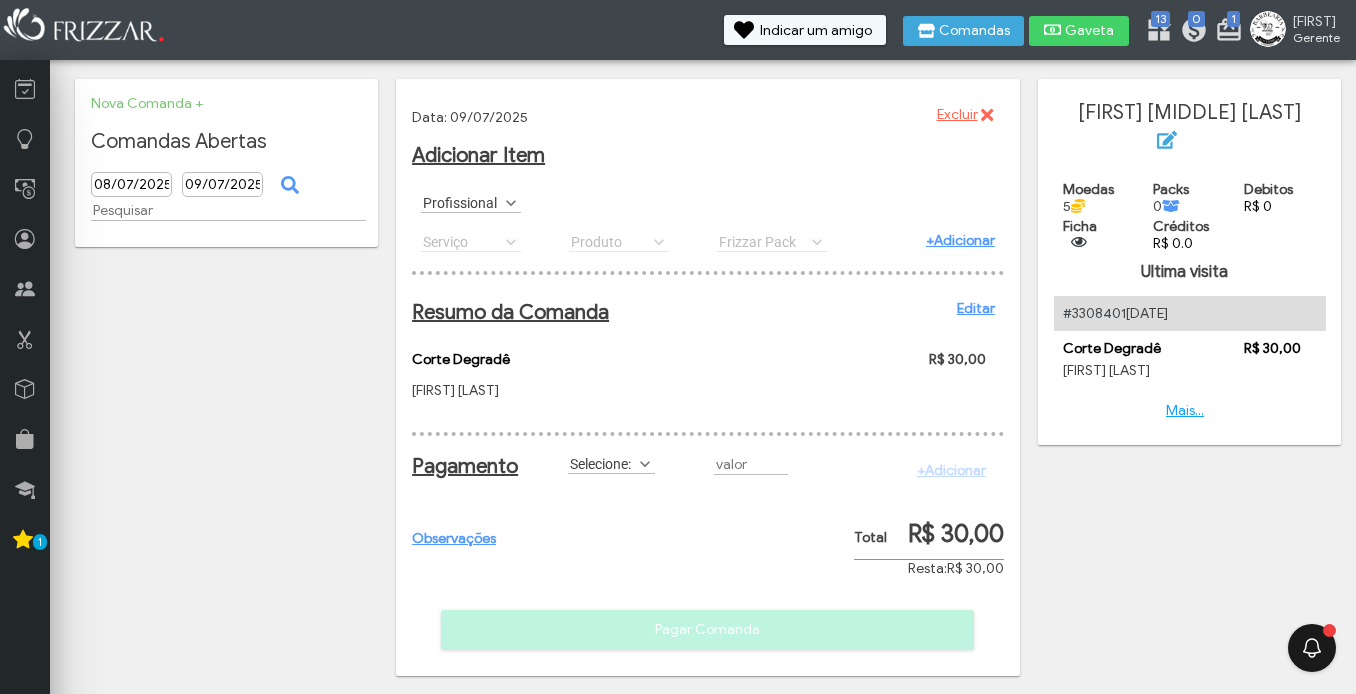 click on "Corte  Degradê
[FIRST] [LAST]" at bounding box center (582, 377) 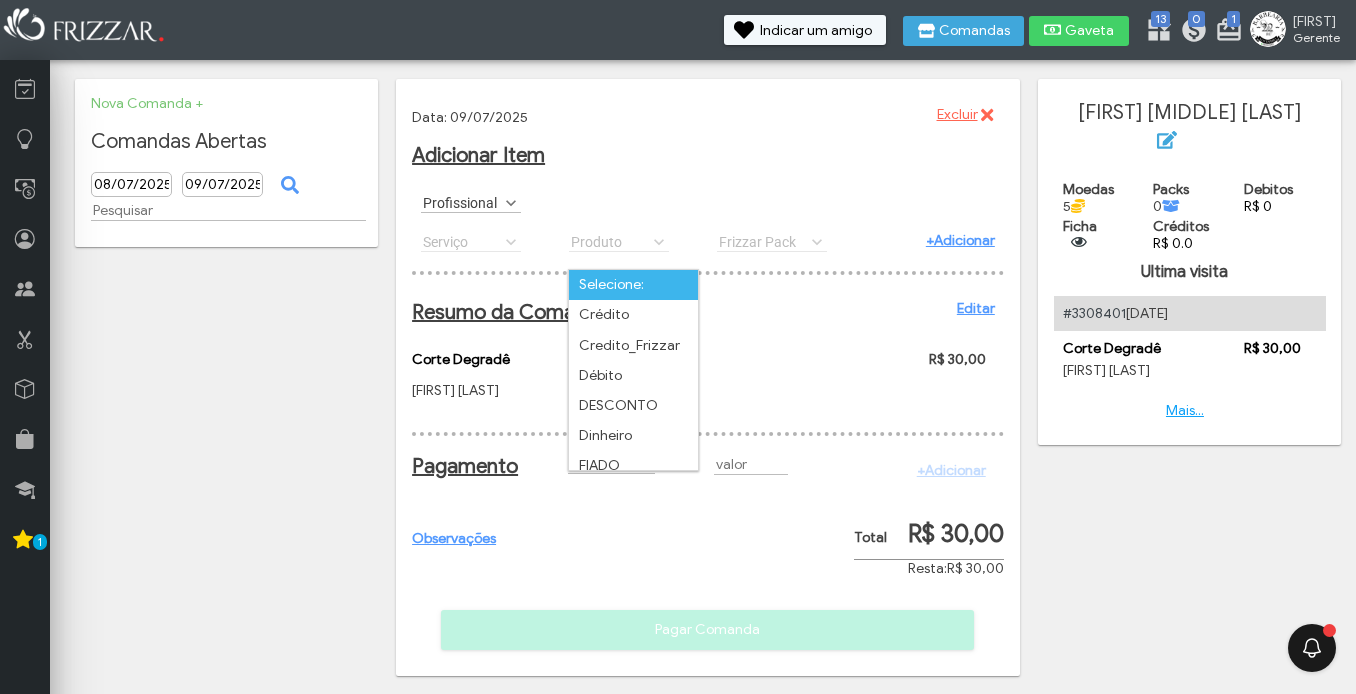 scroll, scrollTop: 11, scrollLeft: 89, axis: both 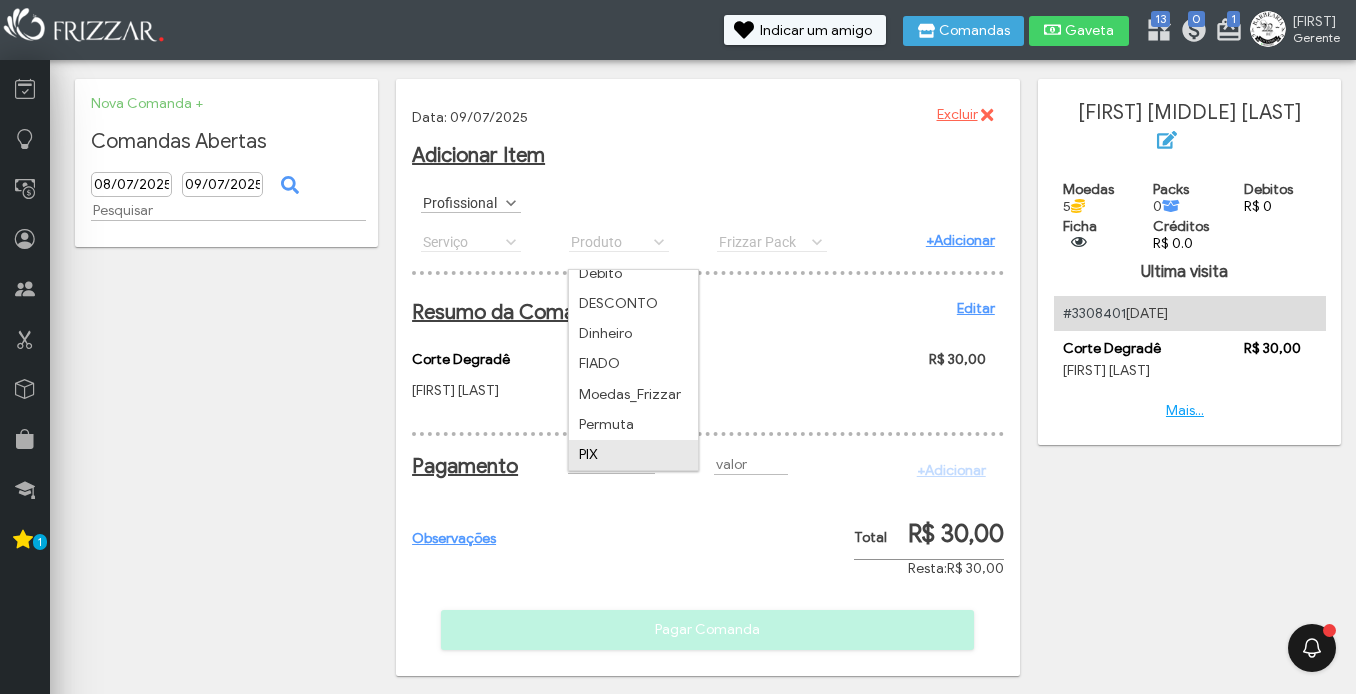 click on "PIX" at bounding box center [633, 455] 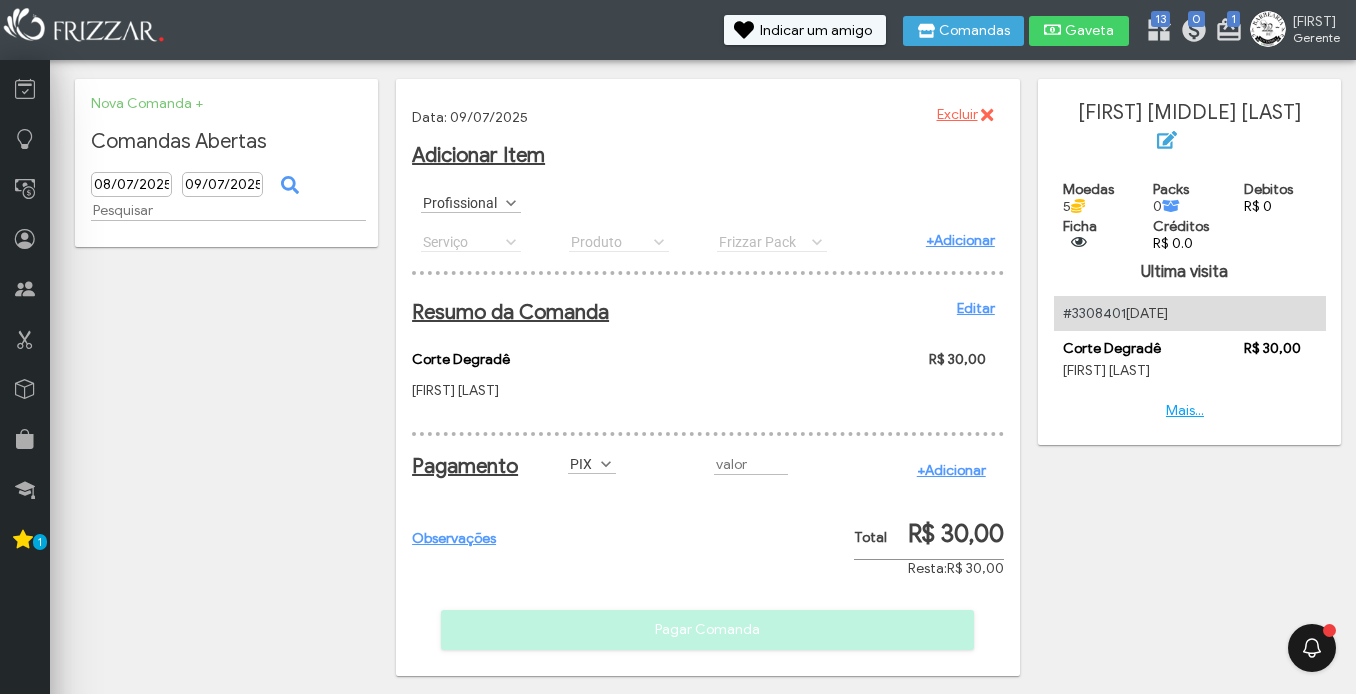 click on "+Adicionar" at bounding box center (951, 470) 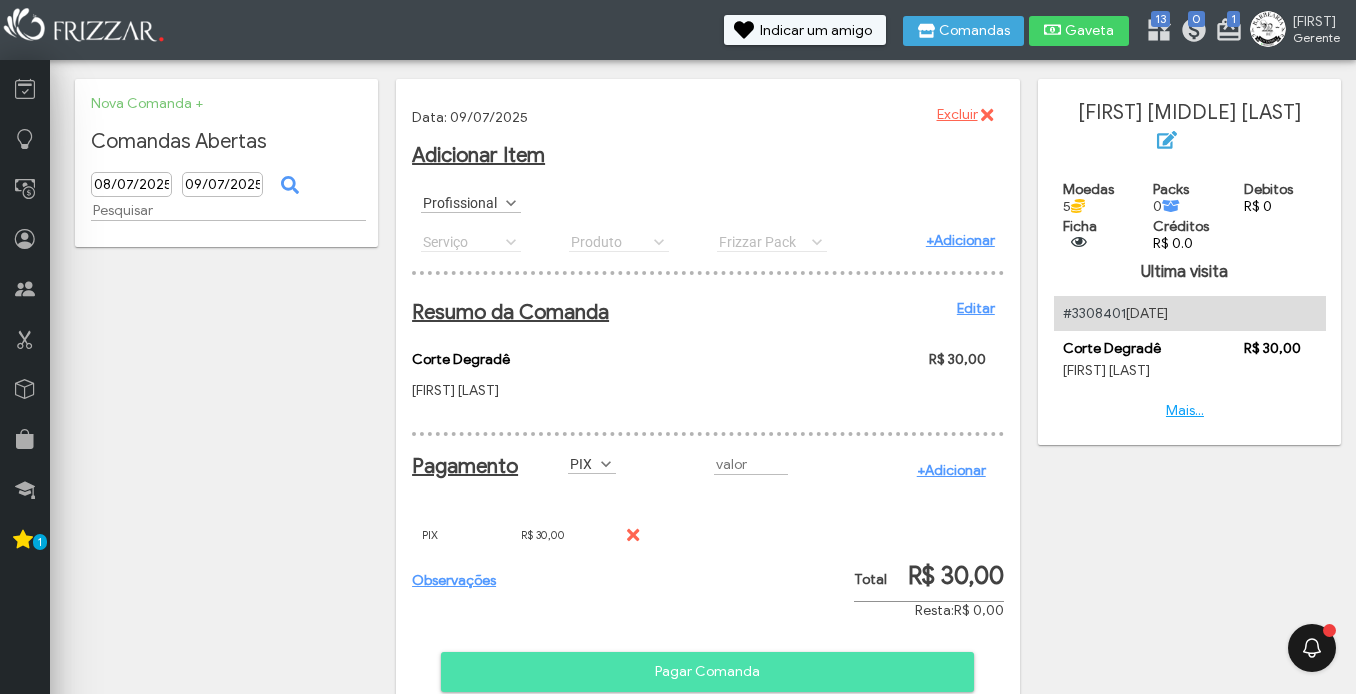 click on "Pagar Comanda" at bounding box center [707, 672] 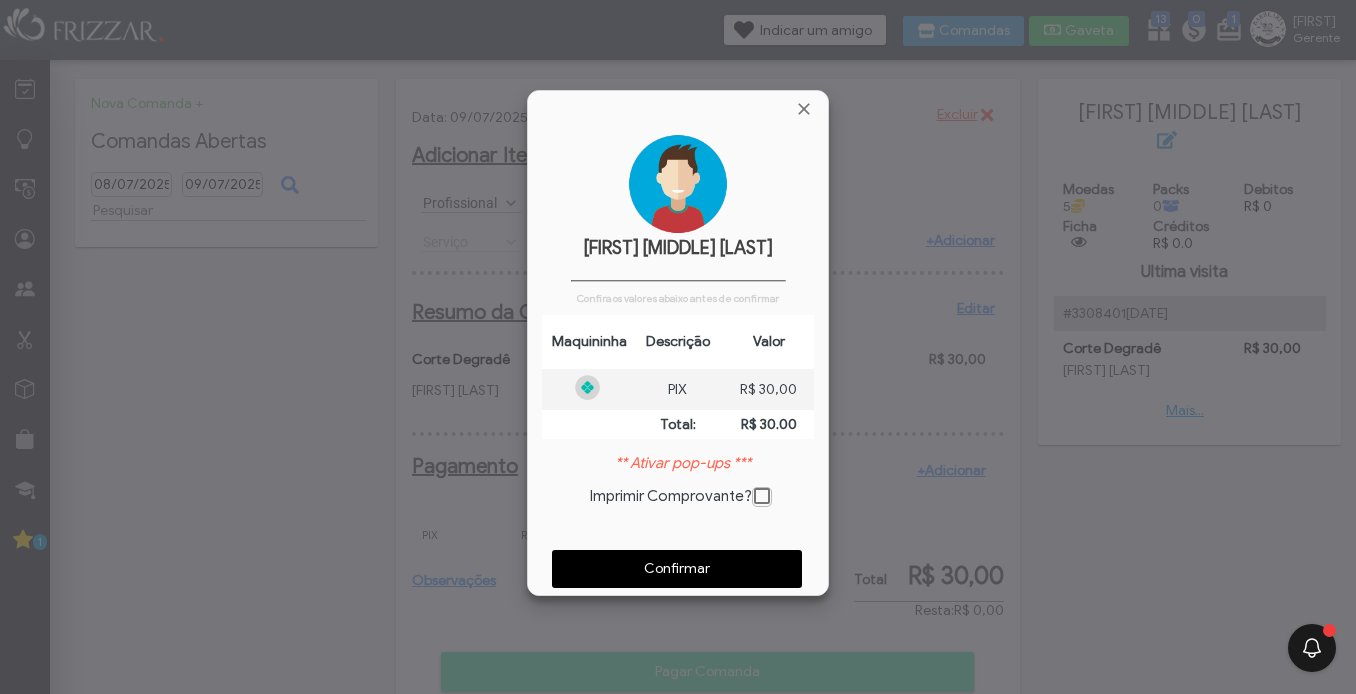 scroll, scrollTop: 10, scrollLeft: 11, axis: both 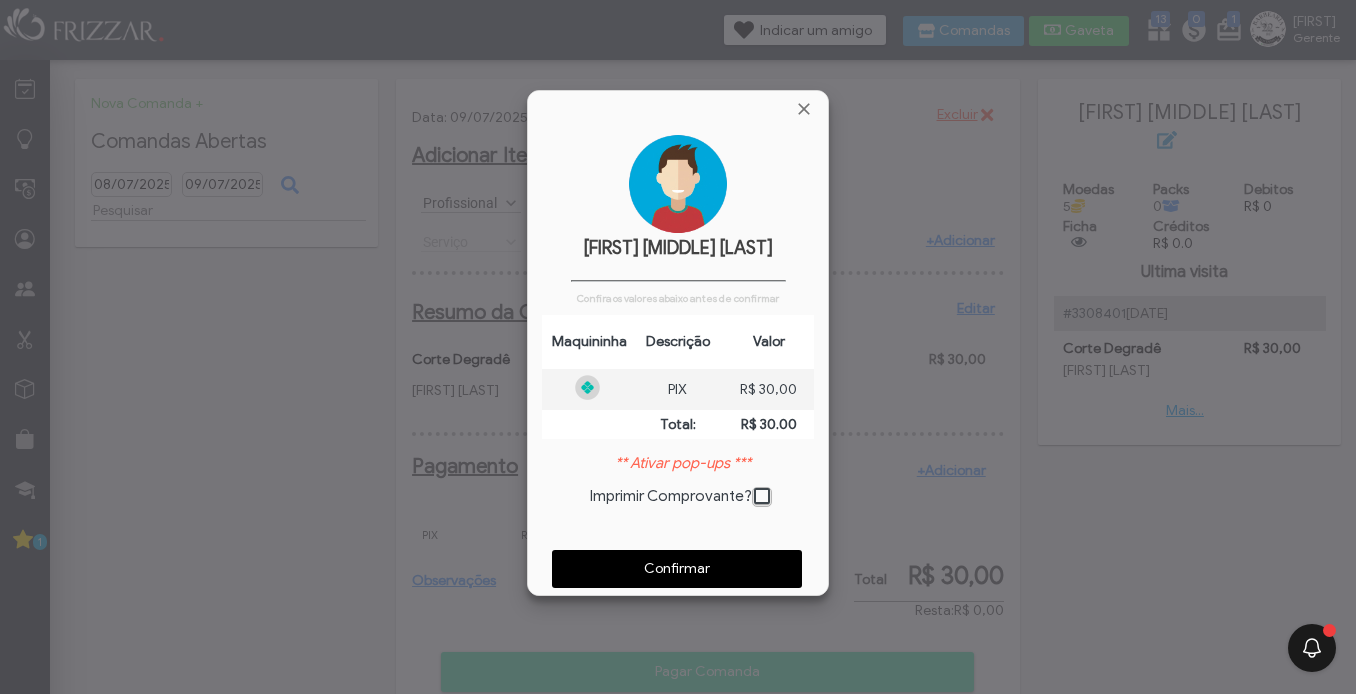 click on "Confirmar" at bounding box center (677, 569) 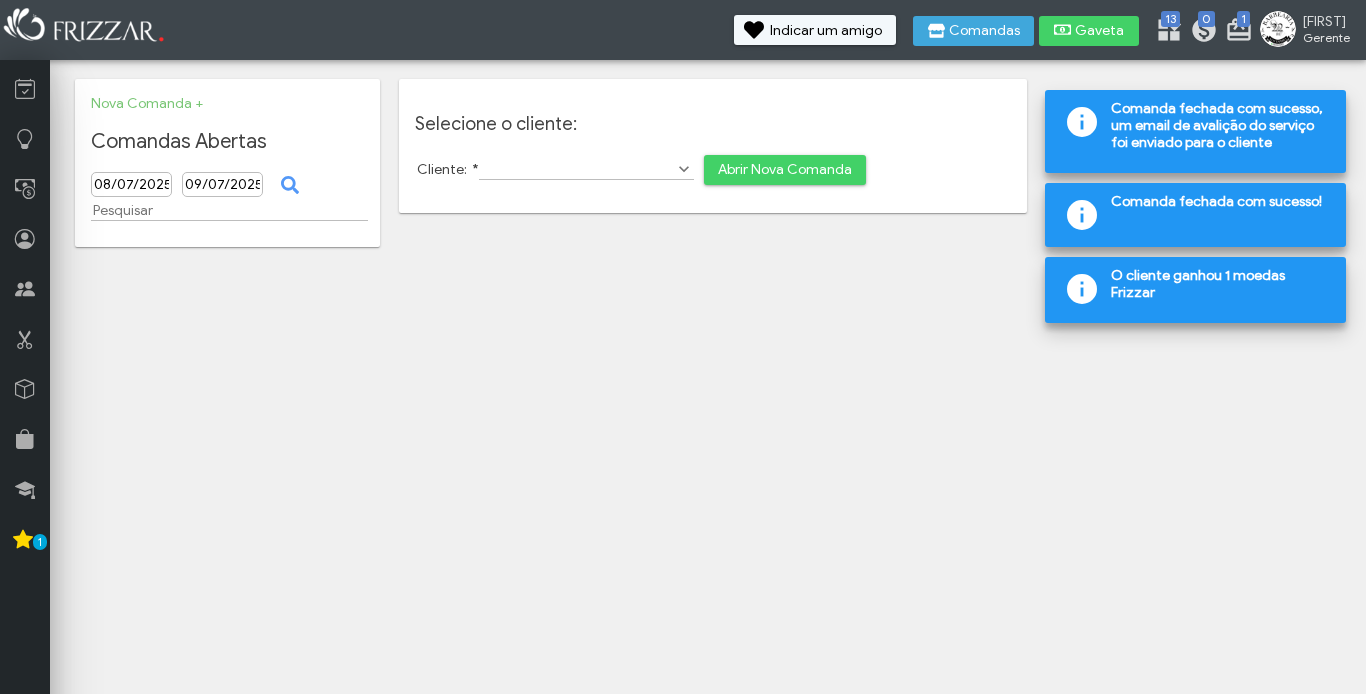 scroll, scrollTop: 0, scrollLeft: 0, axis: both 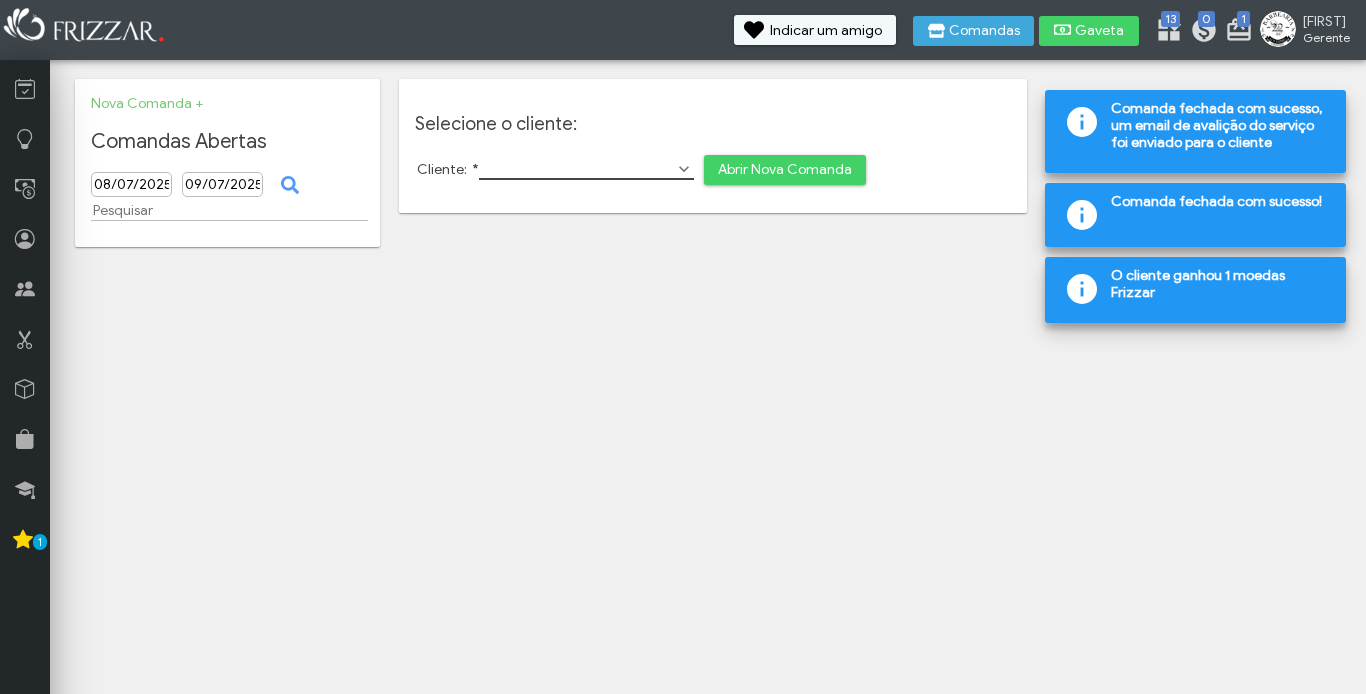 click on "Cliente: *" at bounding box center [586, 169] 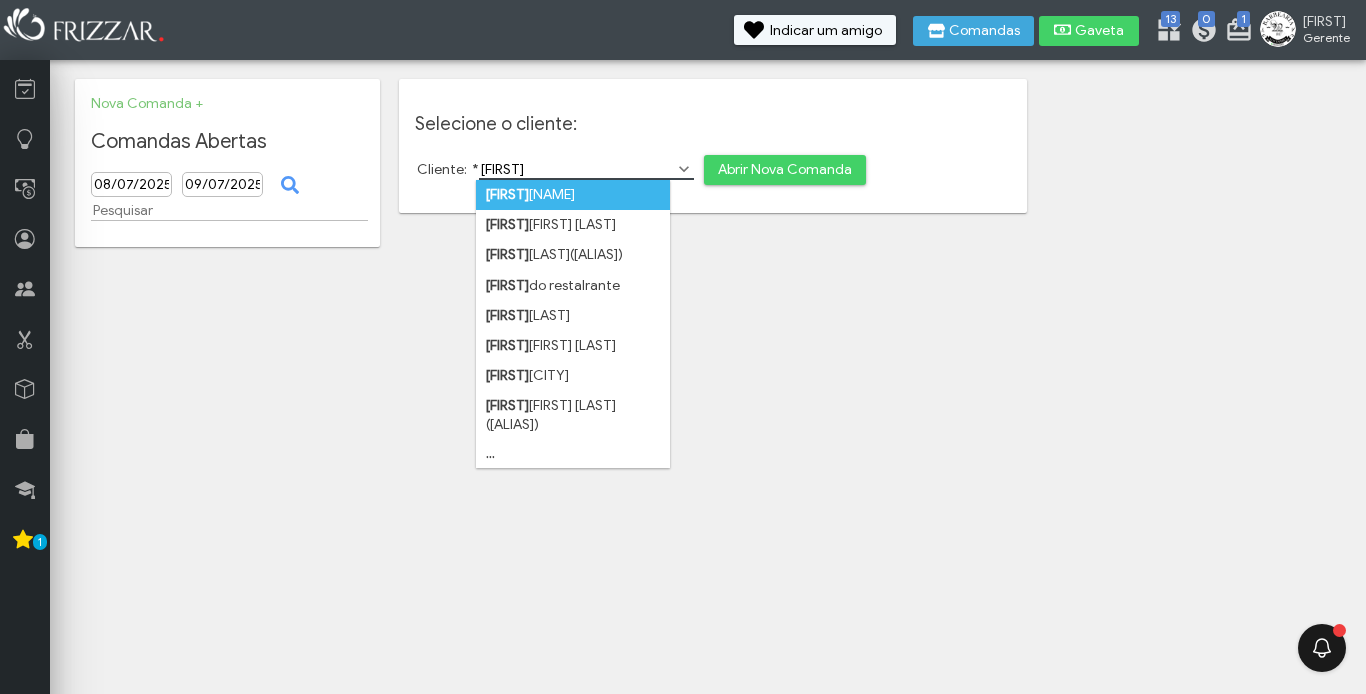 type on "[FIRST]" 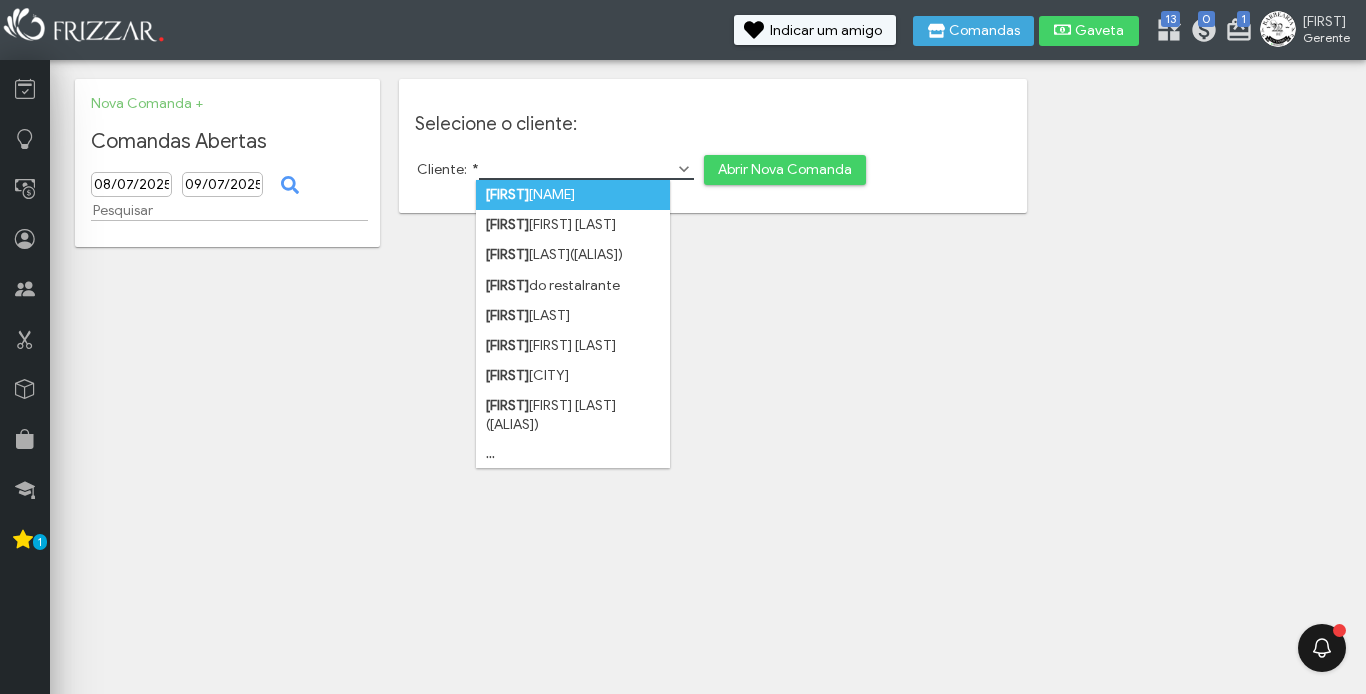 click on "[FIRST] [LAST]" at bounding box center [573, 195] 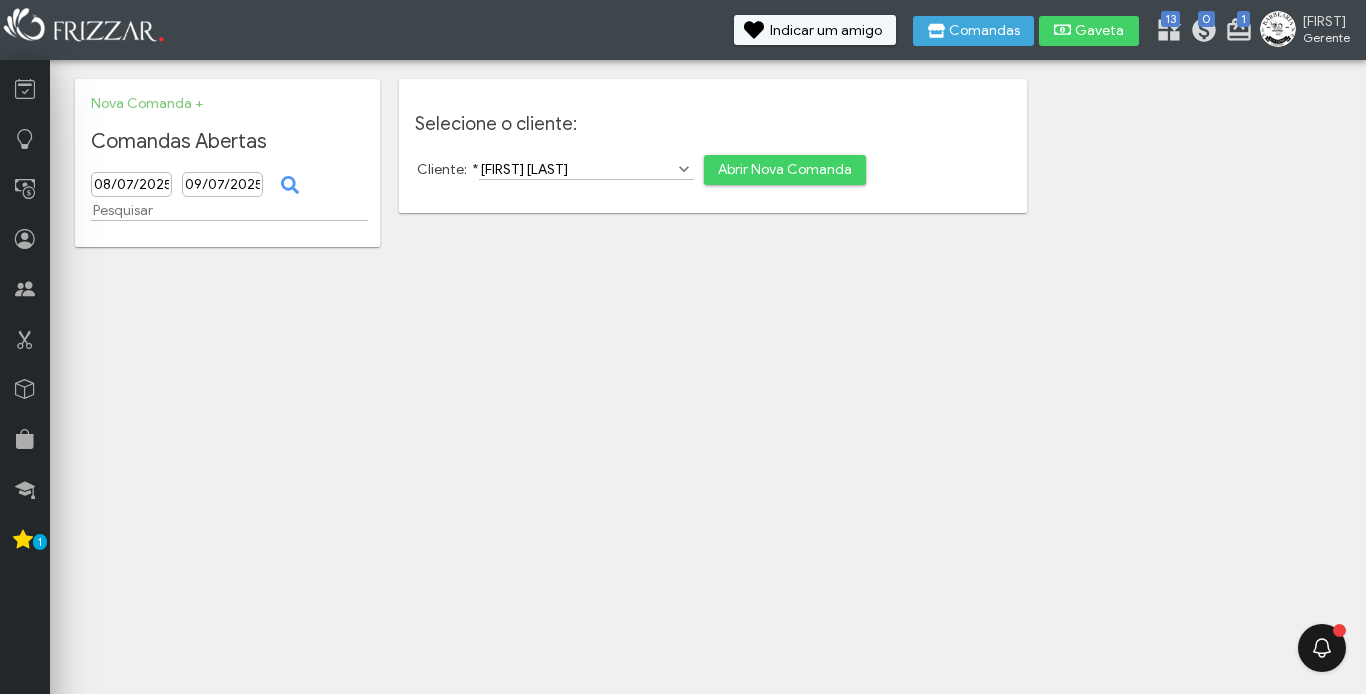 click on "Abrir Nova Comanda" at bounding box center (785, 170) 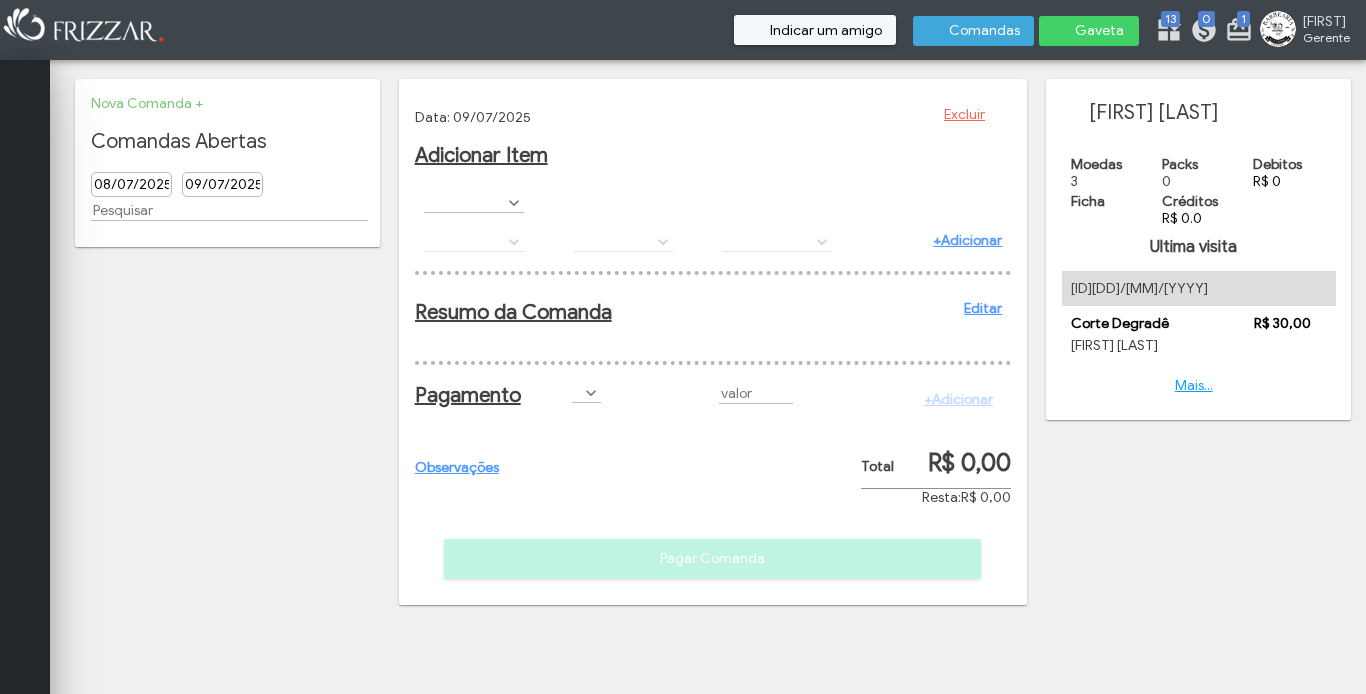 scroll, scrollTop: 0, scrollLeft: 0, axis: both 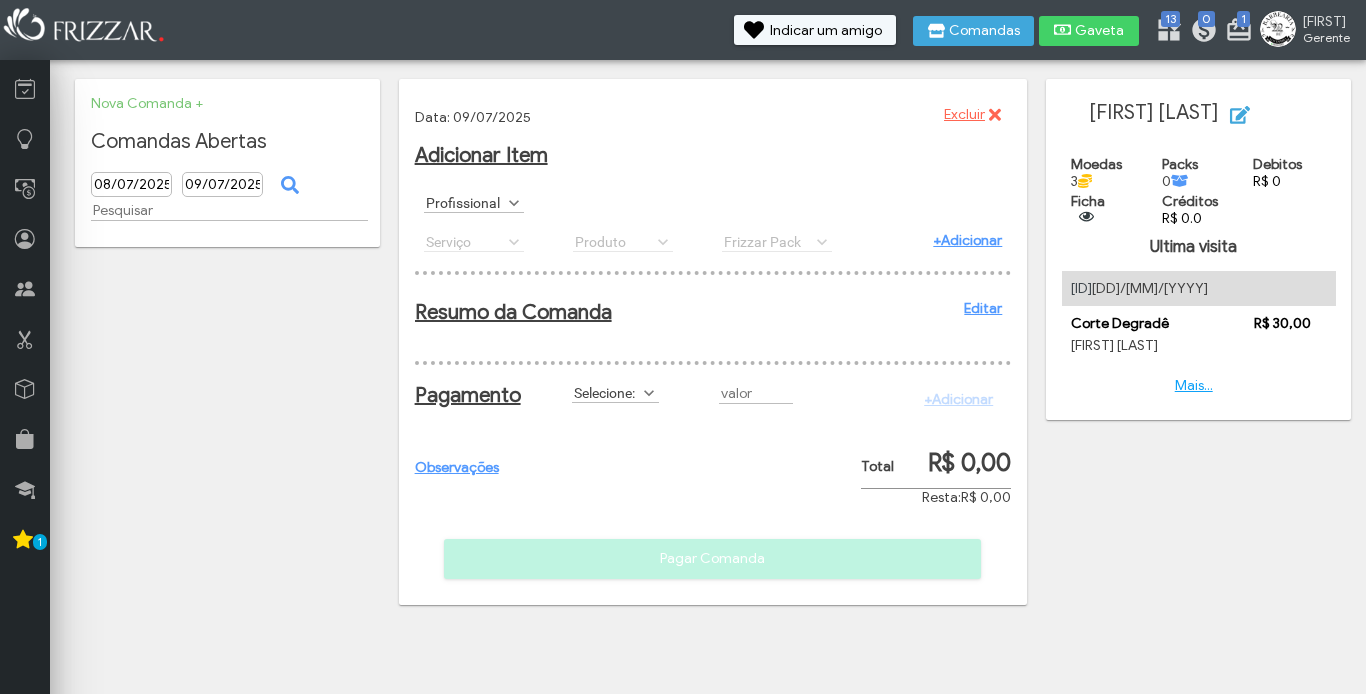 click at bounding box center (514, 203) 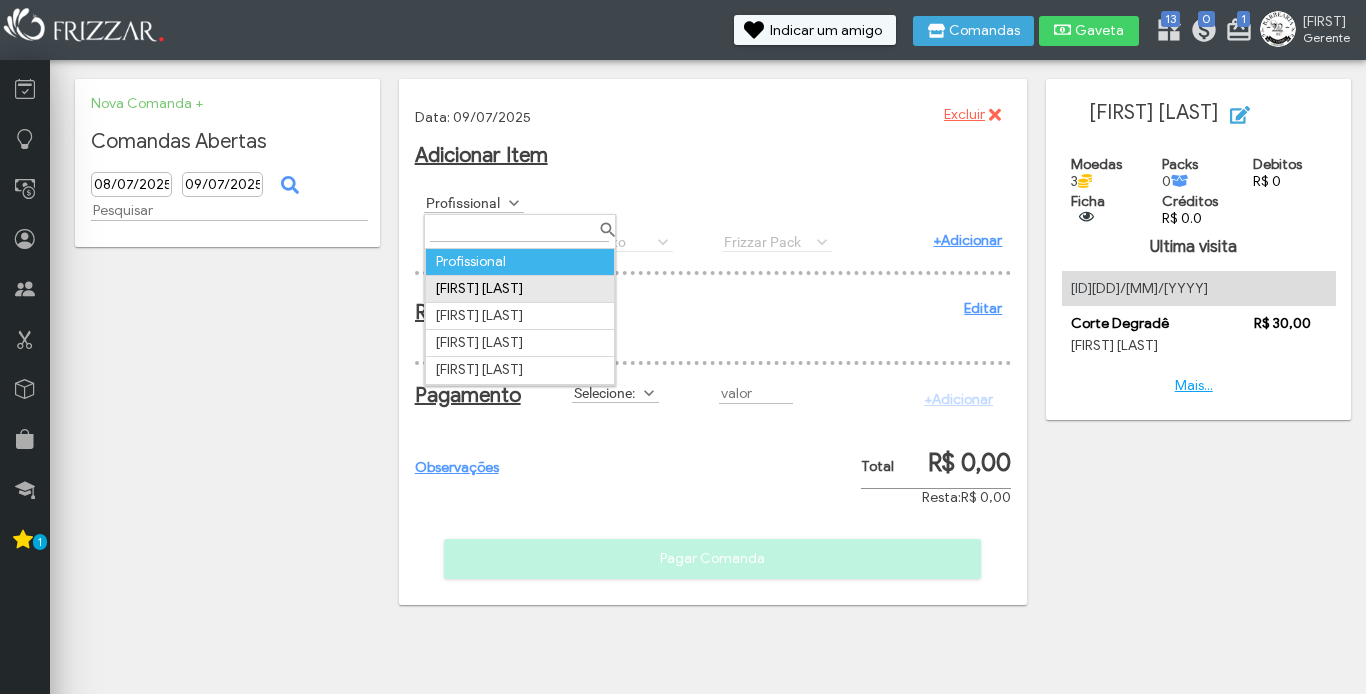 click on "Gabriel Teotonio de Castro" at bounding box center (519, 288) 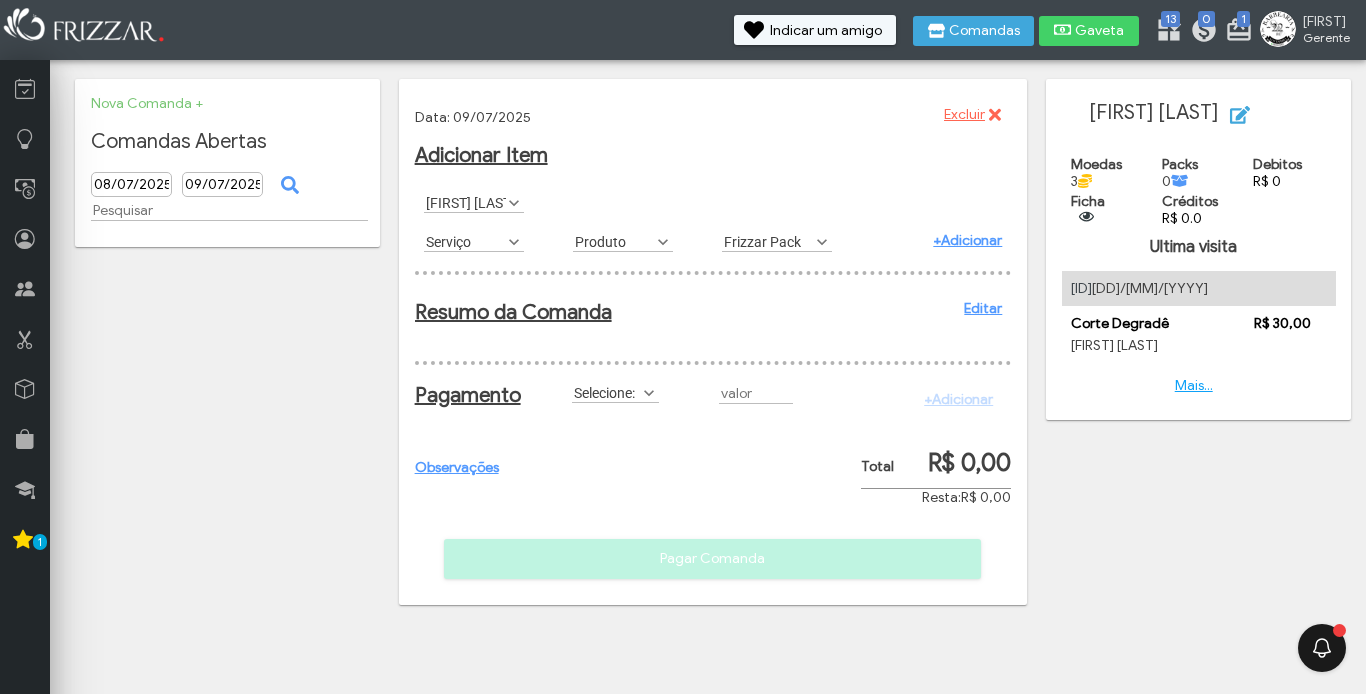 scroll, scrollTop: 0, scrollLeft: 0, axis: both 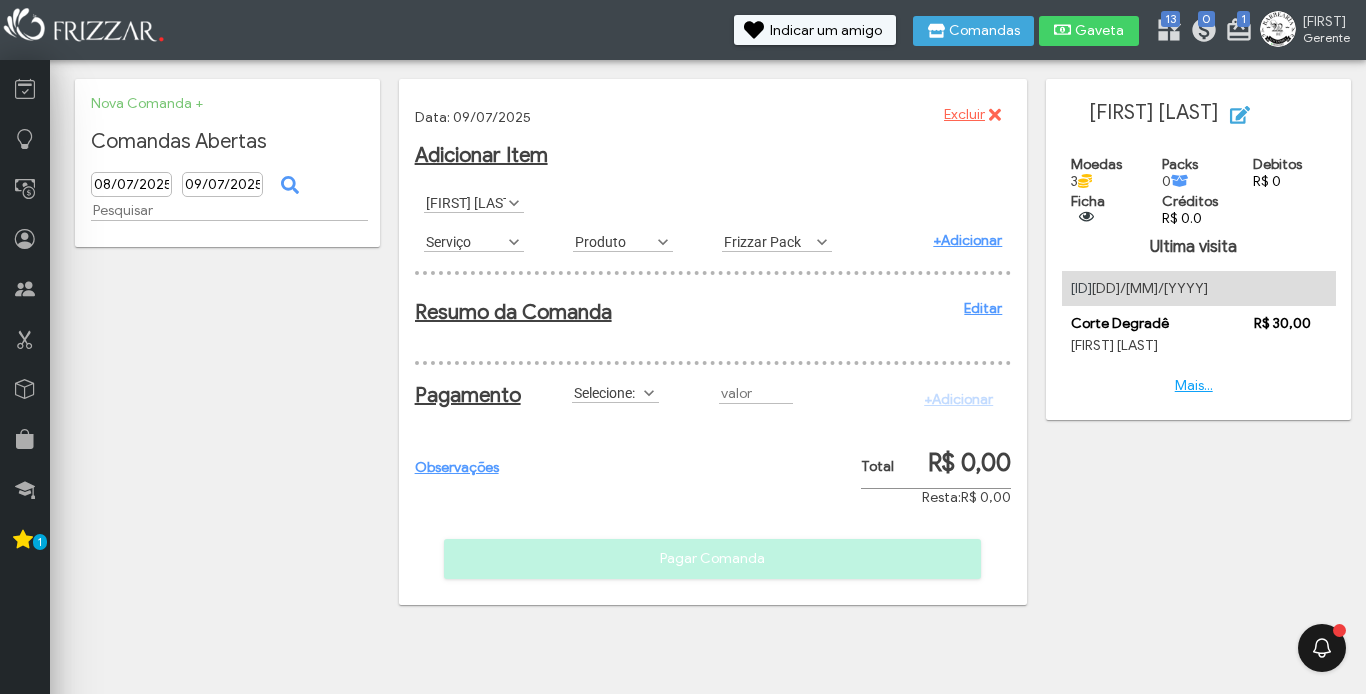 click at bounding box center [514, 242] 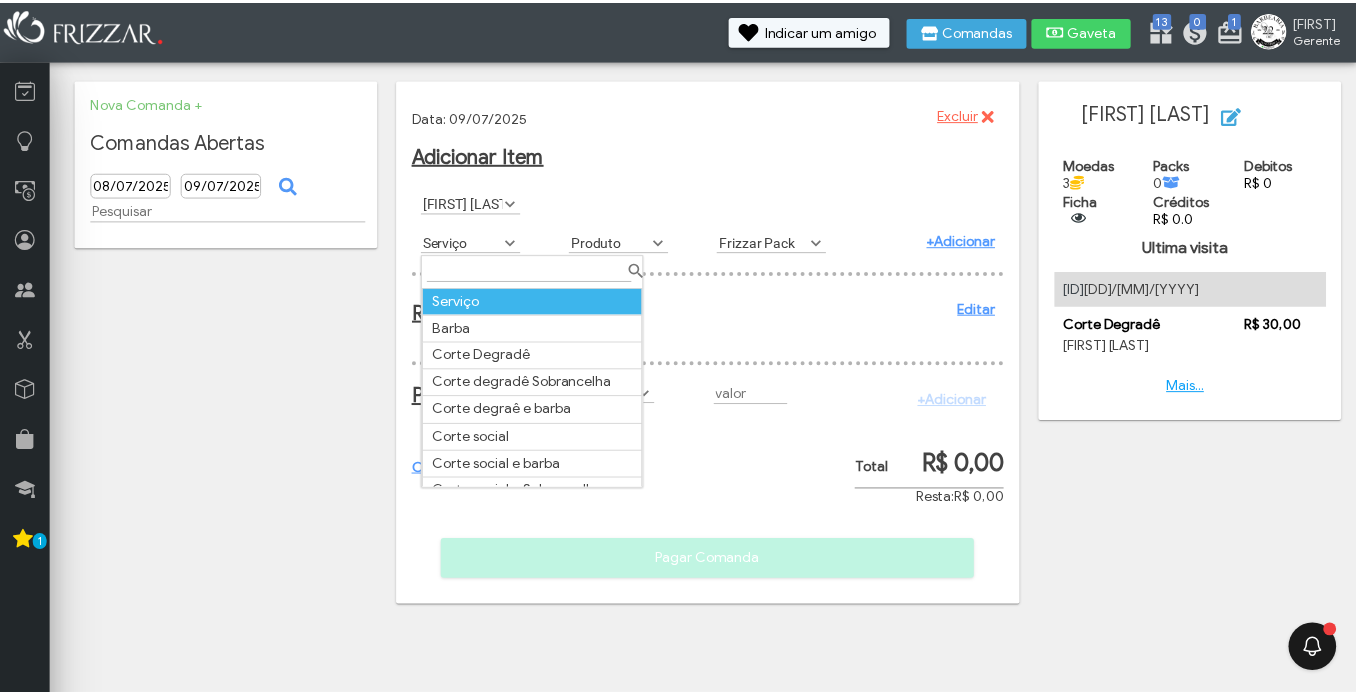 scroll, scrollTop: 11, scrollLeft: 89, axis: both 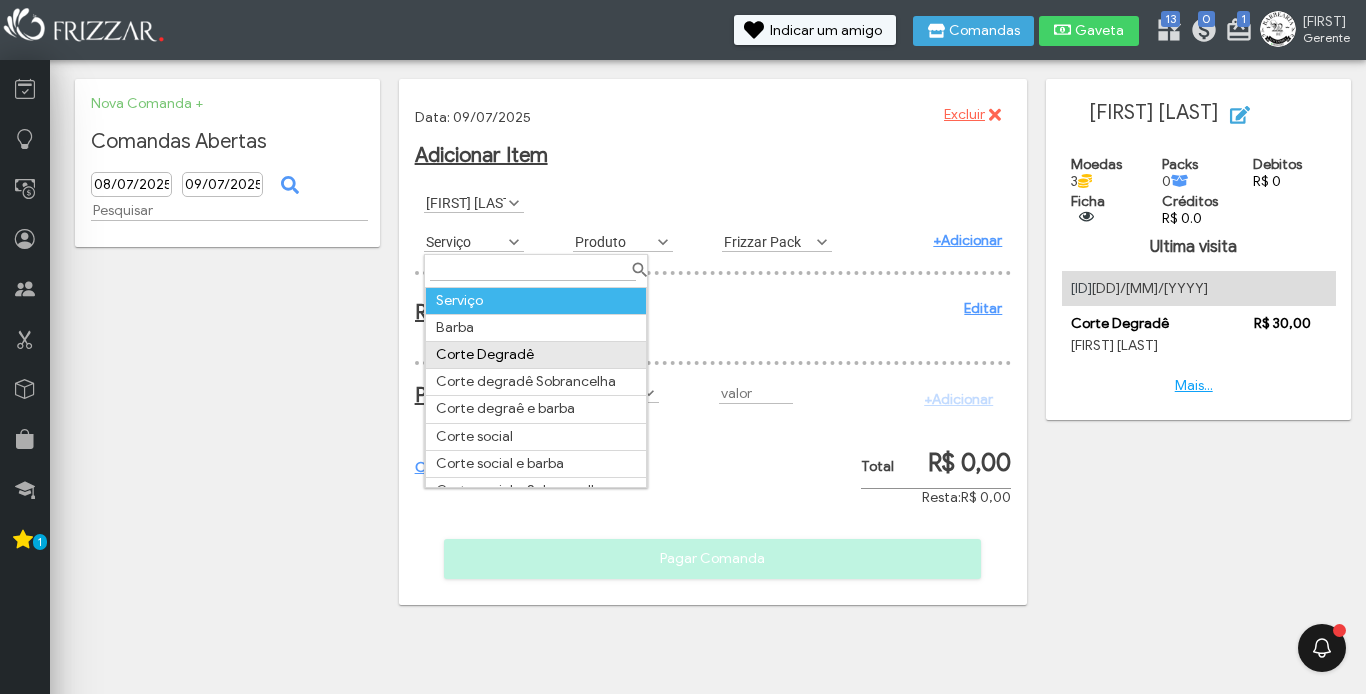 click on "Corte  Degradê" at bounding box center (536, 355) 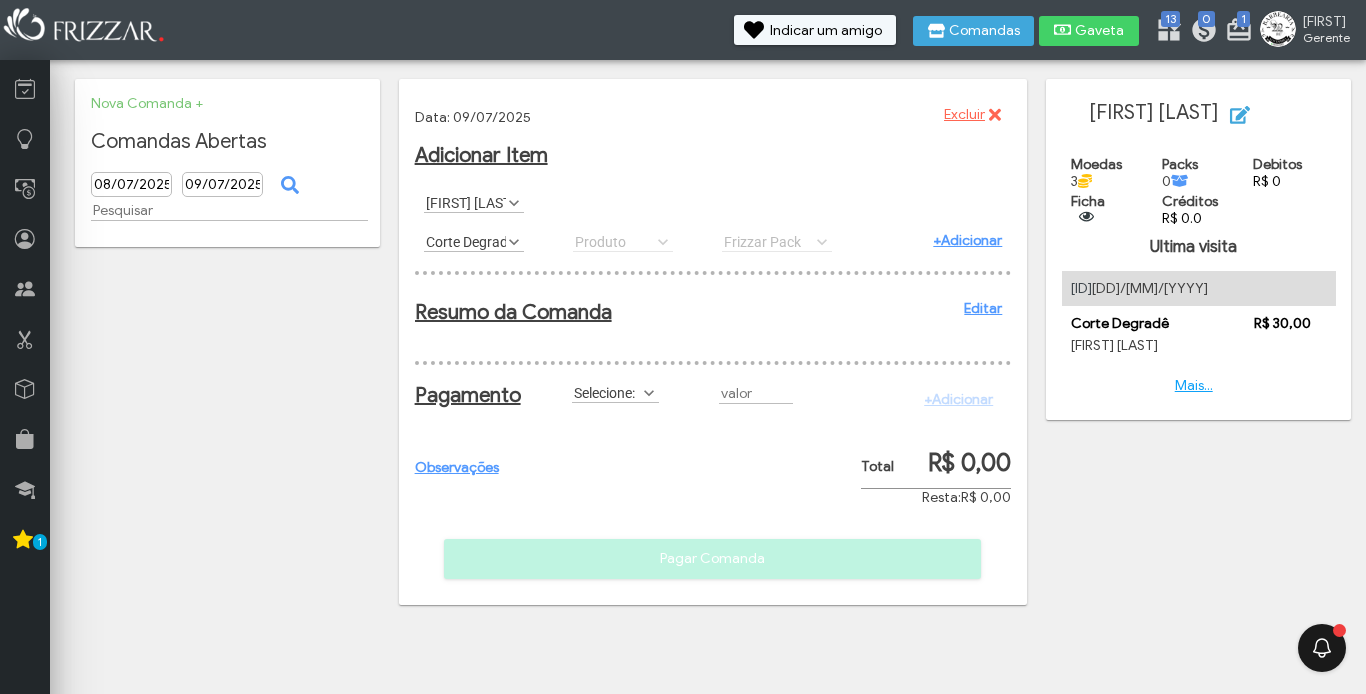 click on "+Adicionar" at bounding box center [967, 240] 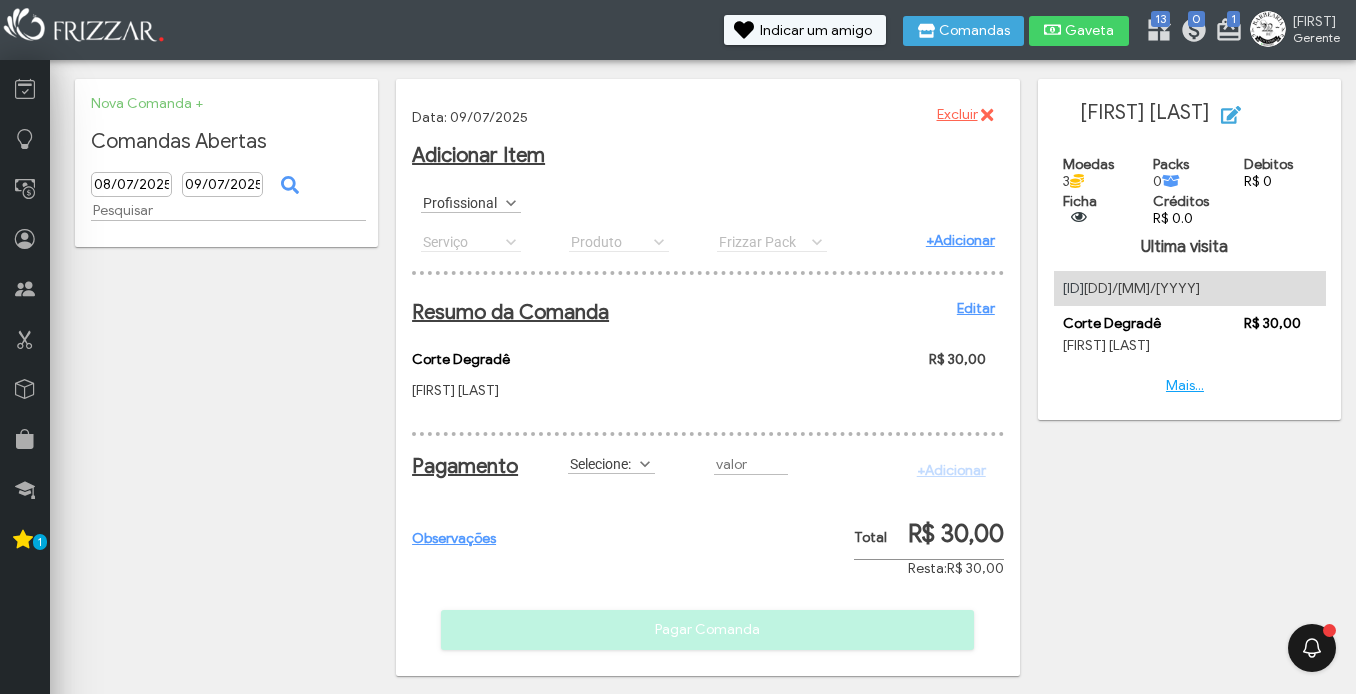 click at bounding box center [645, 464] 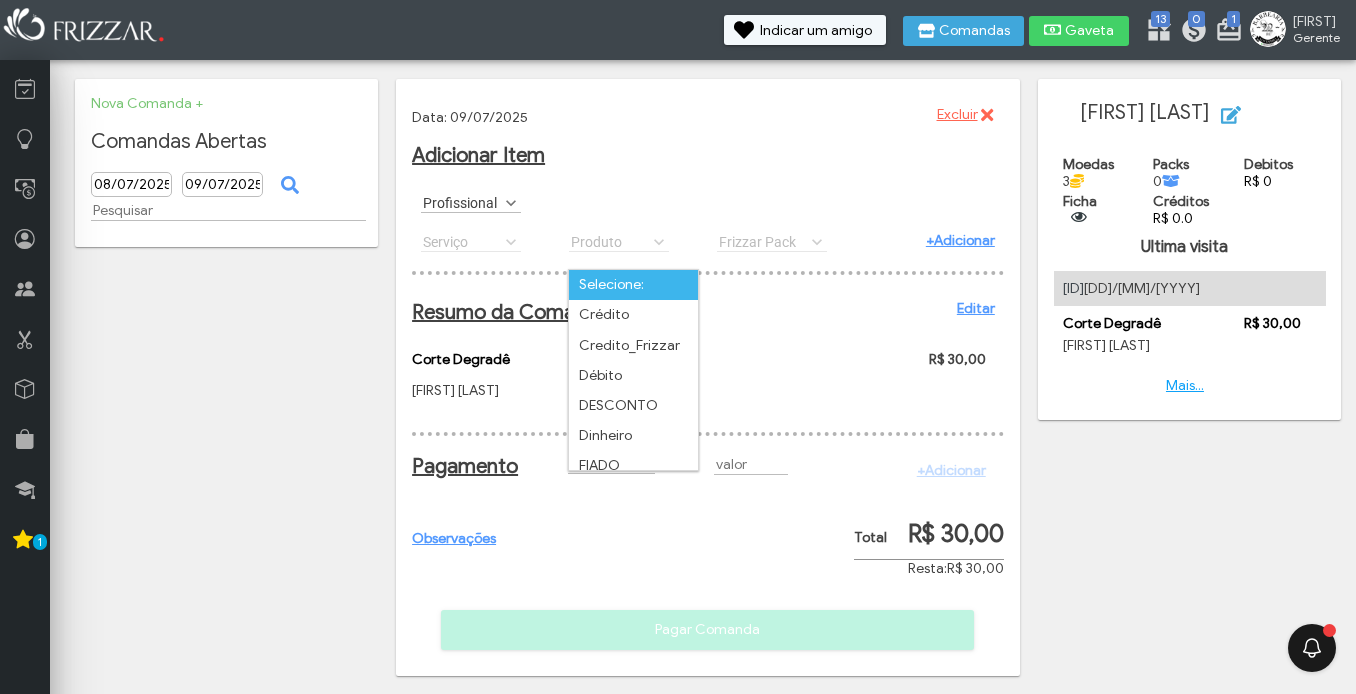 scroll, scrollTop: 11, scrollLeft: 89, axis: both 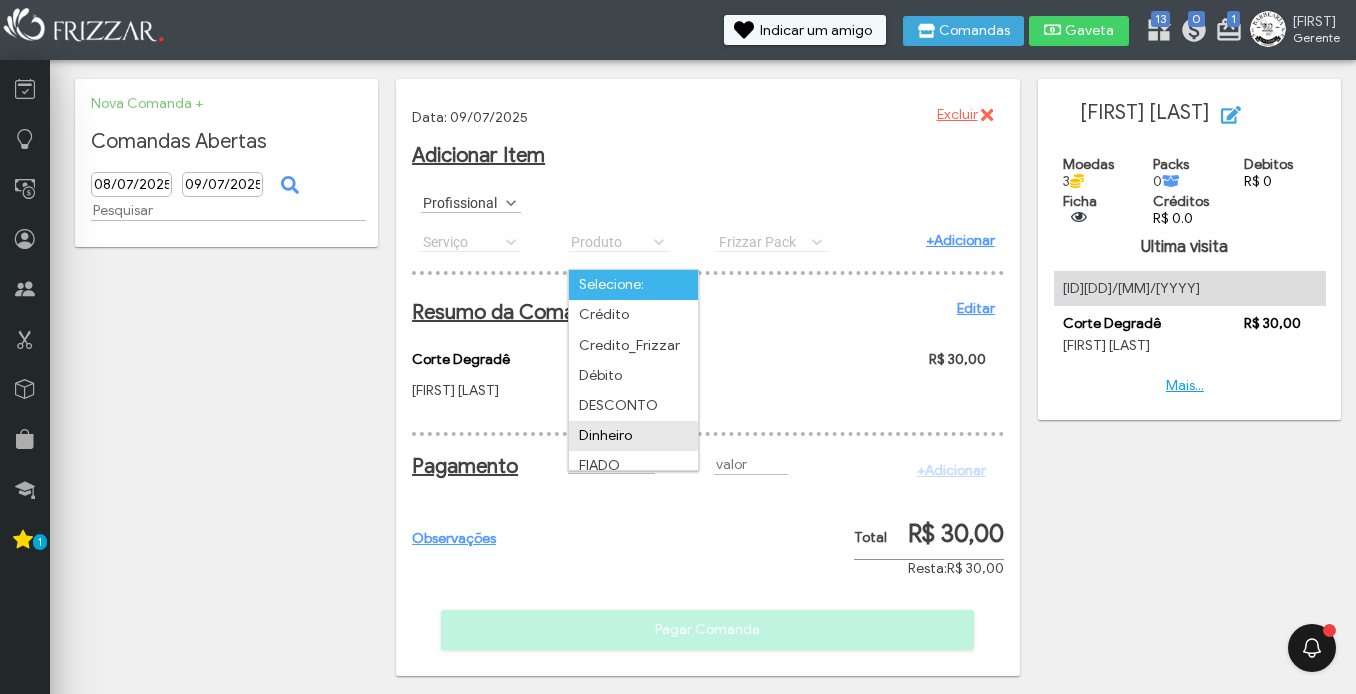 click on "Dinheiro" at bounding box center [633, 436] 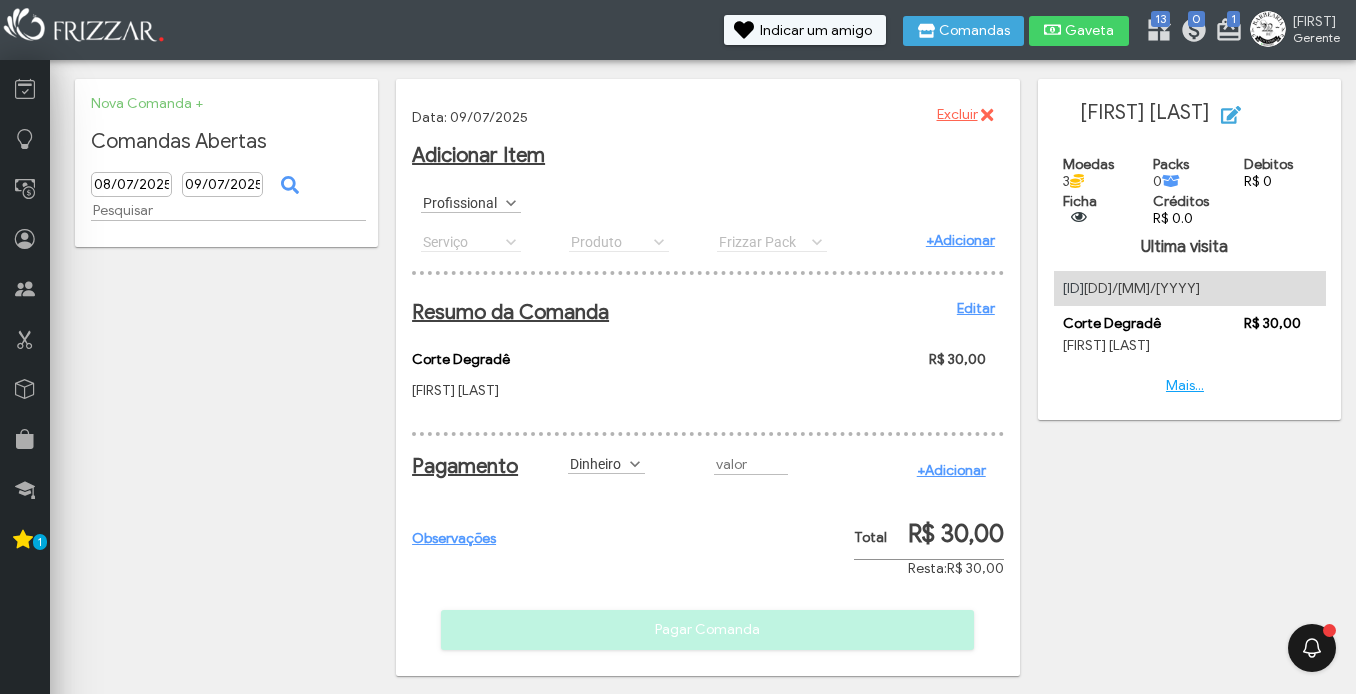 click on "+Adicionar" at bounding box center (951, 470) 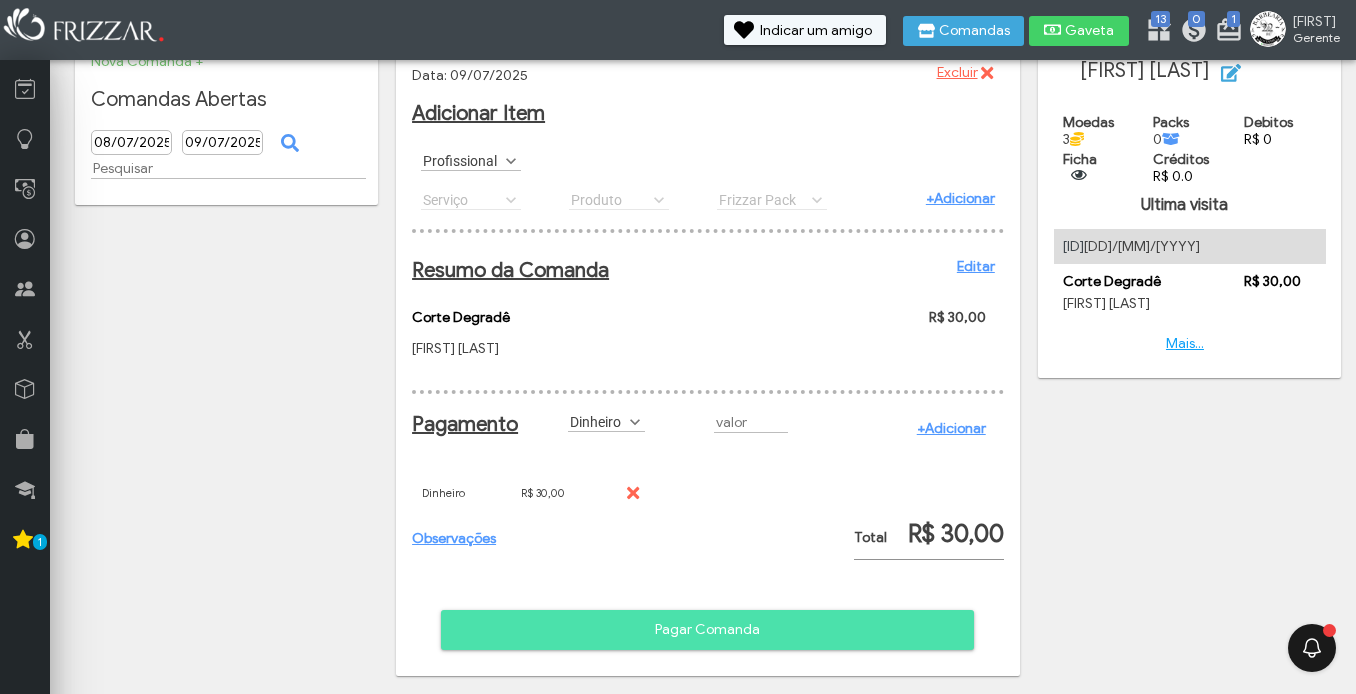 scroll, scrollTop: 66, scrollLeft: 0, axis: vertical 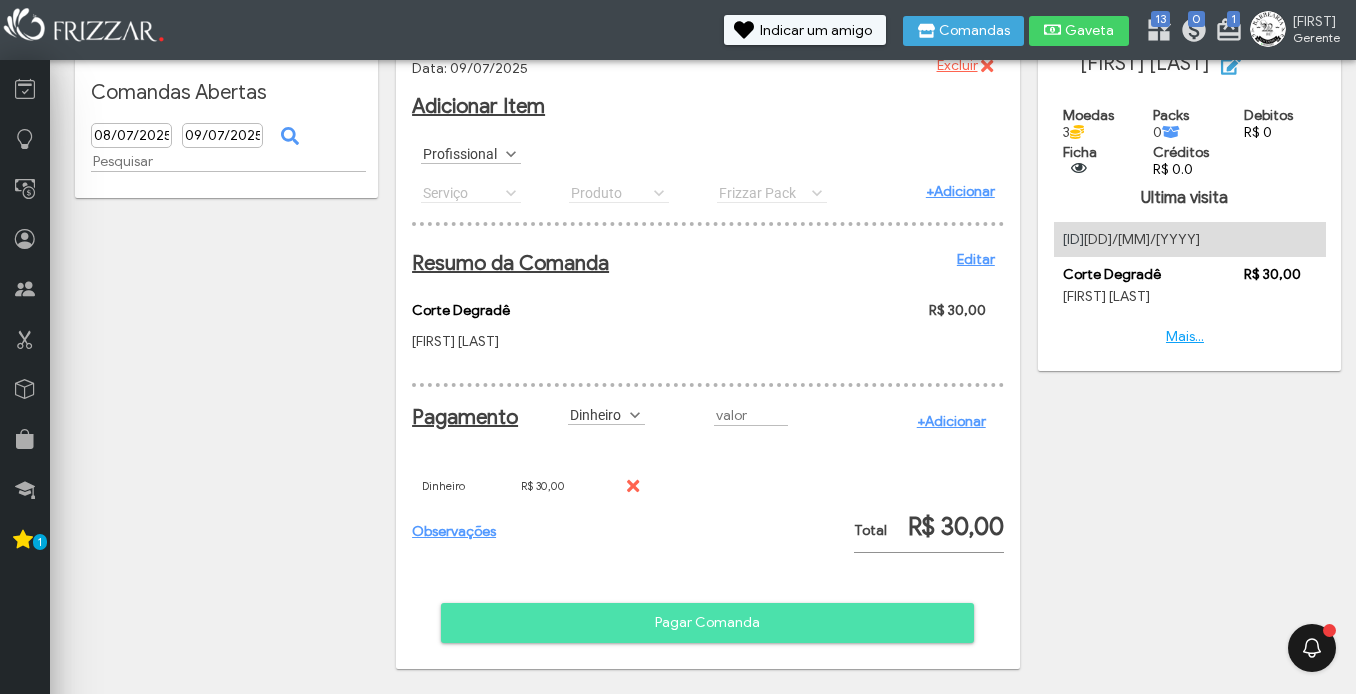 click on "Pagar Comanda" at bounding box center (707, 623) 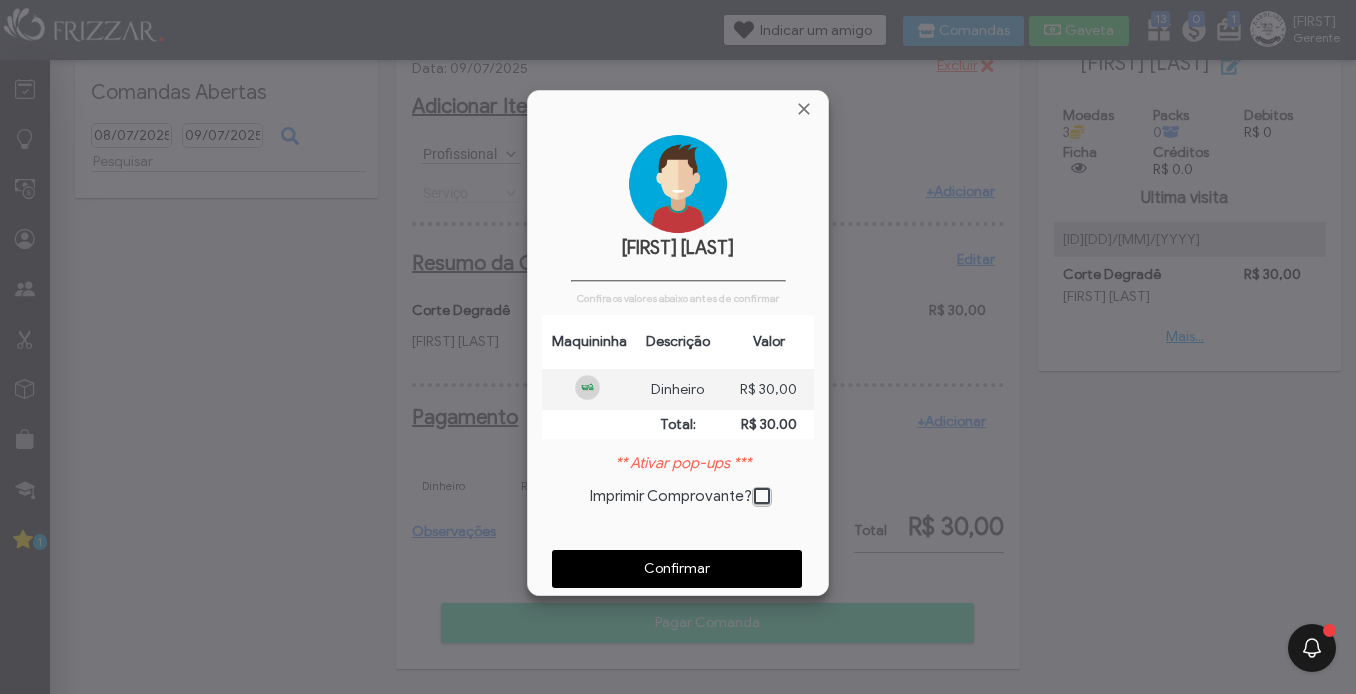 scroll, scrollTop: 10, scrollLeft: 11, axis: both 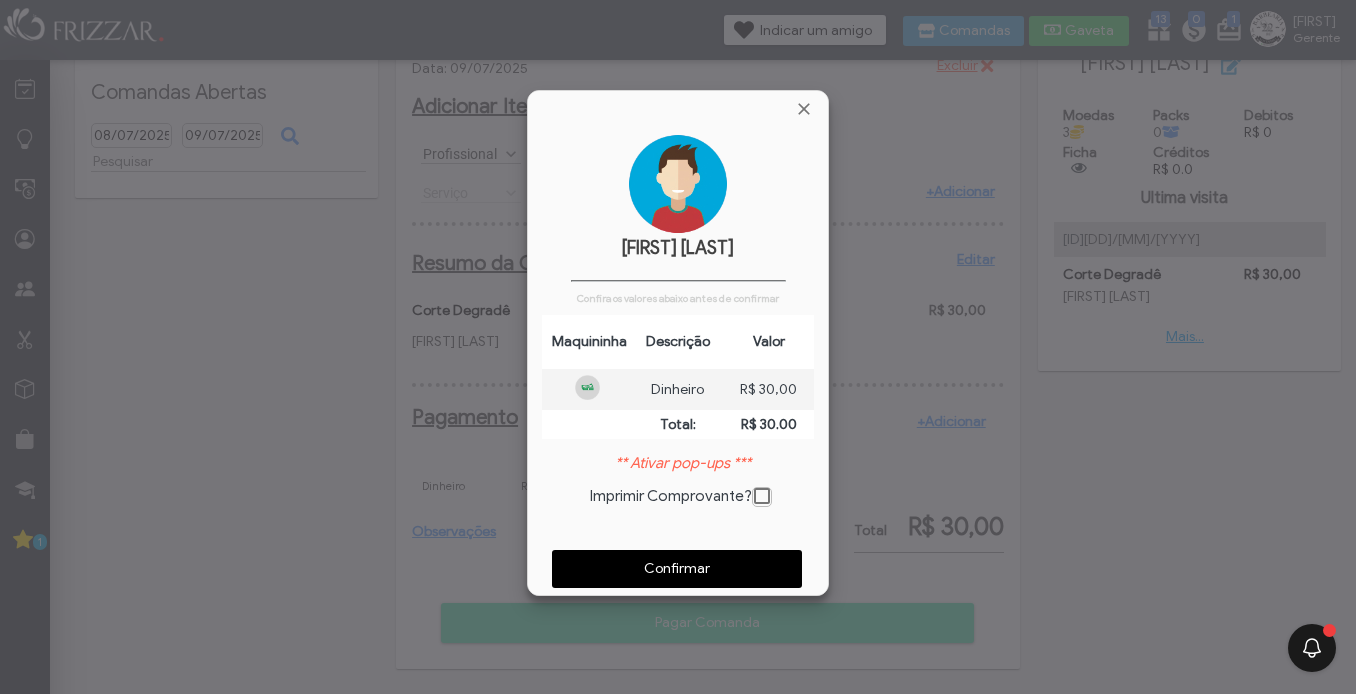 click on "Confirmar" at bounding box center [677, 569] 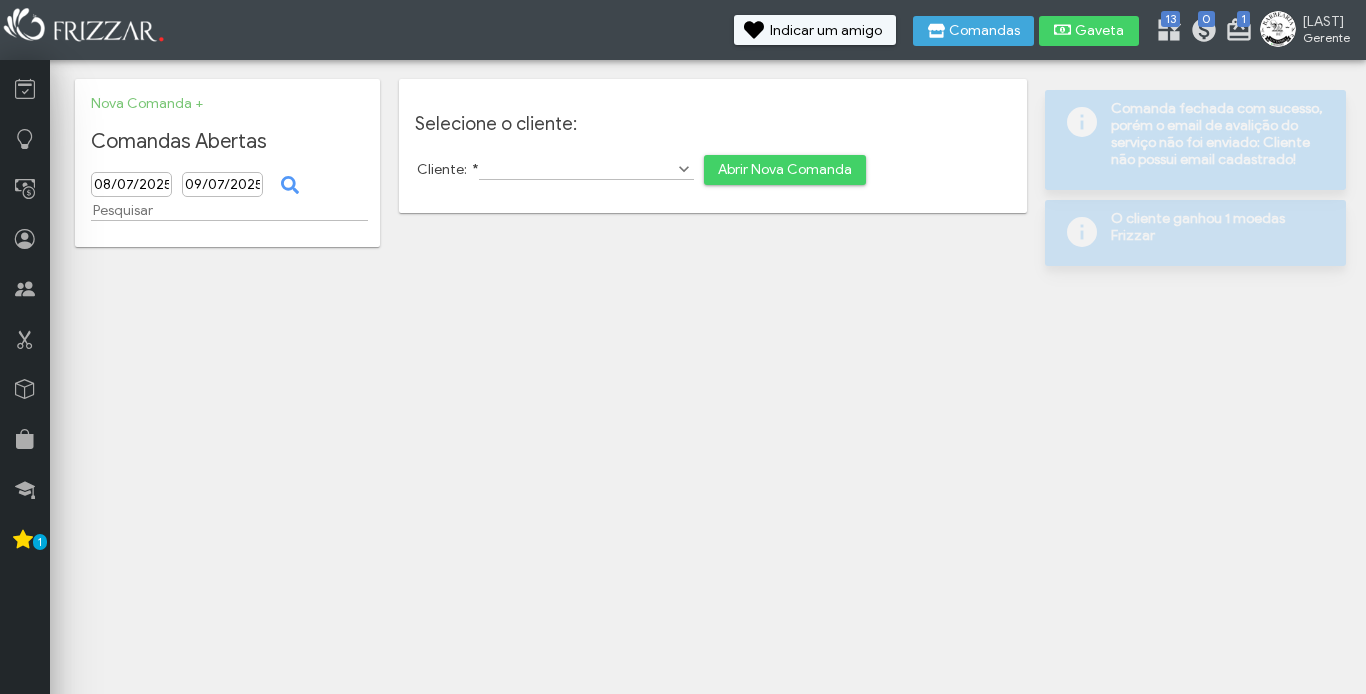 scroll, scrollTop: 0, scrollLeft: 0, axis: both 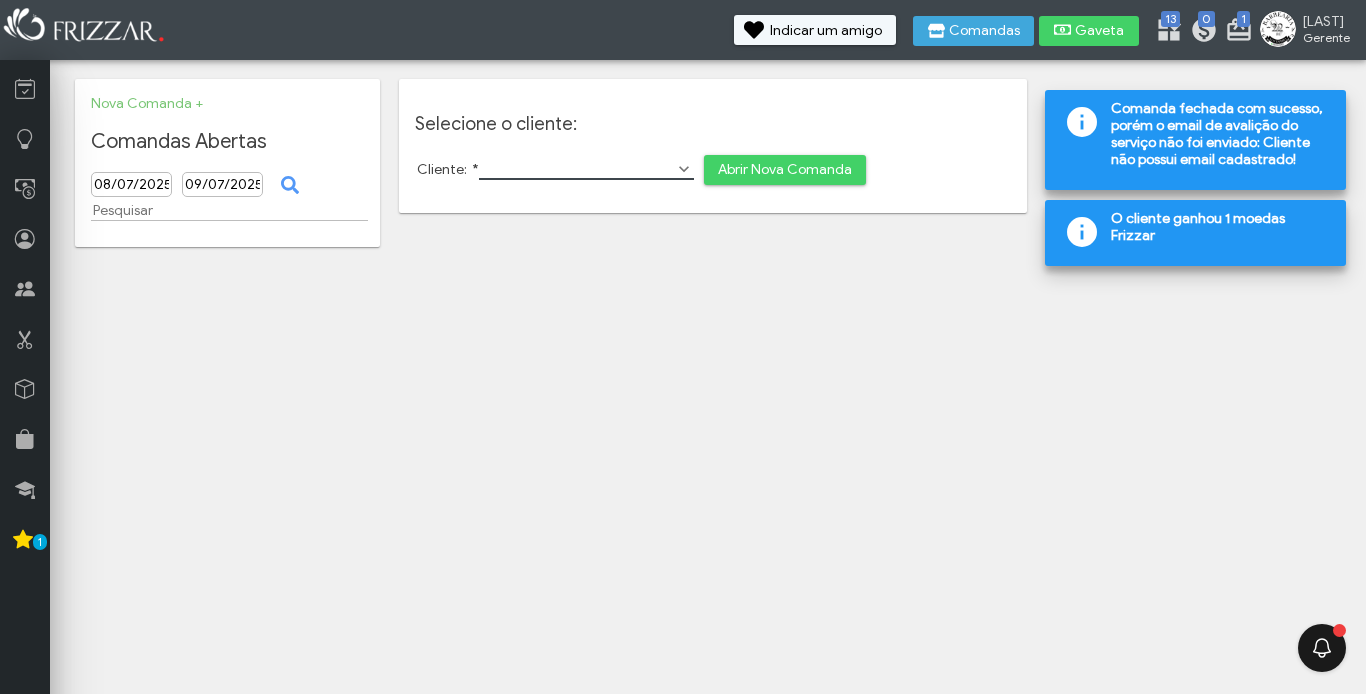 click on "Cliente: *" at bounding box center (586, 169) 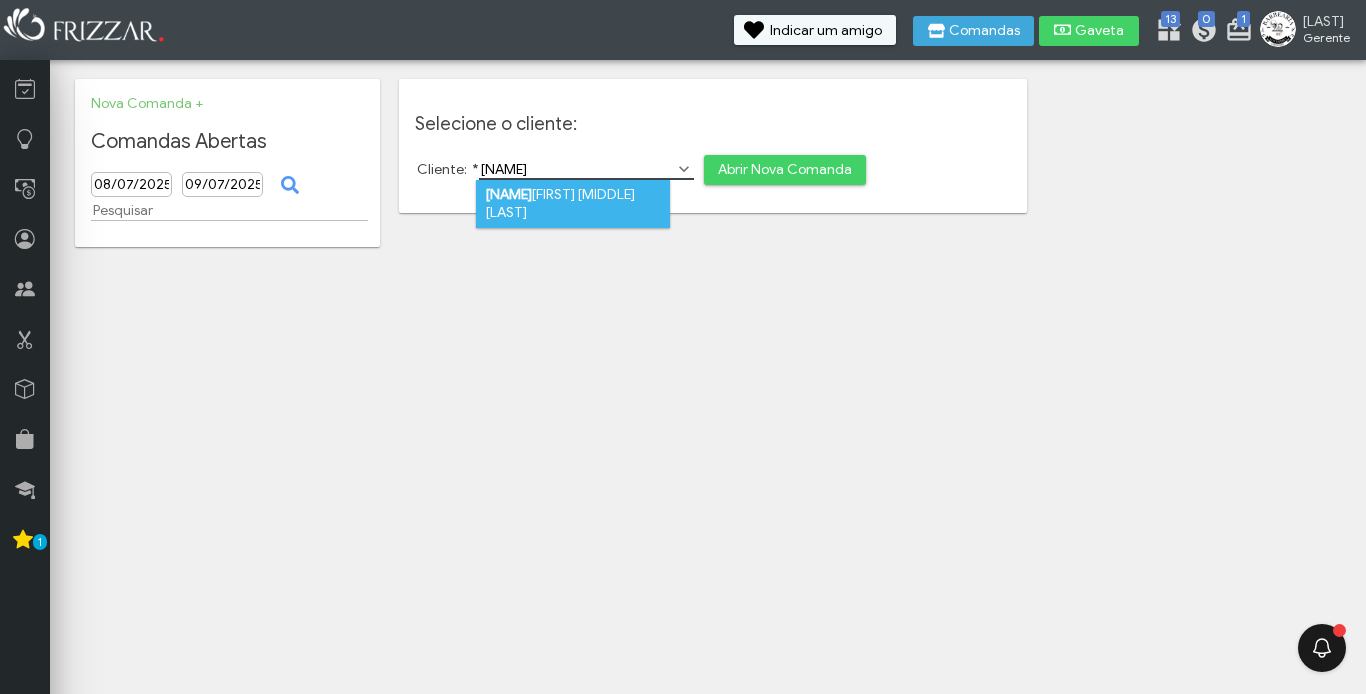 type on "[NAME]" 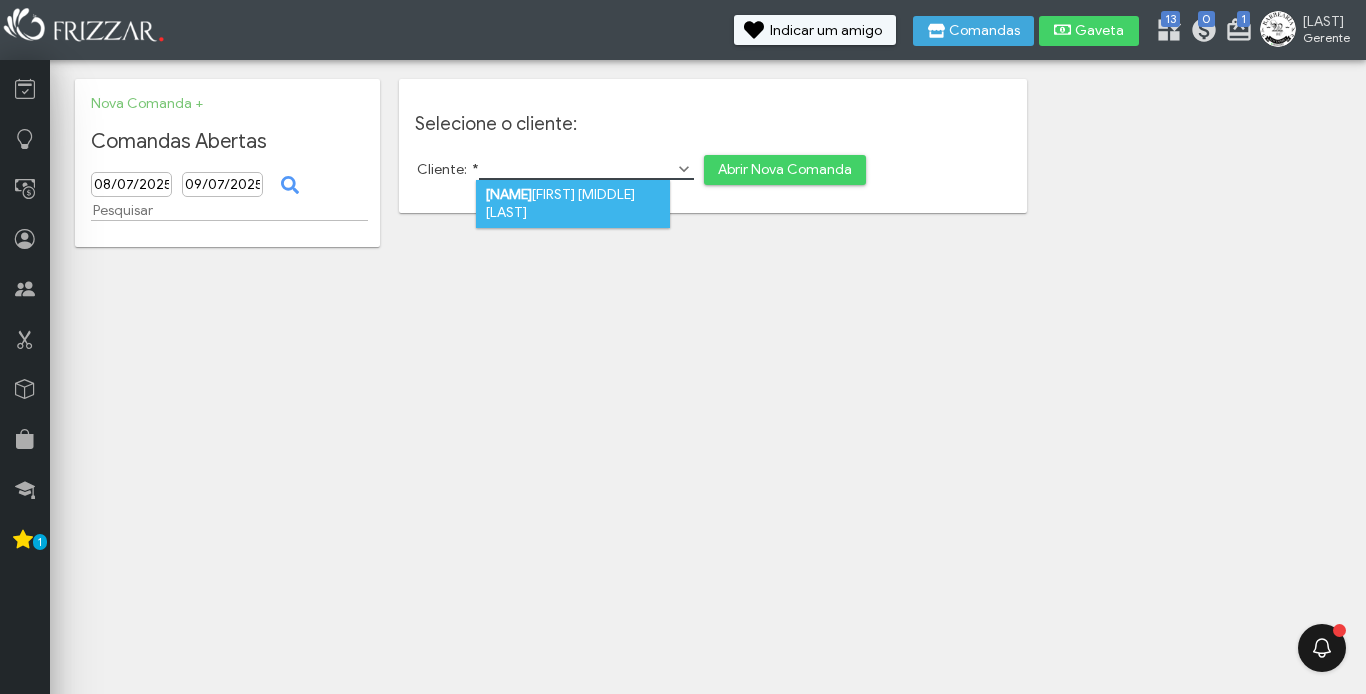 click on "[FIRST]  [MIDDLE] [MIDDLE] [LAST]" at bounding box center [573, 204] 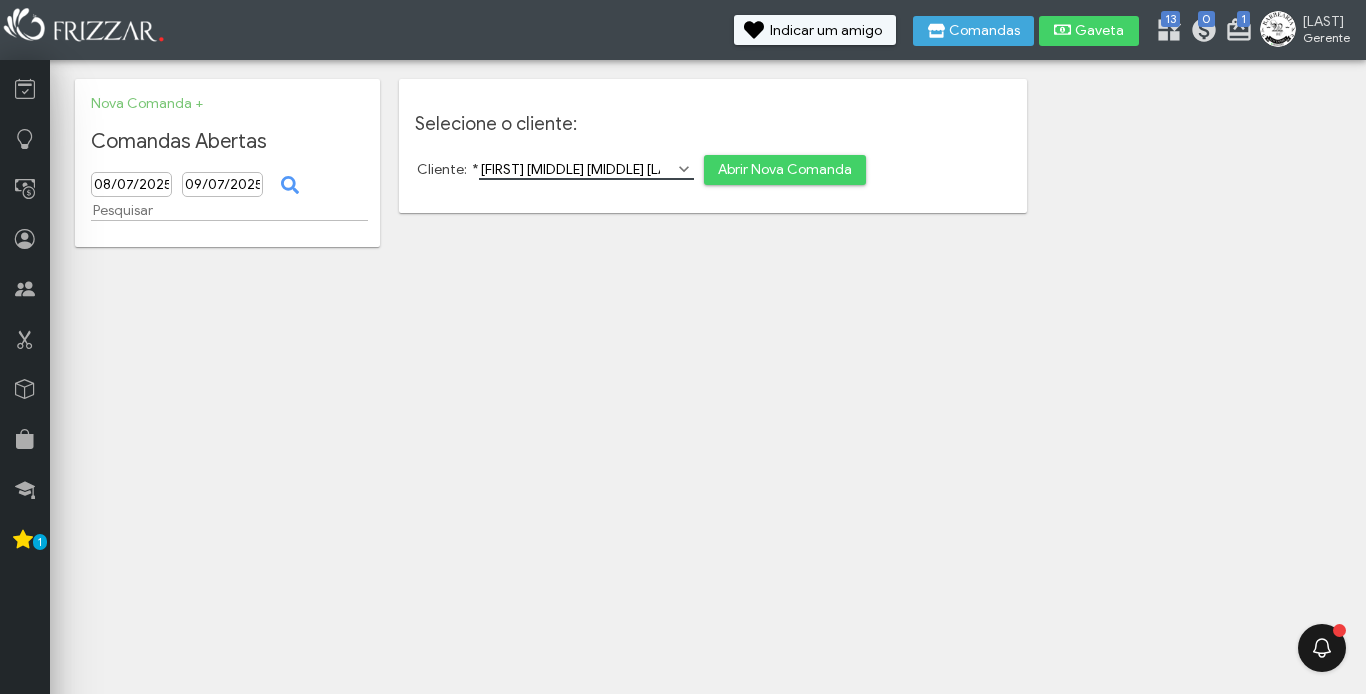 scroll, scrollTop: 0, scrollLeft: 12, axis: horizontal 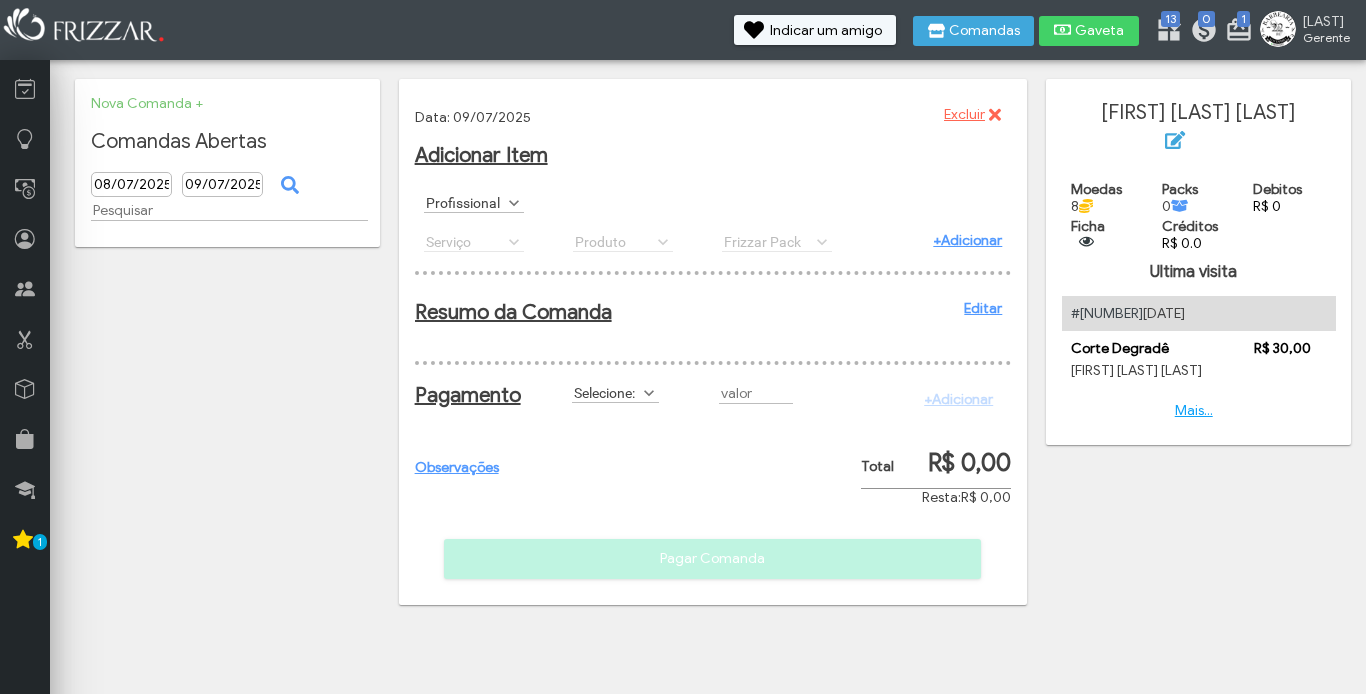 click at bounding box center [514, 203] 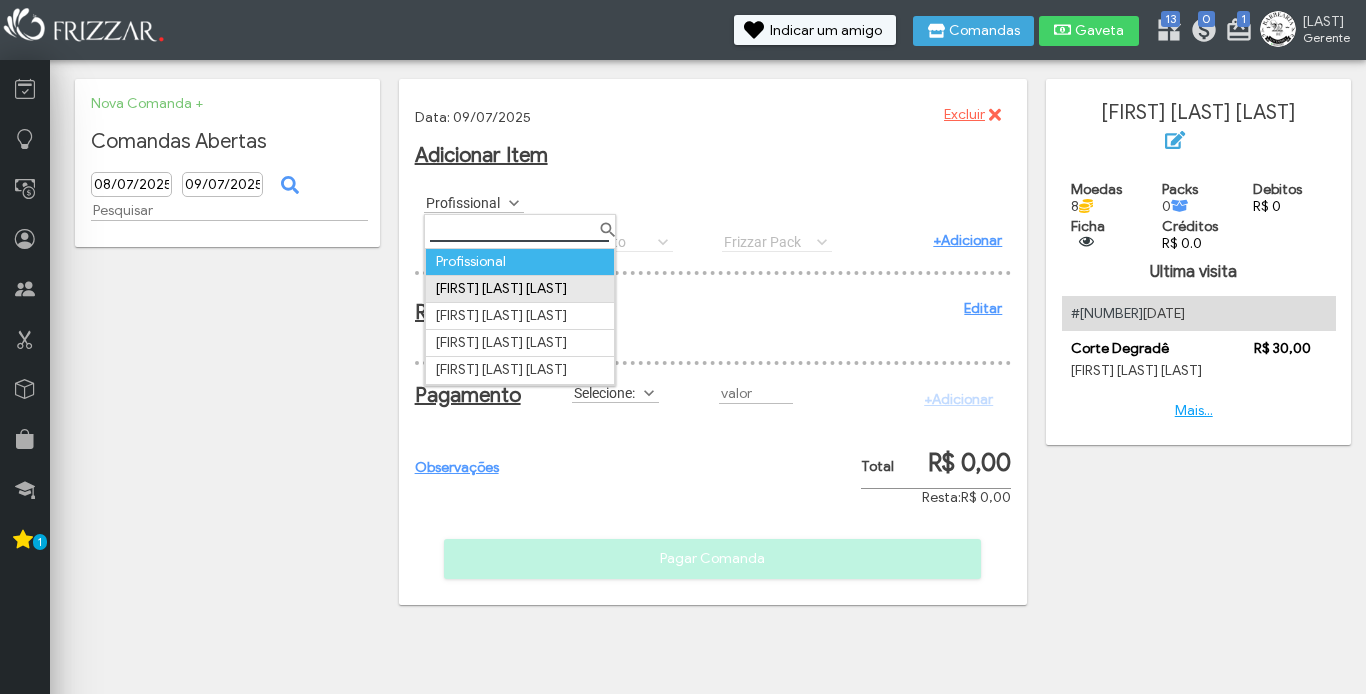 scroll, scrollTop: 0, scrollLeft: 0, axis: both 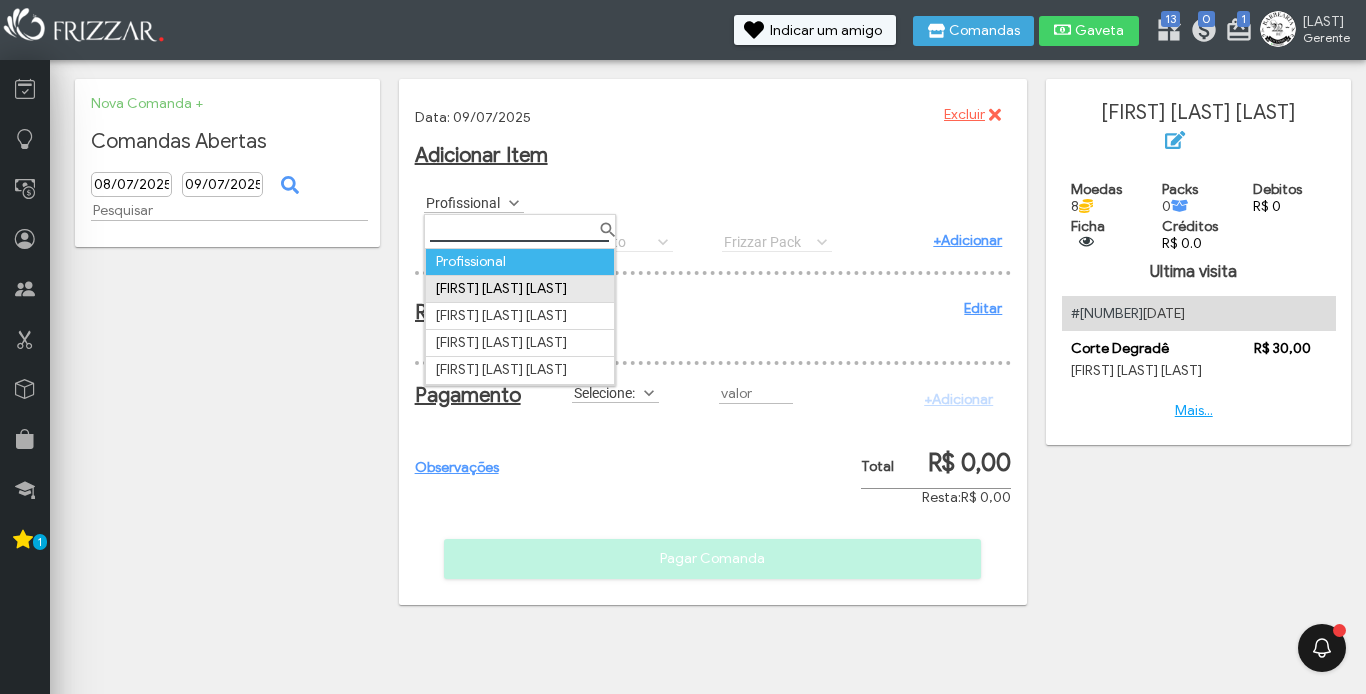 click on "Gabriel Teotonio de Castro" at bounding box center [519, 288] 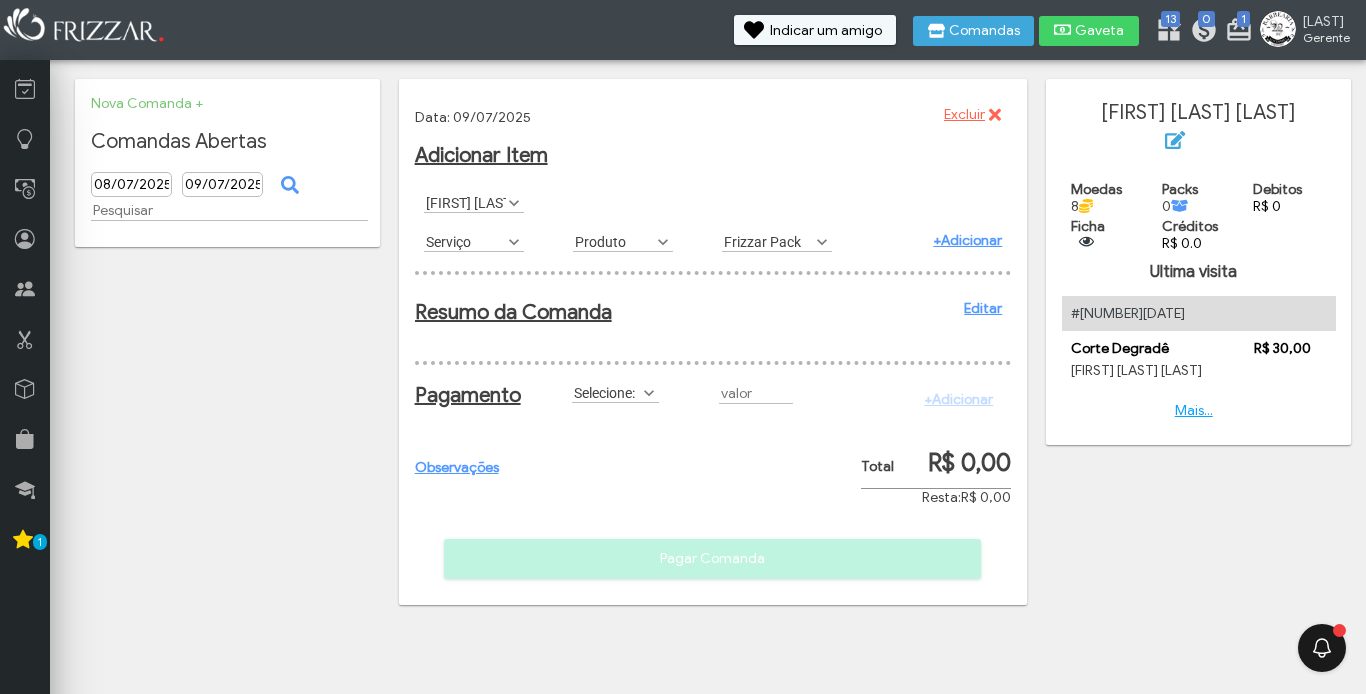 scroll, scrollTop: 11, scrollLeft: 89, axis: both 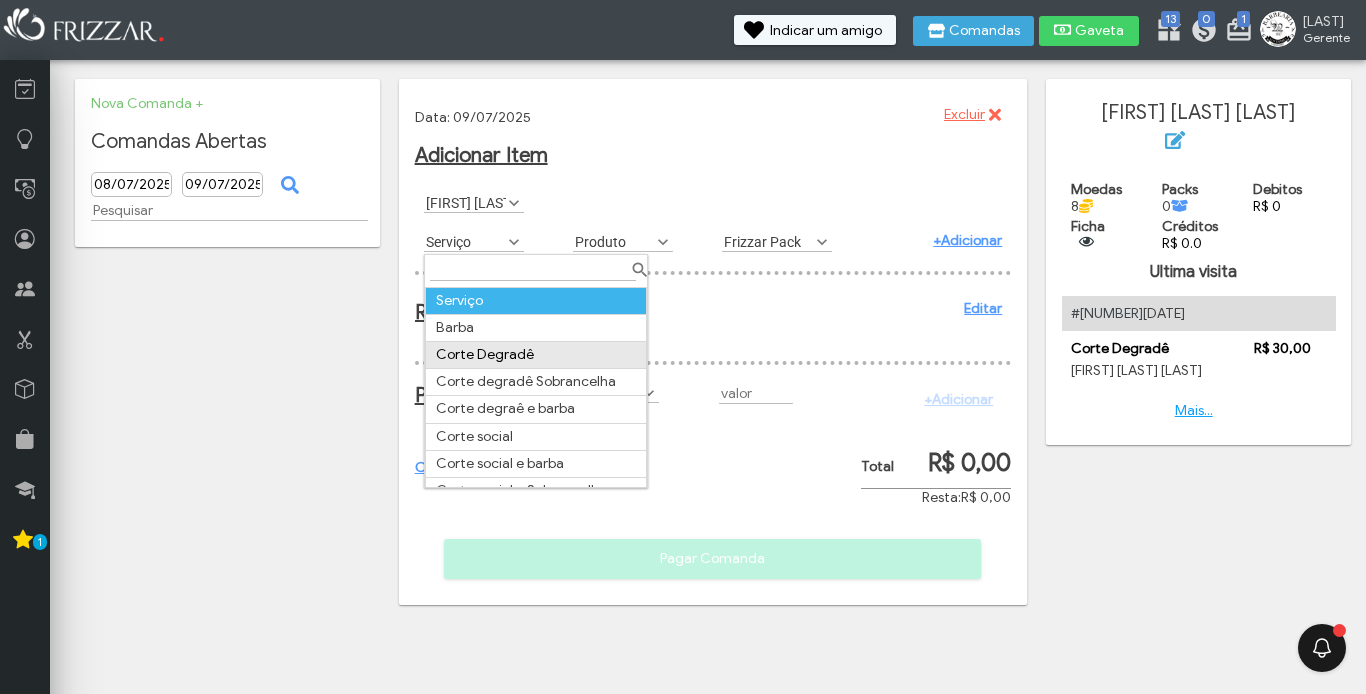 click on "Corte  Degradê" at bounding box center (536, 355) 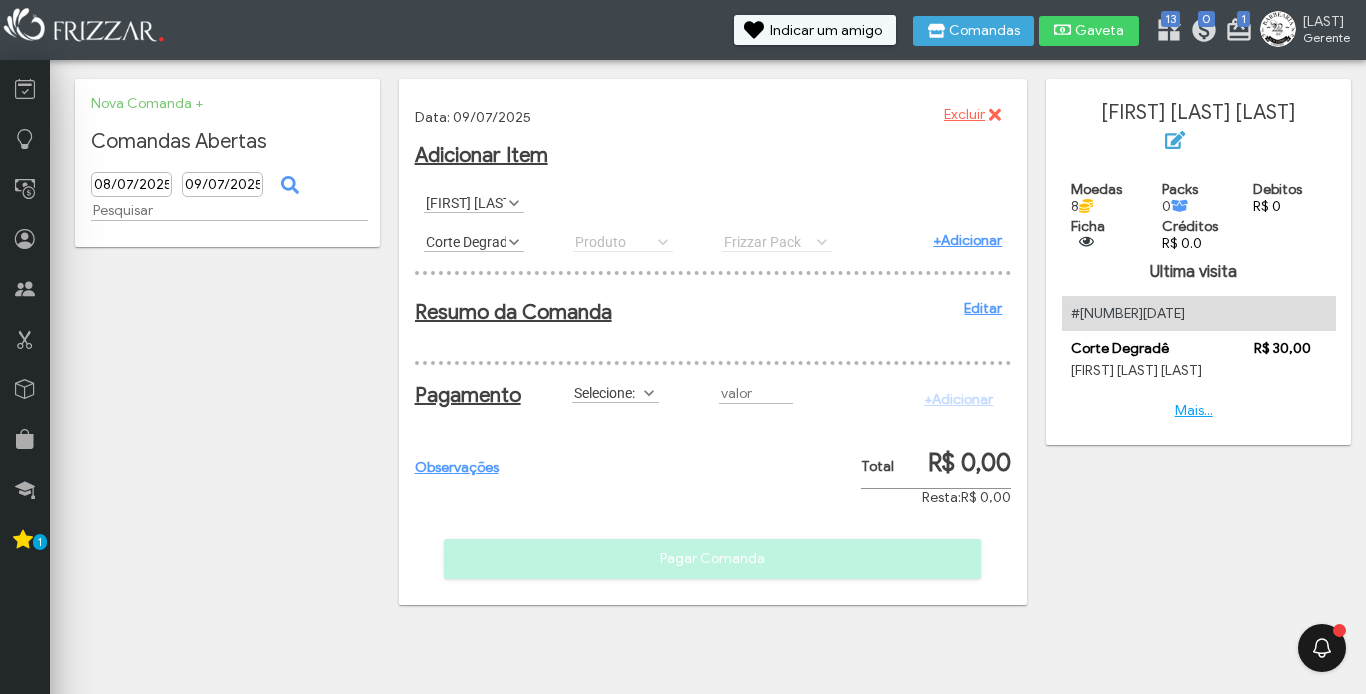 click on "+Adicionar" at bounding box center (967, 240) 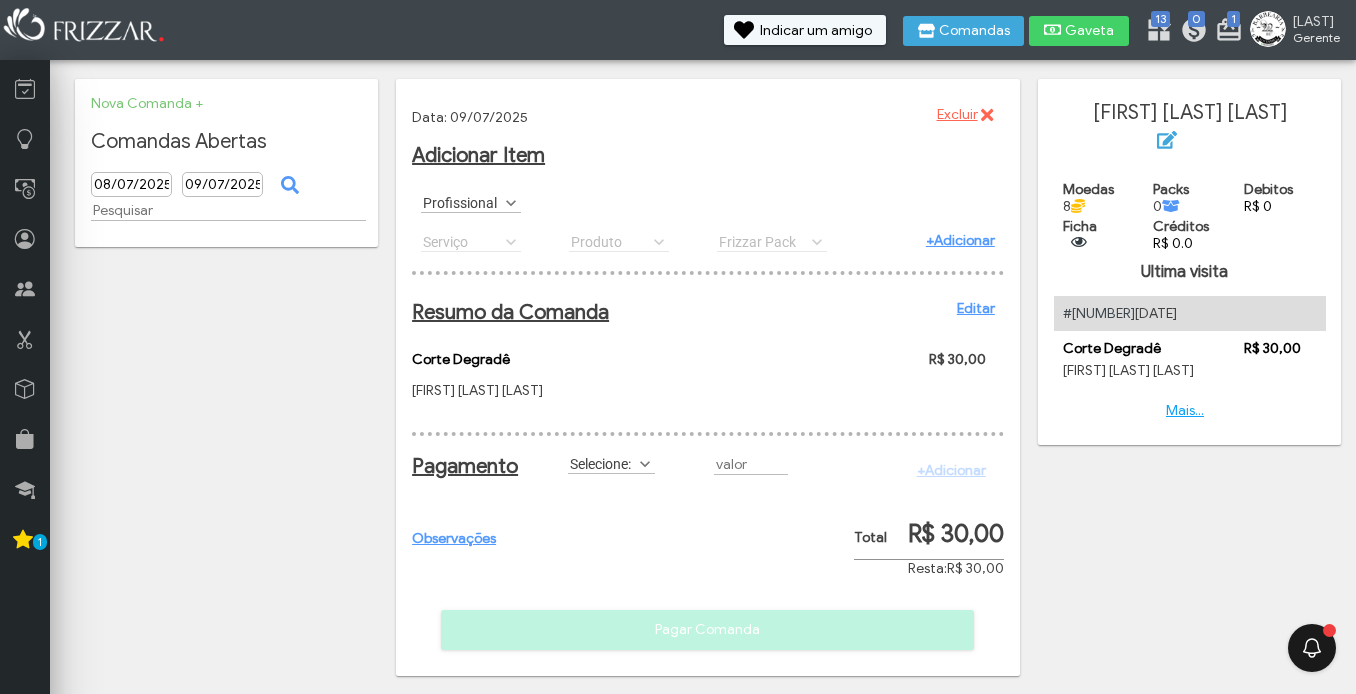 click at bounding box center (645, 464) 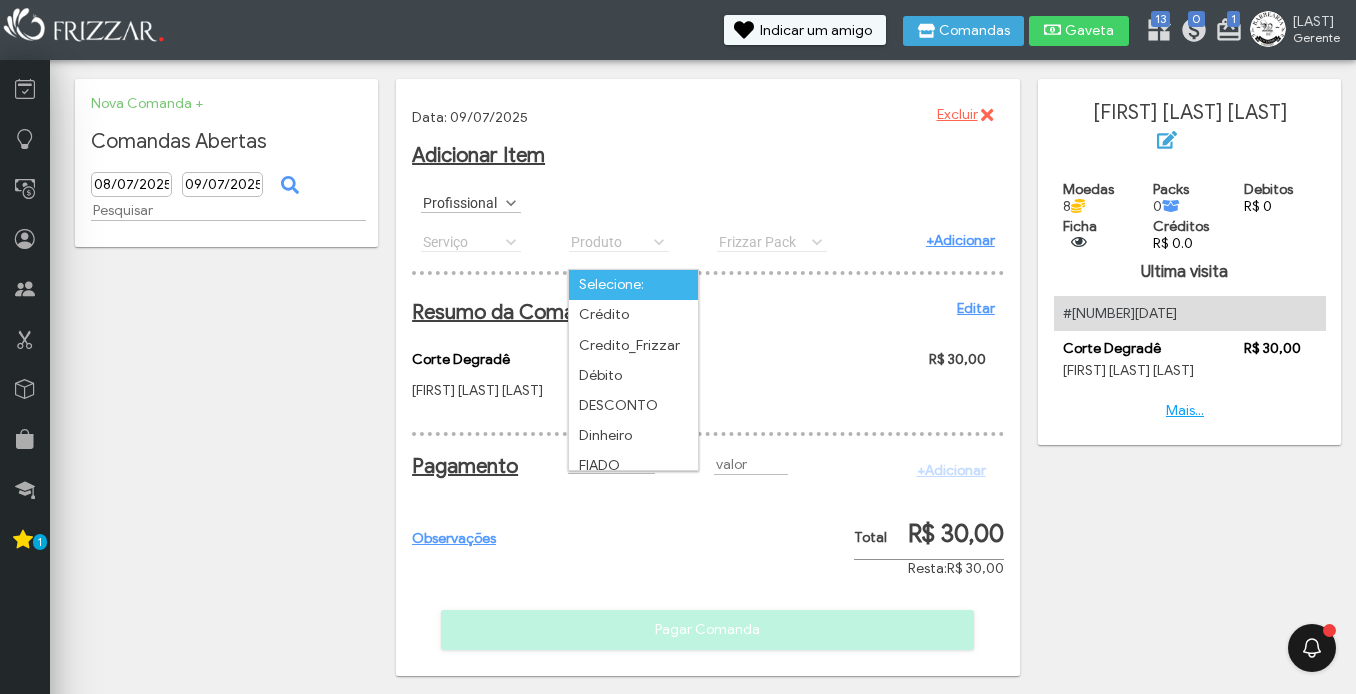 scroll, scrollTop: 102, scrollLeft: 0, axis: vertical 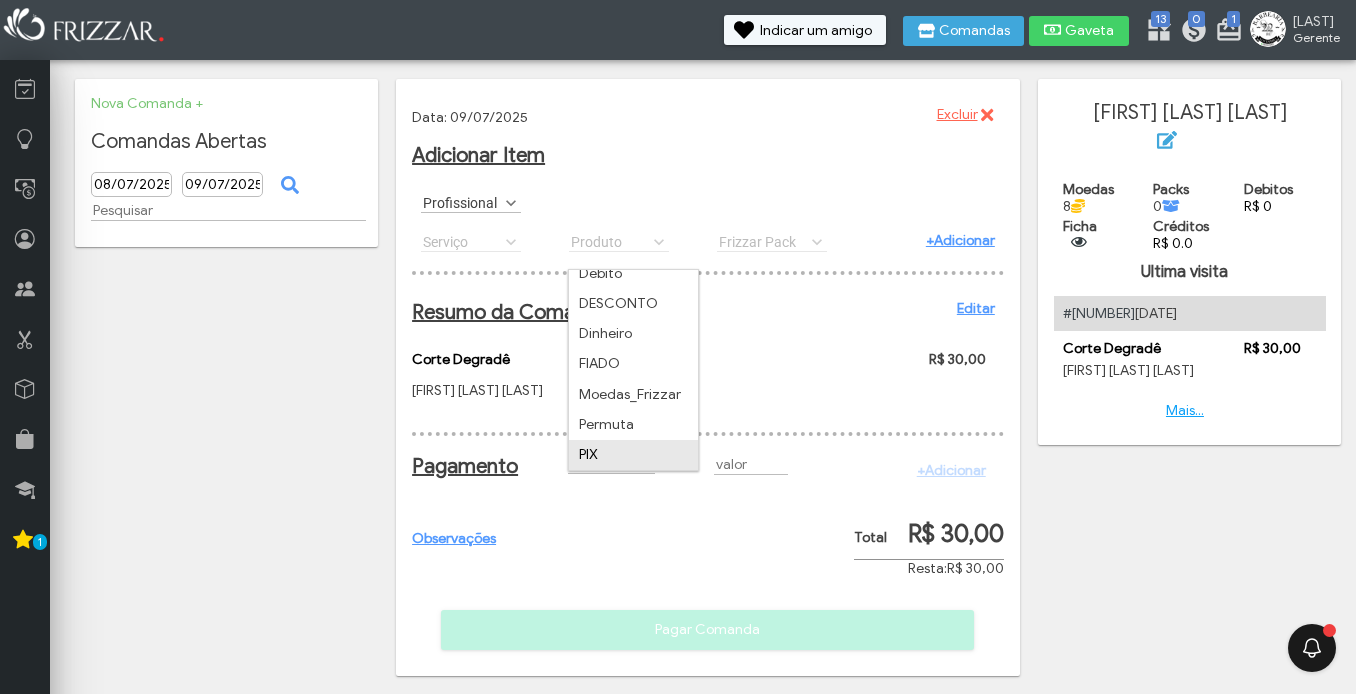 click on "PIX" at bounding box center (633, 455) 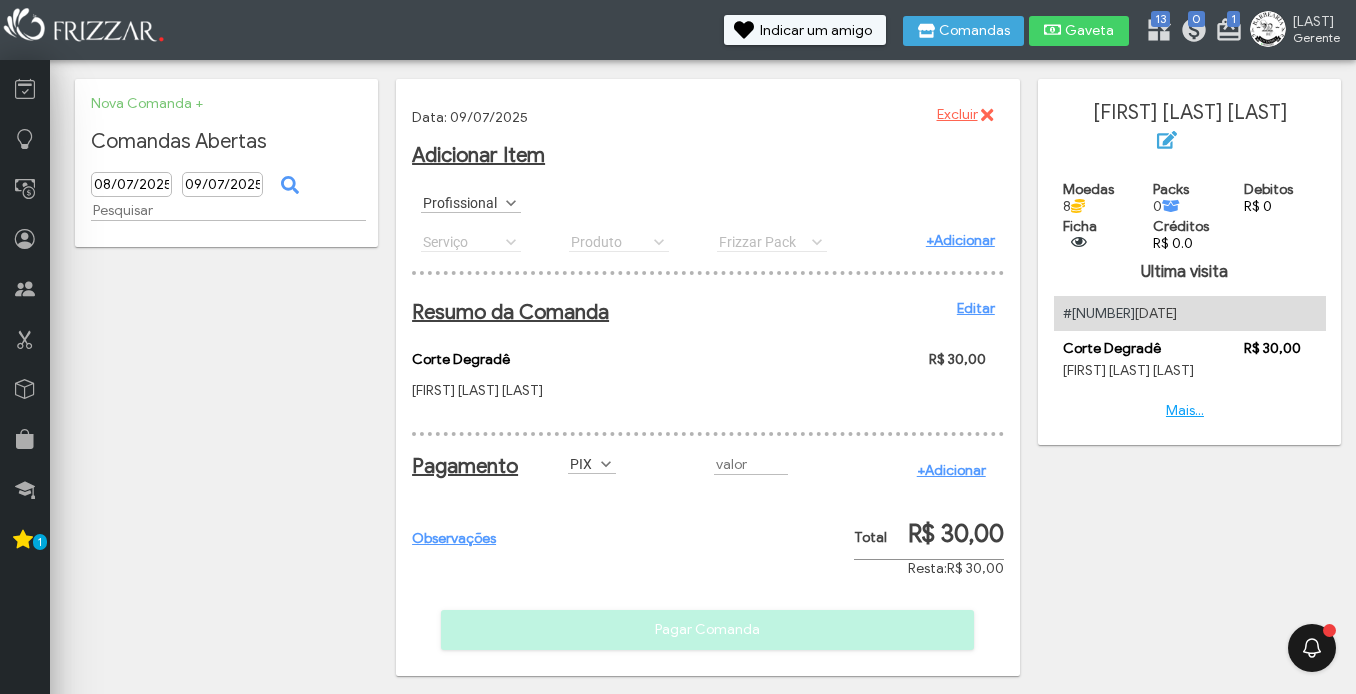 click on "+Adicionar" at bounding box center [951, 470] 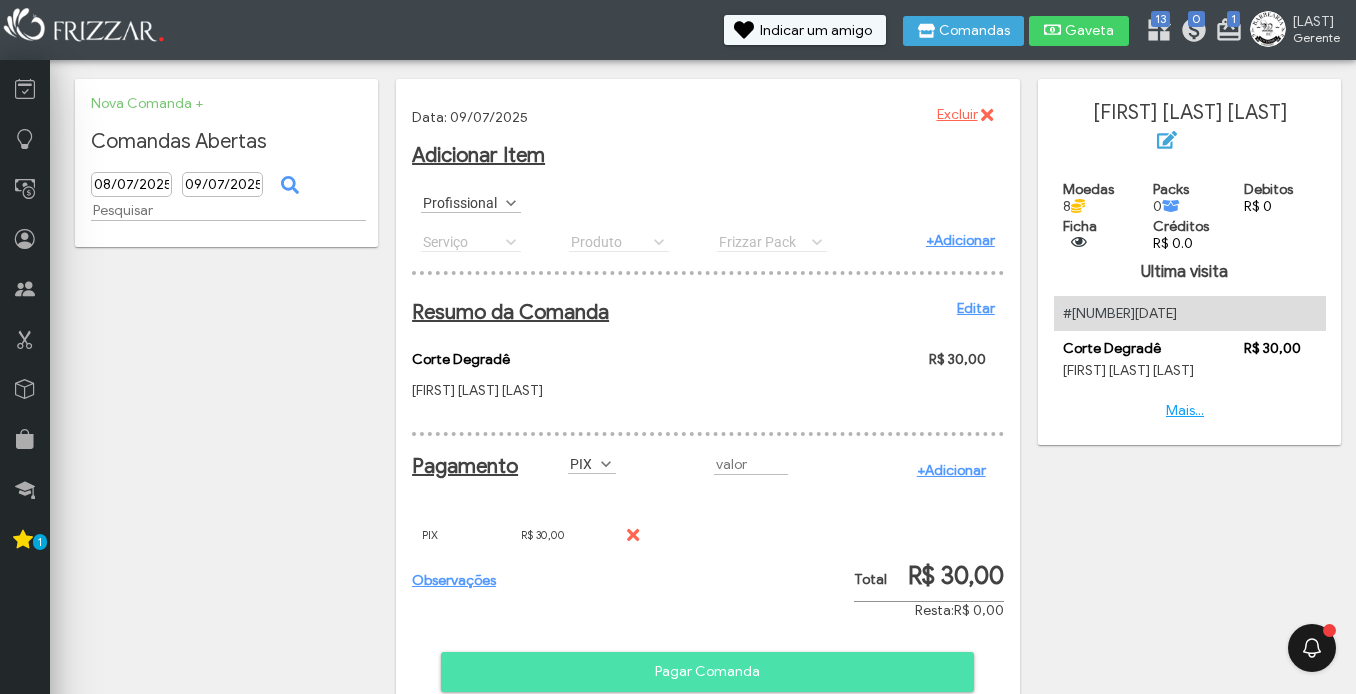 click on "Pagar Comanda" at bounding box center (707, 672) 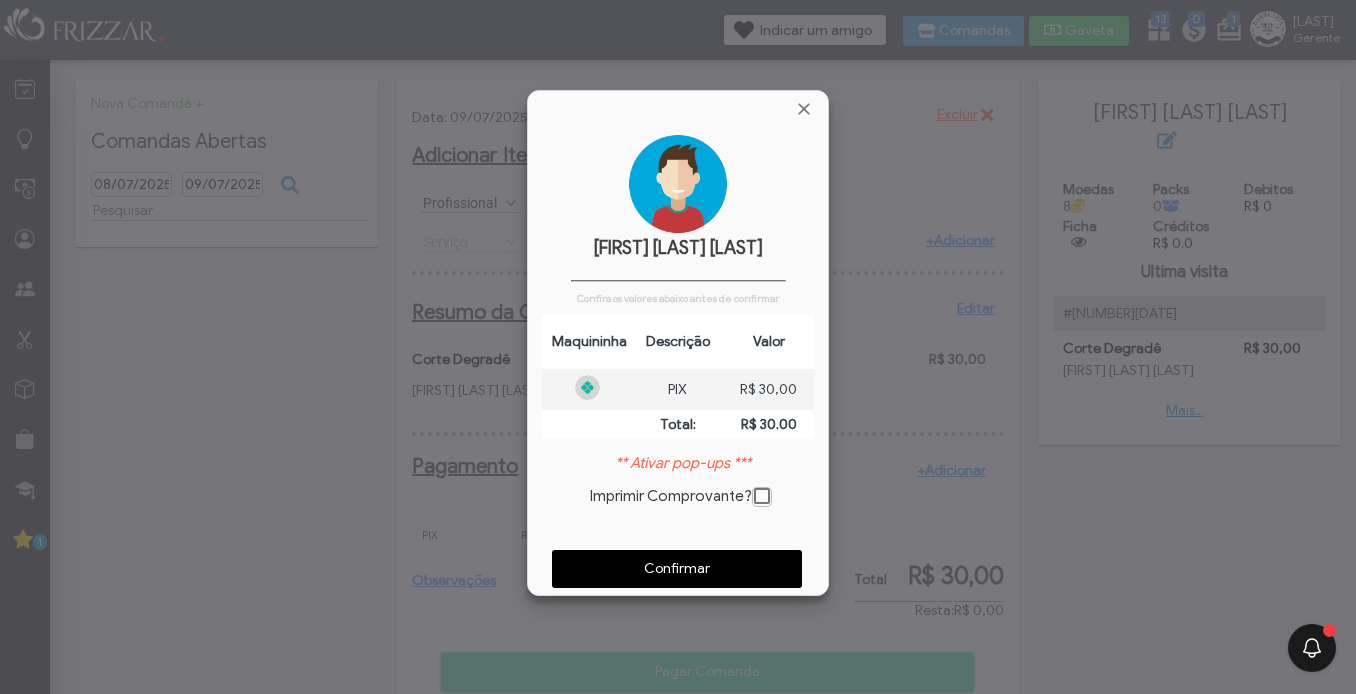 scroll, scrollTop: 10, scrollLeft: 11, axis: both 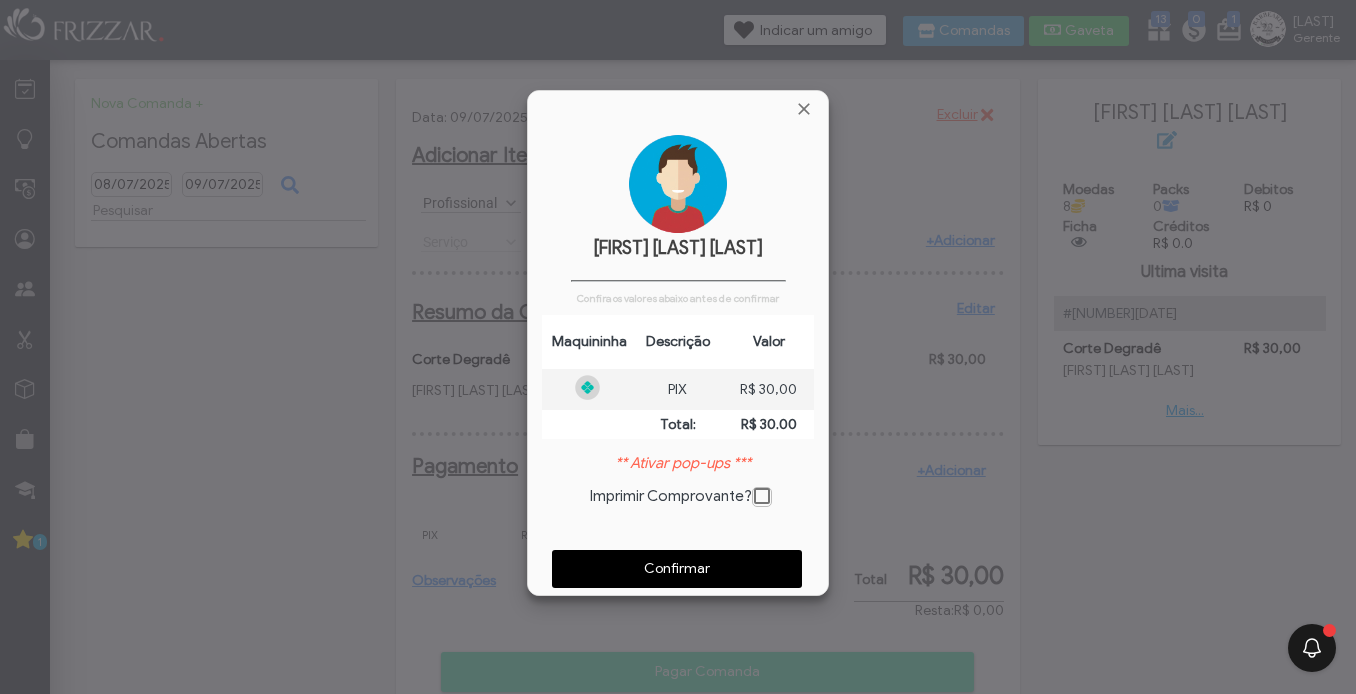 click on "Confirmar" at bounding box center (677, 569) 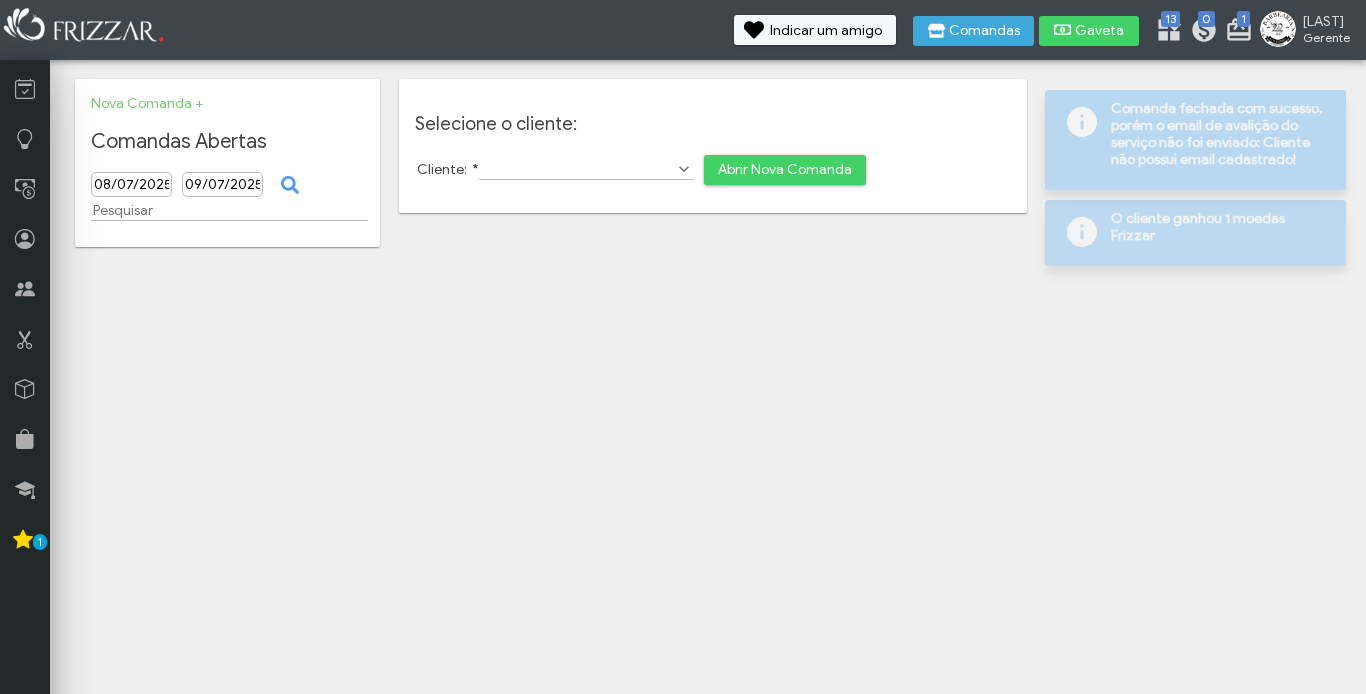 scroll, scrollTop: 0, scrollLeft: 0, axis: both 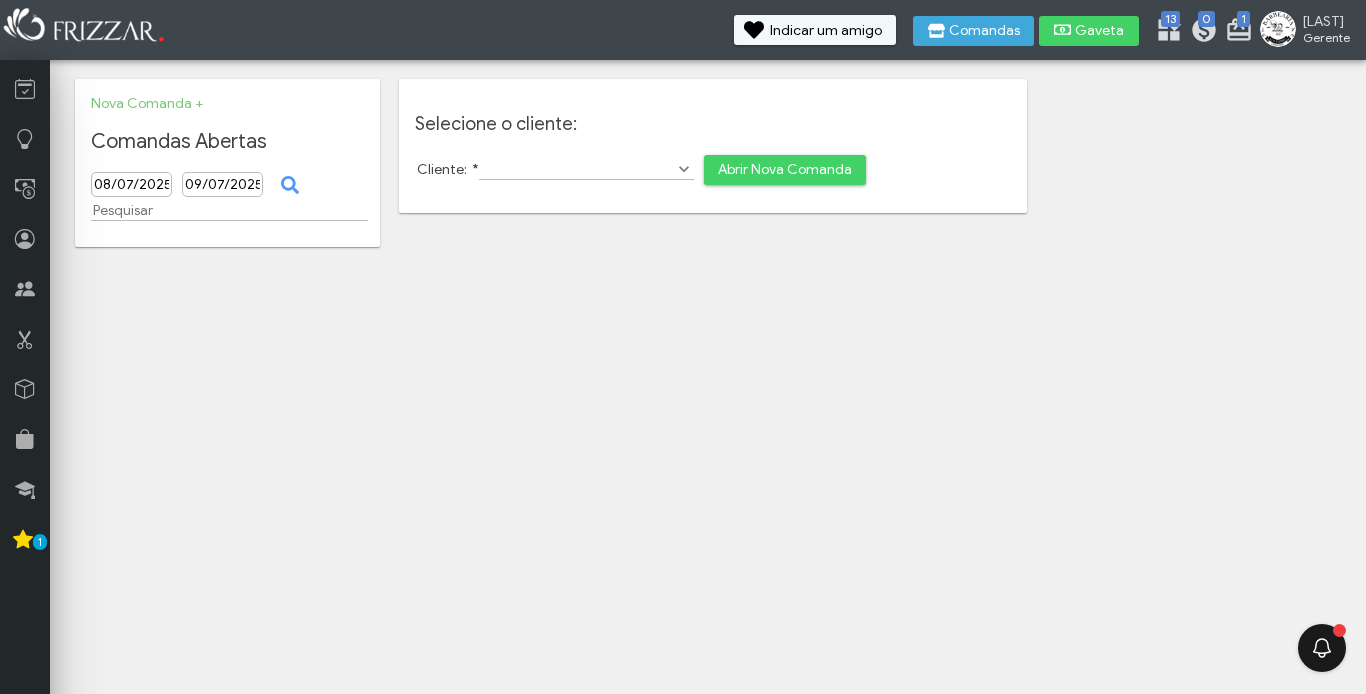 click on "Cliente: *" at bounding box center [586, 169] 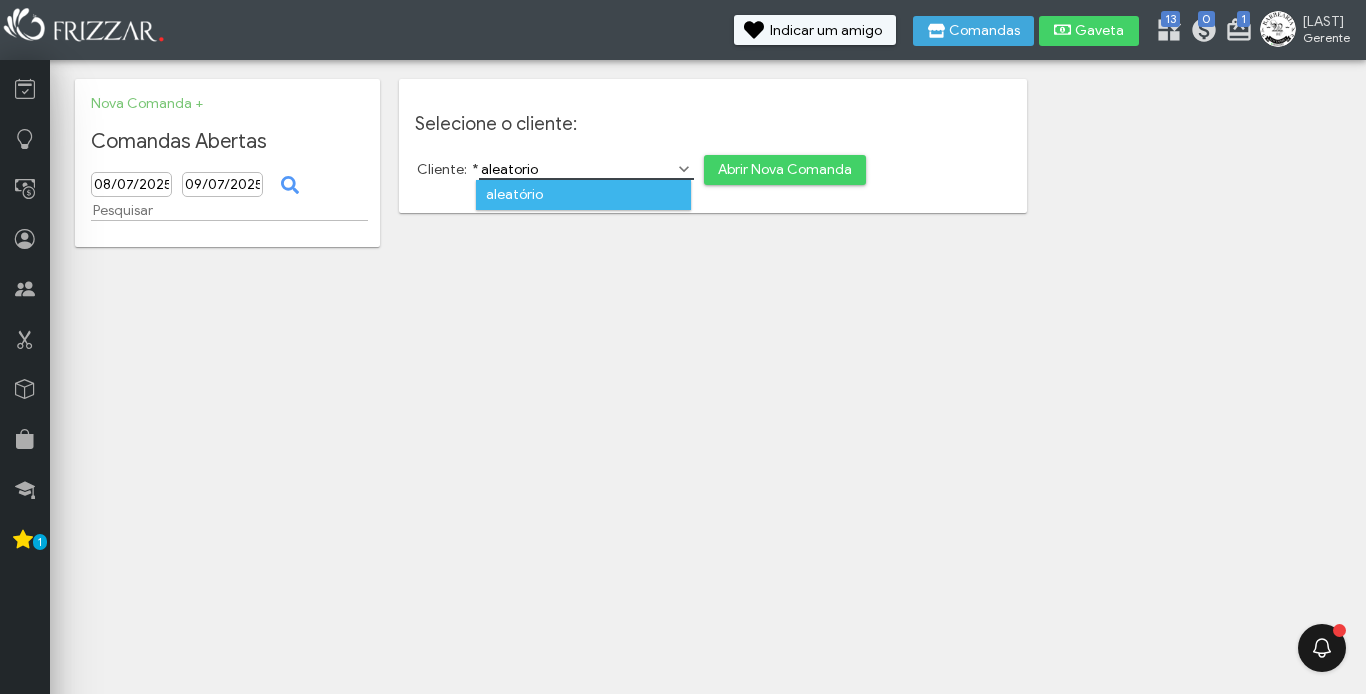 type on "aleatorio" 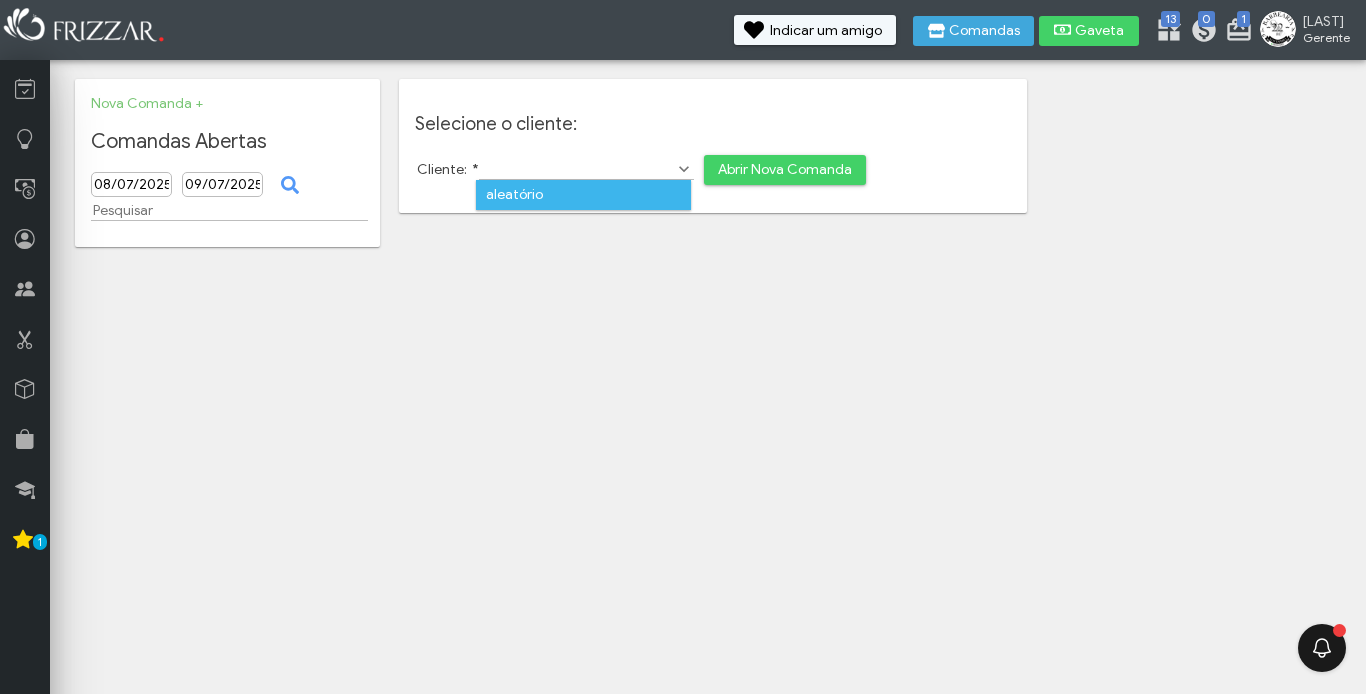click on "aleatório" at bounding box center [583, 195] 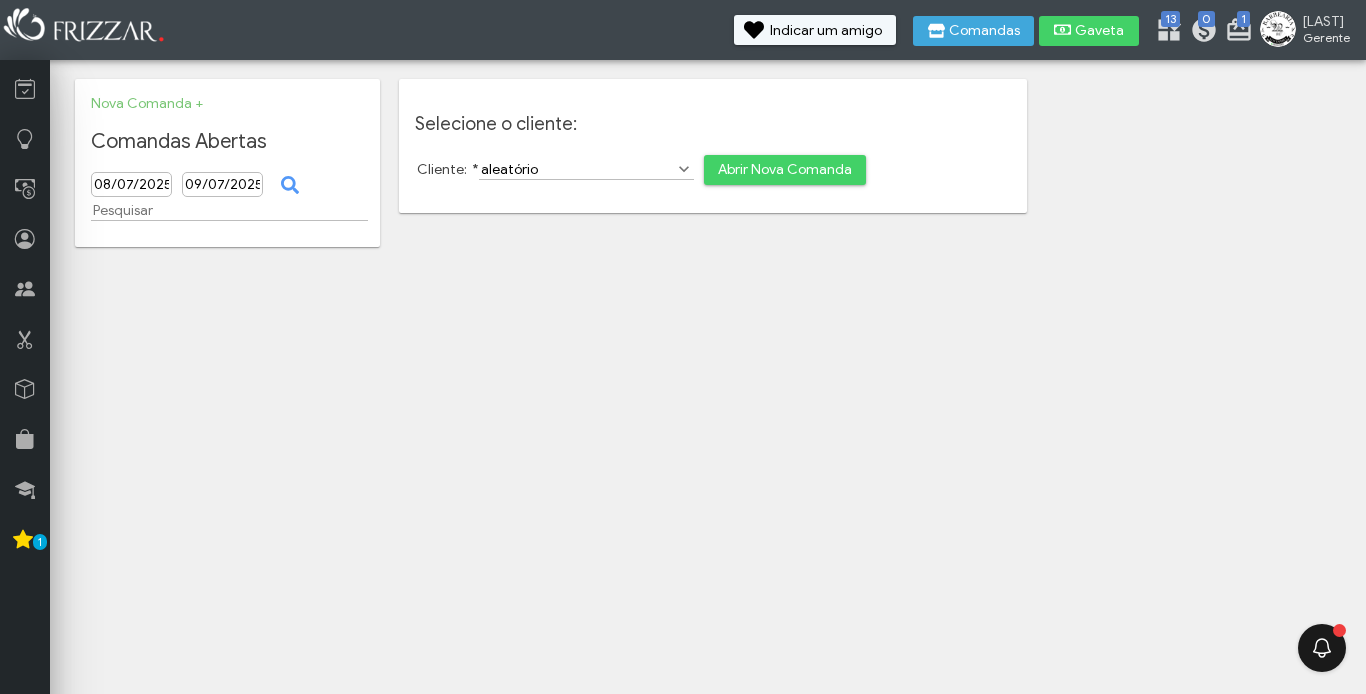 click on "Abrir Nova Comanda" at bounding box center [785, 170] 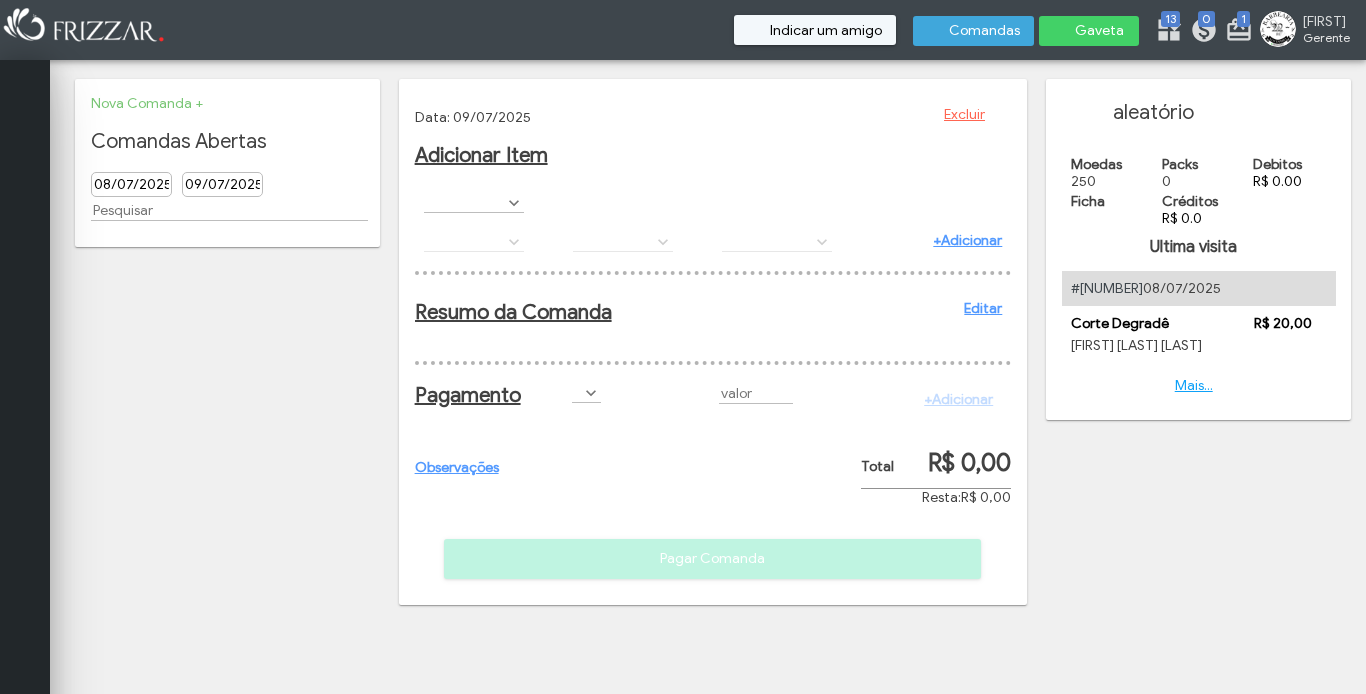 scroll, scrollTop: 0, scrollLeft: 0, axis: both 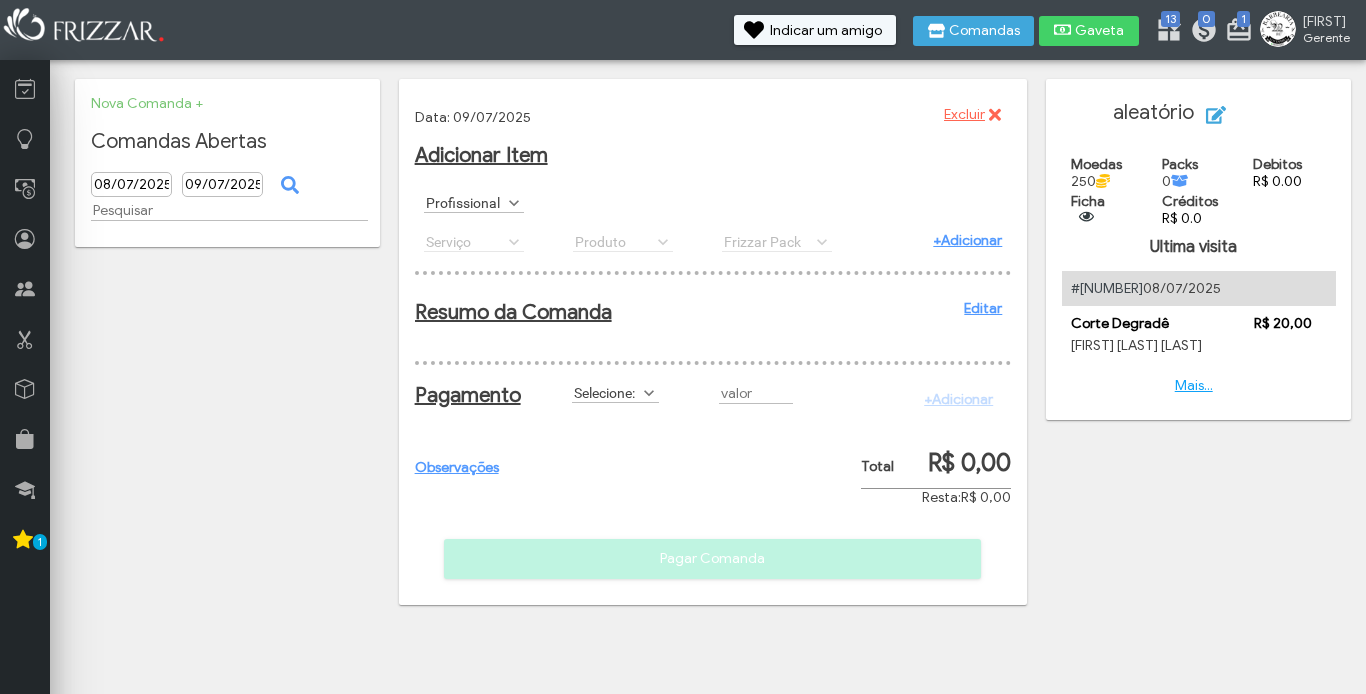 click at bounding box center (514, 203) 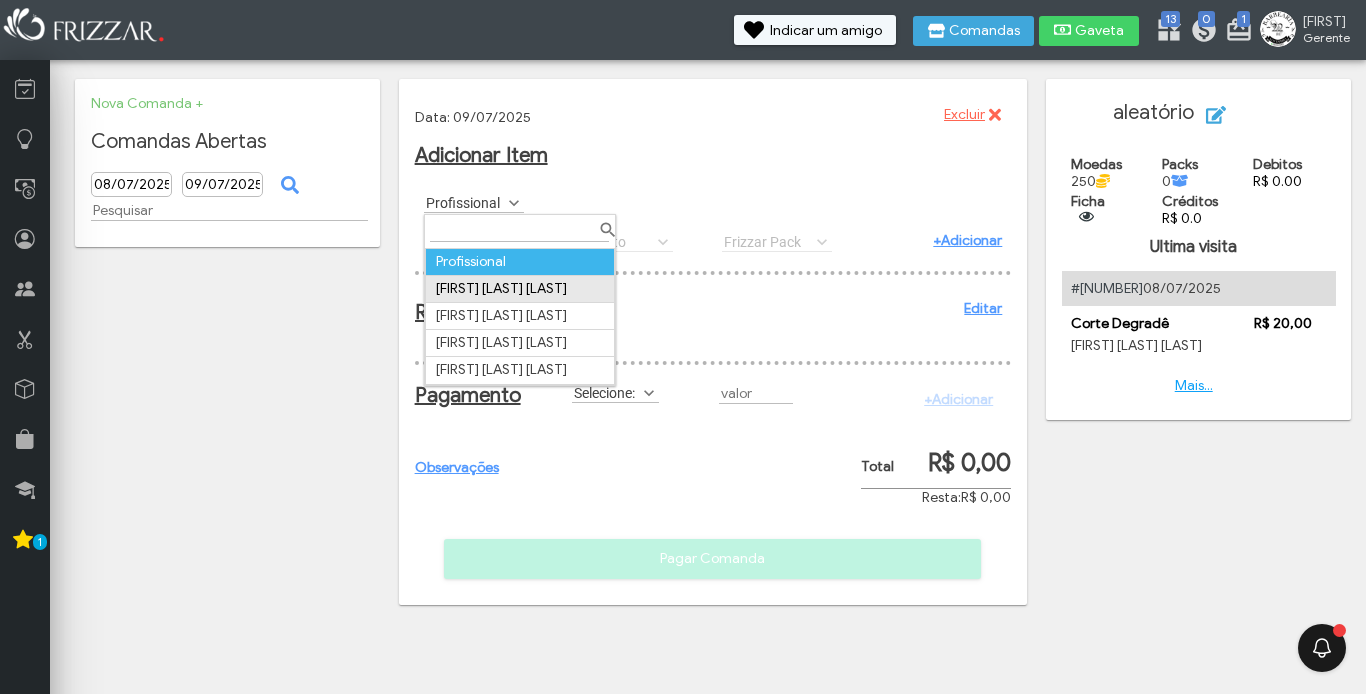 scroll, scrollTop: 0, scrollLeft: 0, axis: both 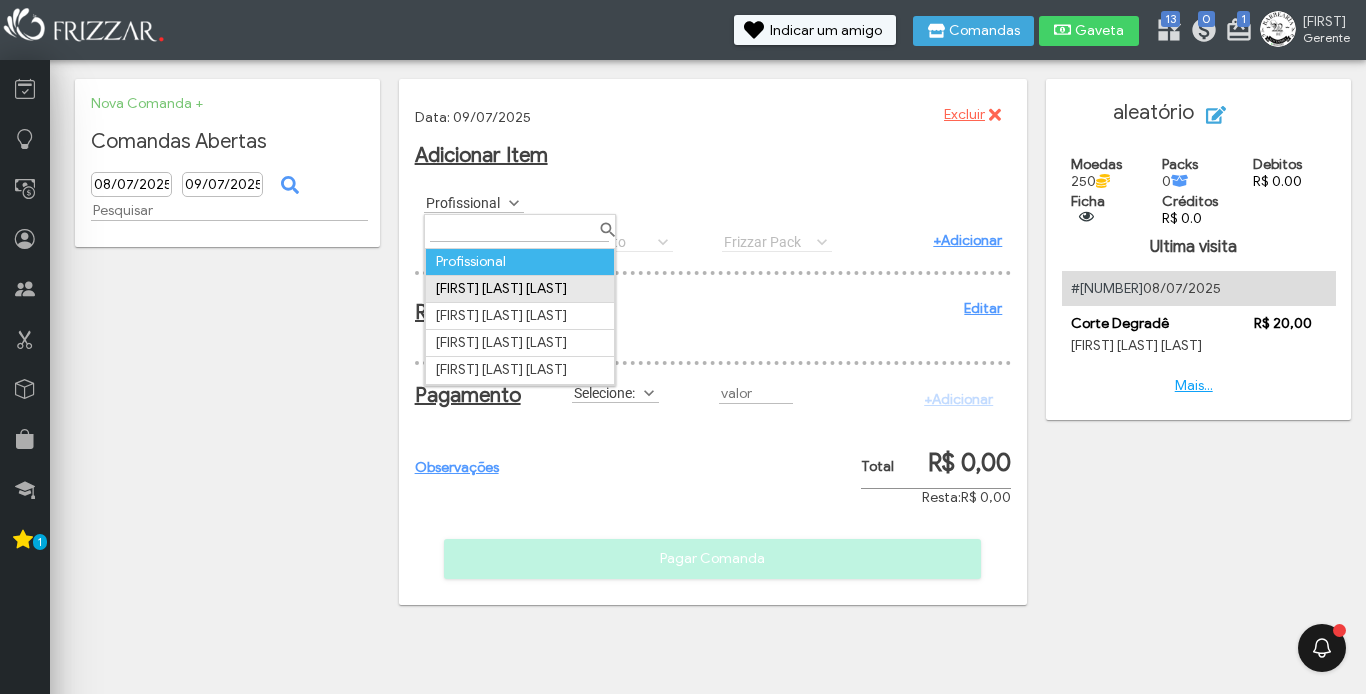 click on "[FIRST] [LAST] [LAST]" at bounding box center [519, 288] 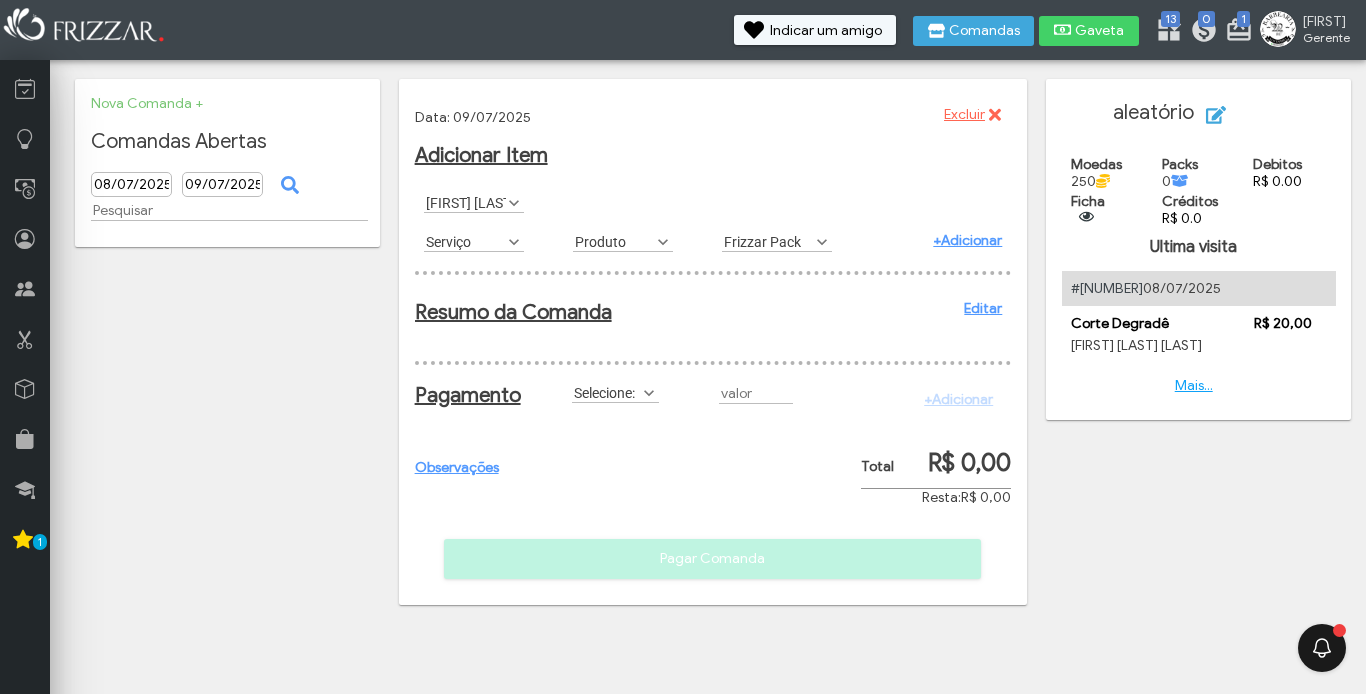 scroll, scrollTop: 11, scrollLeft: 89, axis: both 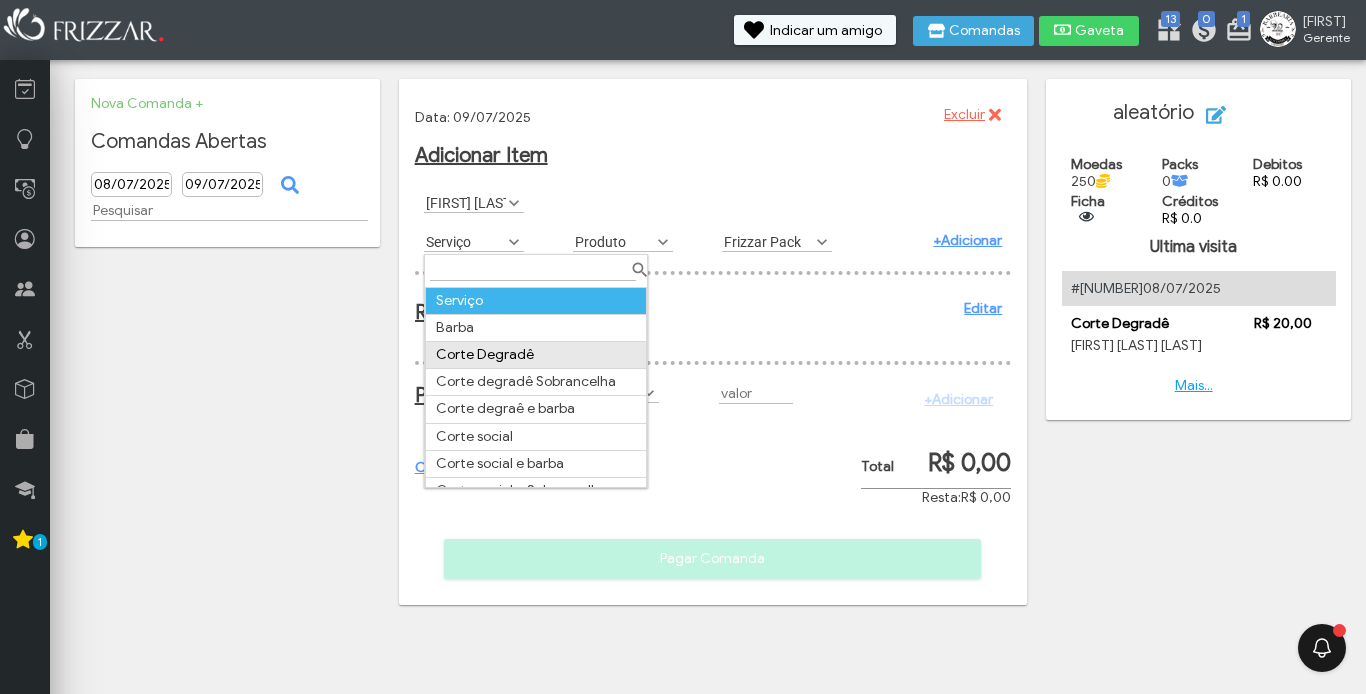 click on "Corte  Degradê" at bounding box center [536, 355] 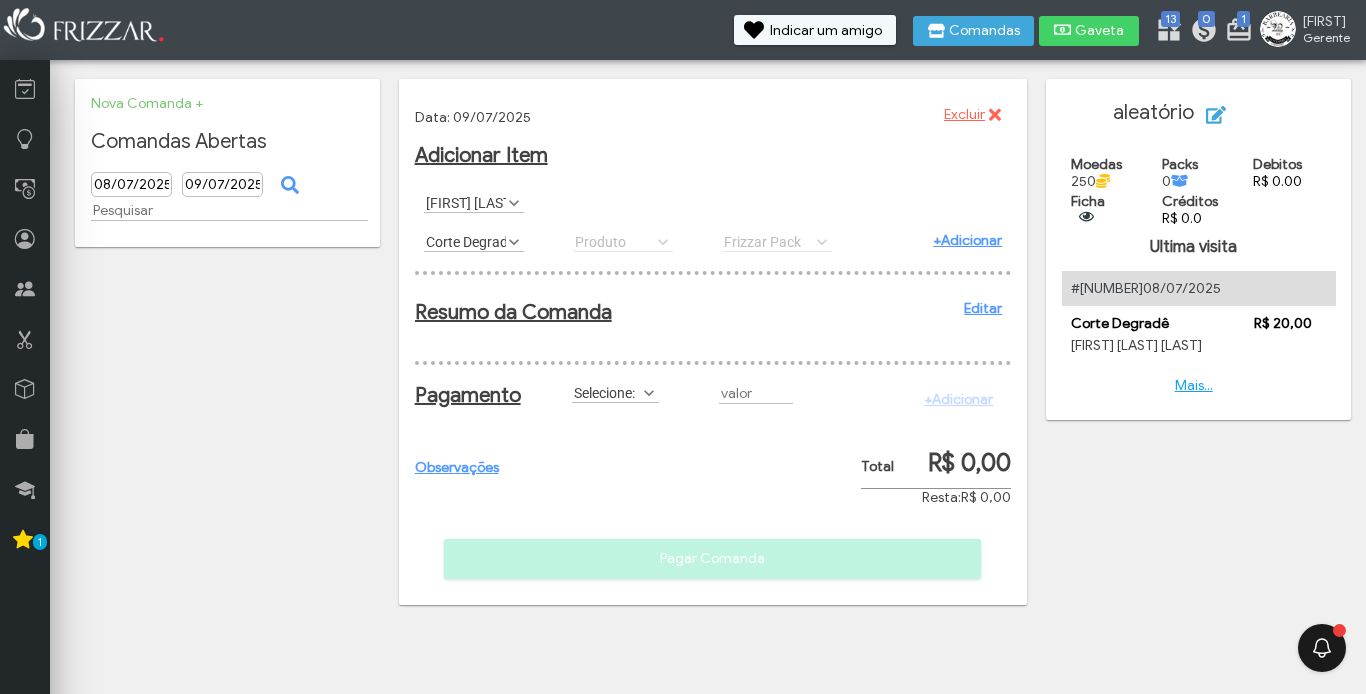 click on "+Adicionar" at bounding box center [967, 240] 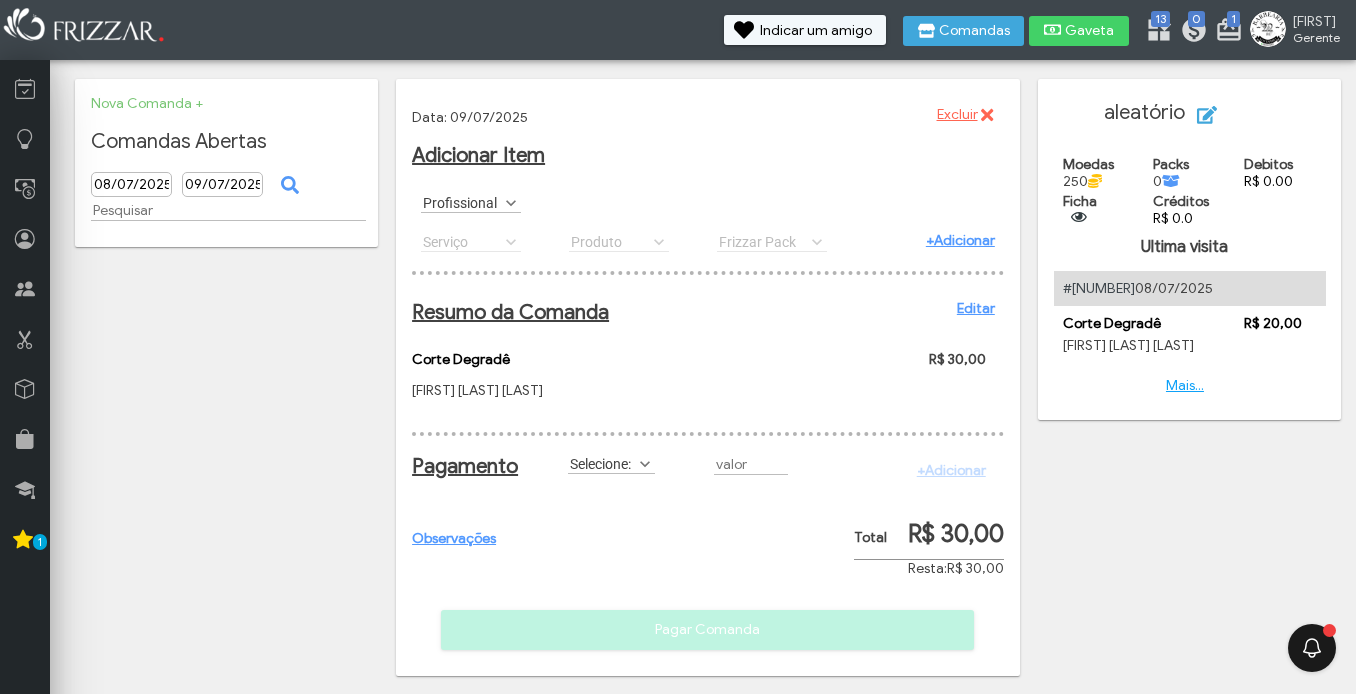 click at bounding box center [645, 464] 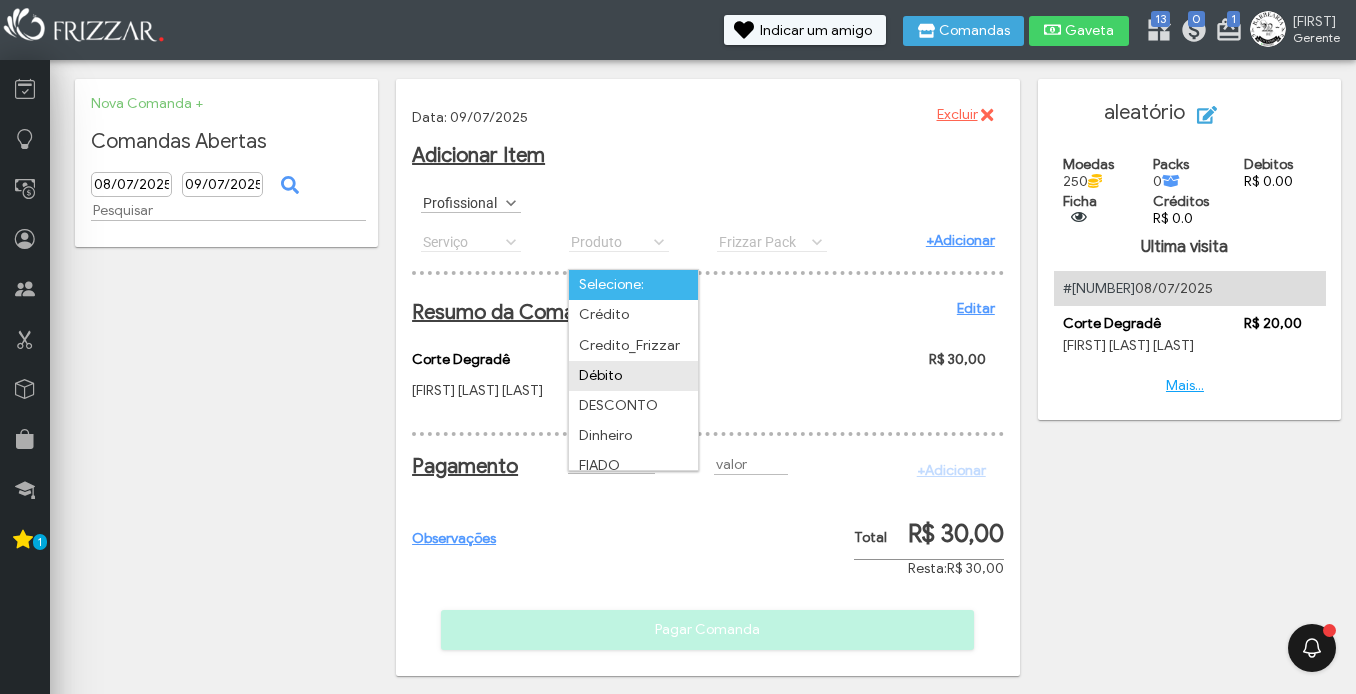 click on "Débito" at bounding box center (633, 376) 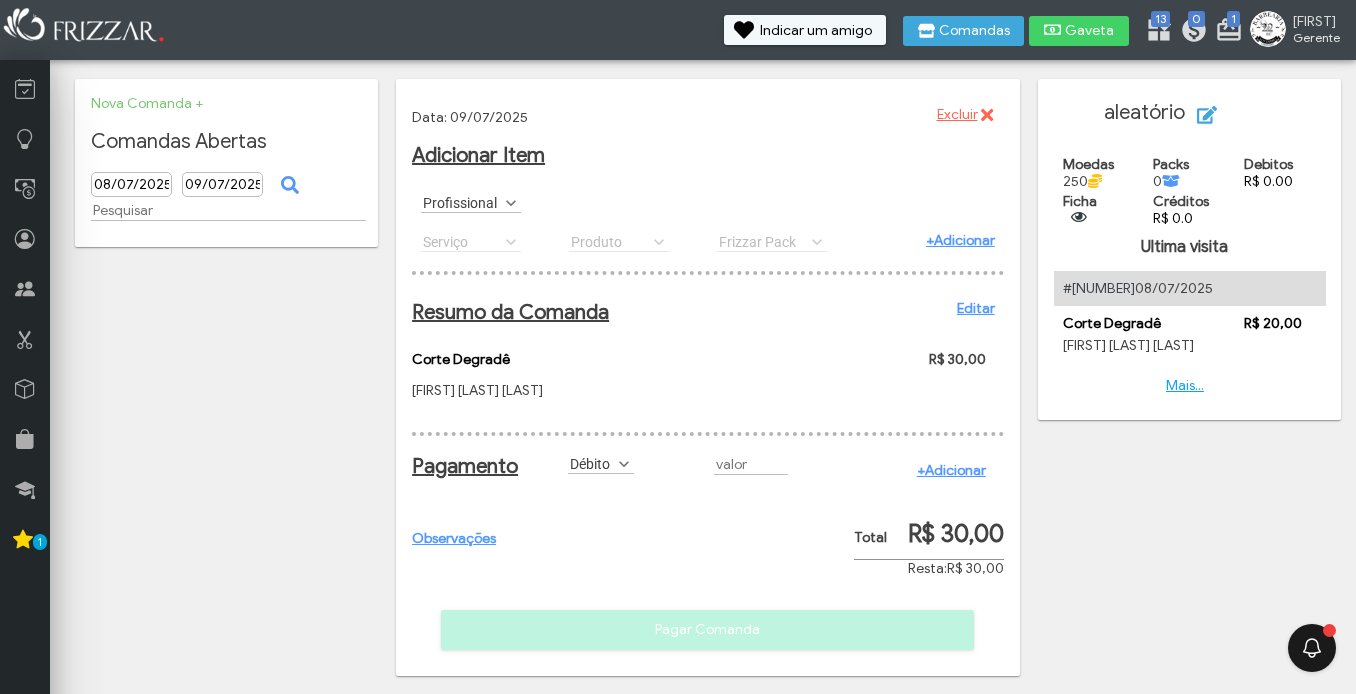 click on "+Adicionar" at bounding box center (951, 470) 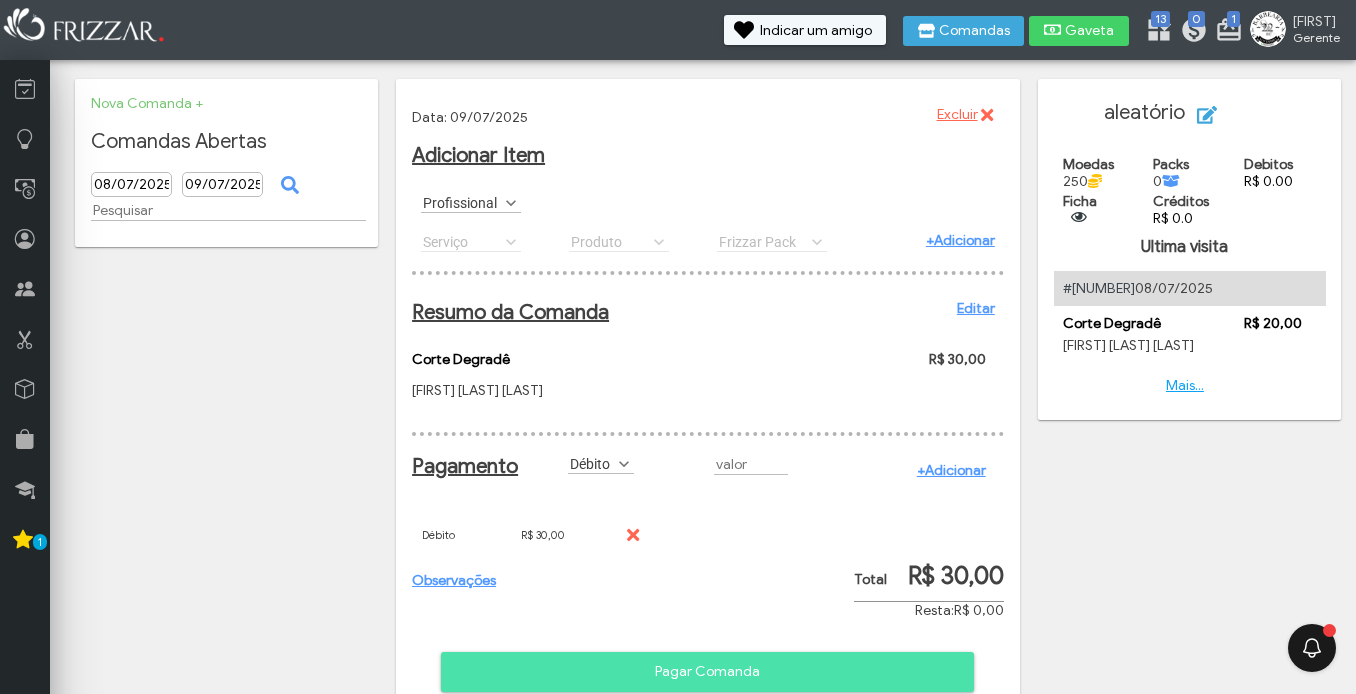 click on "Pagar Comanda" at bounding box center (707, 672) 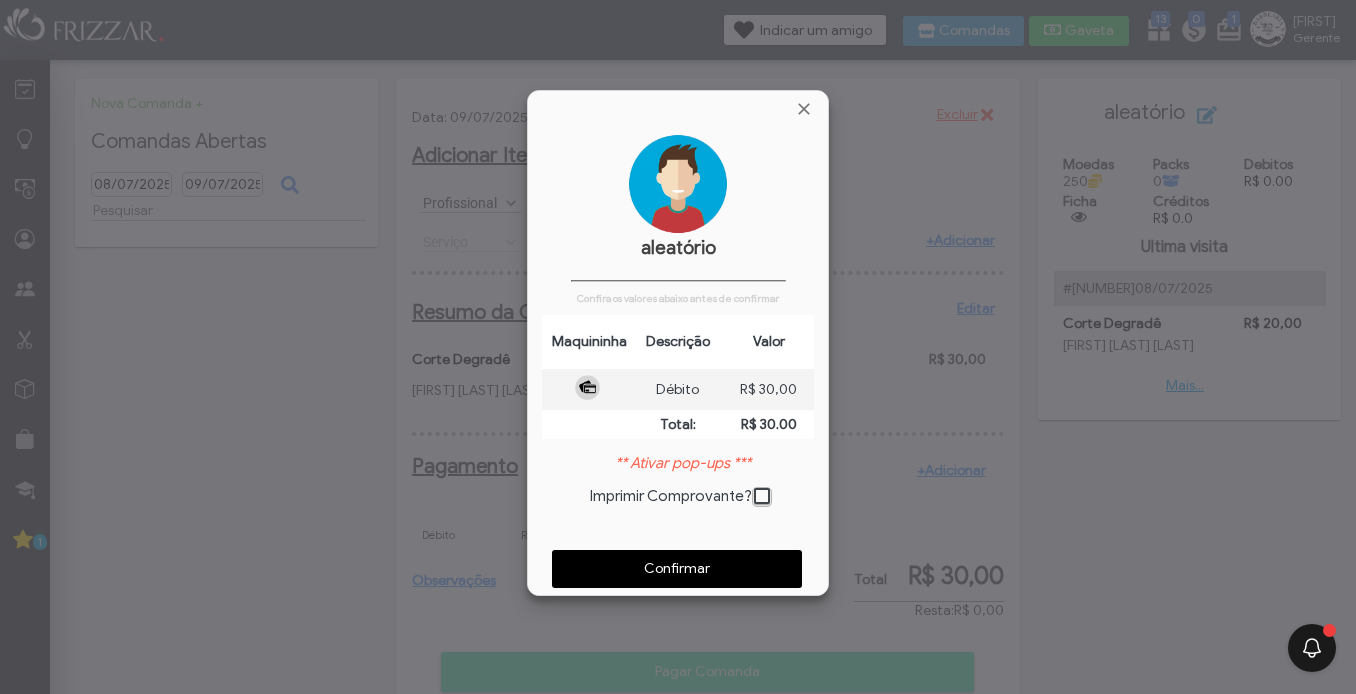 scroll, scrollTop: 10, scrollLeft: 11, axis: both 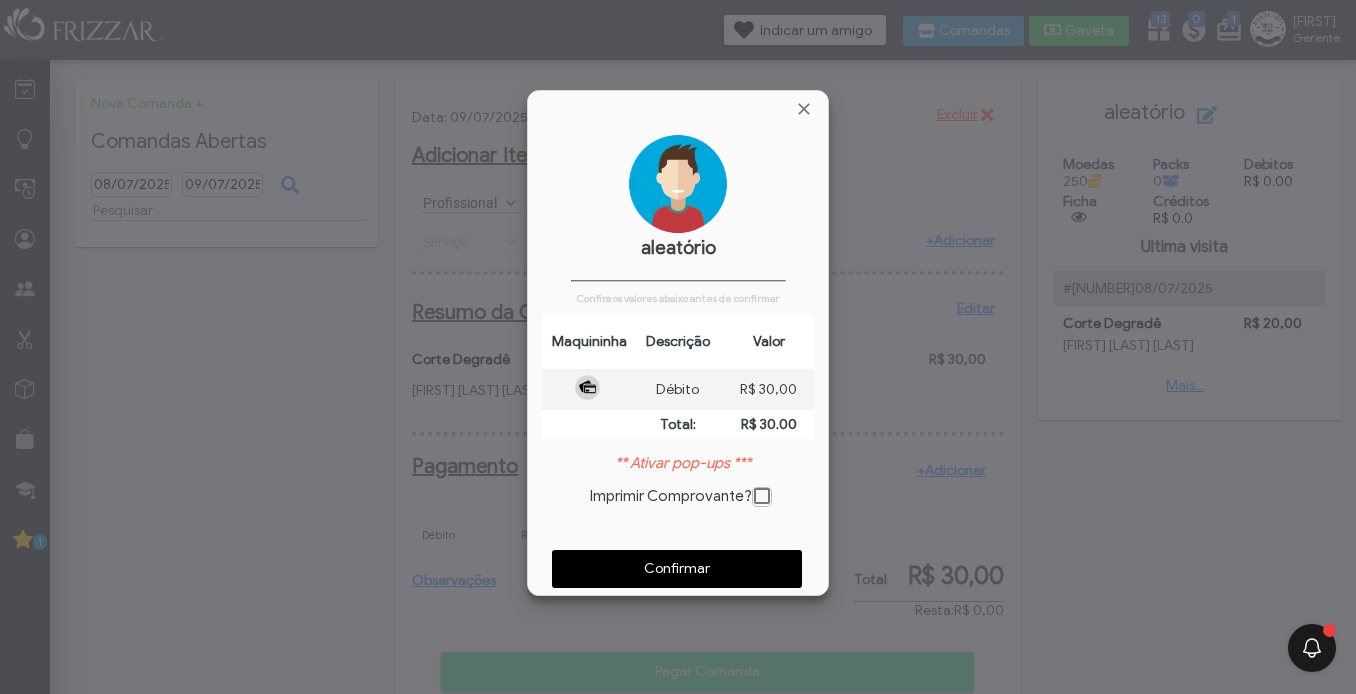click on "Confirmar" at bounding box center (677, 569) 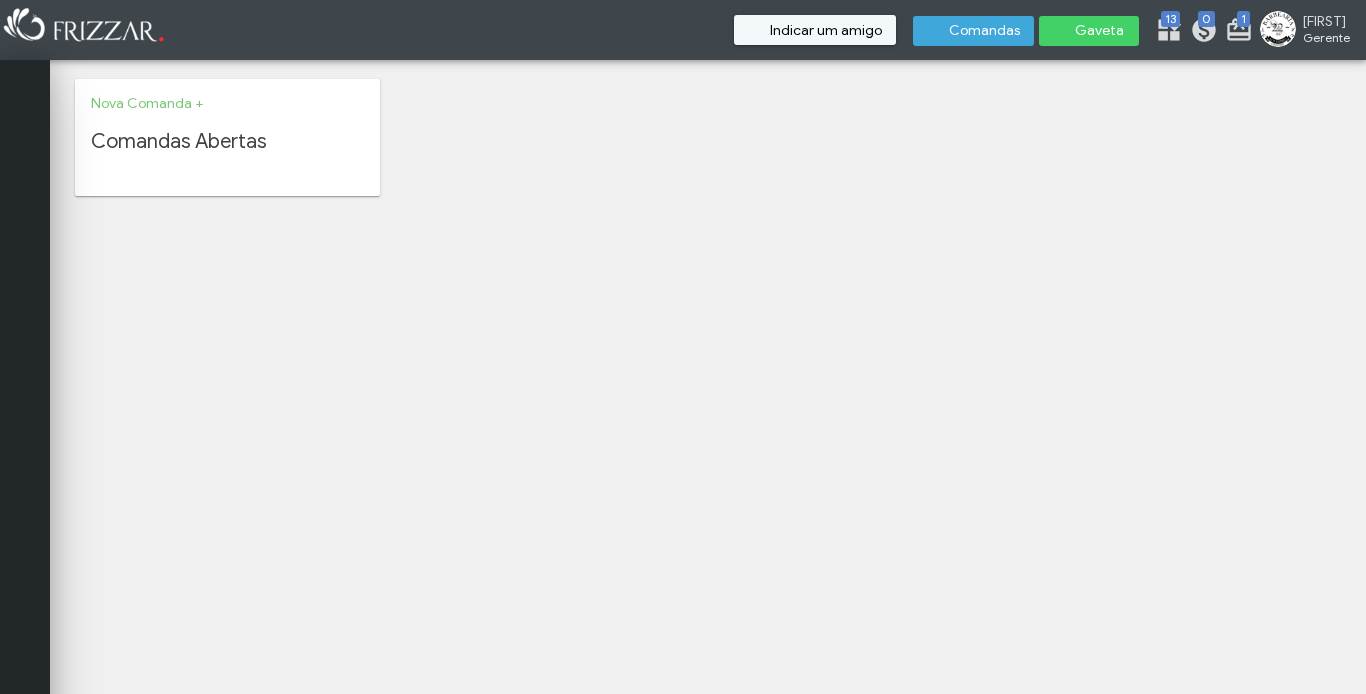 scroll, scrollTop: 0, scrollLeft: 0, axis: both 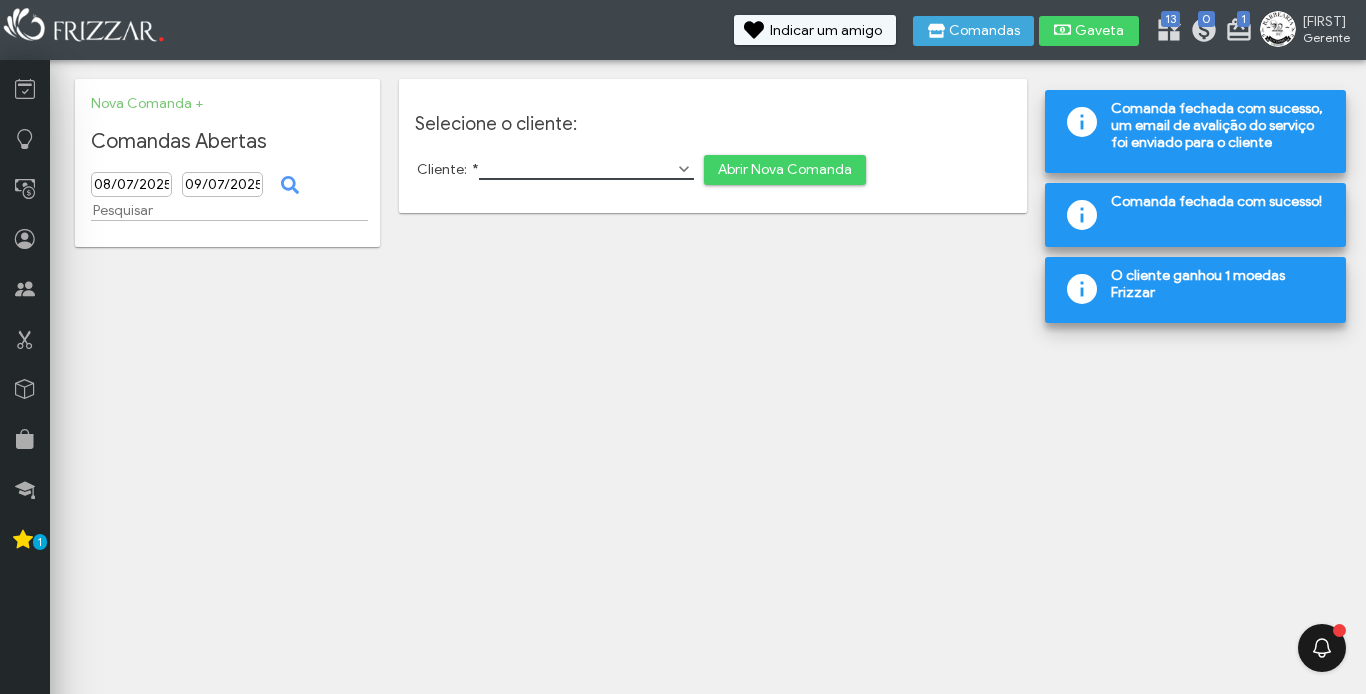 click on "Cliente: *" at bounding box center [586, 169] 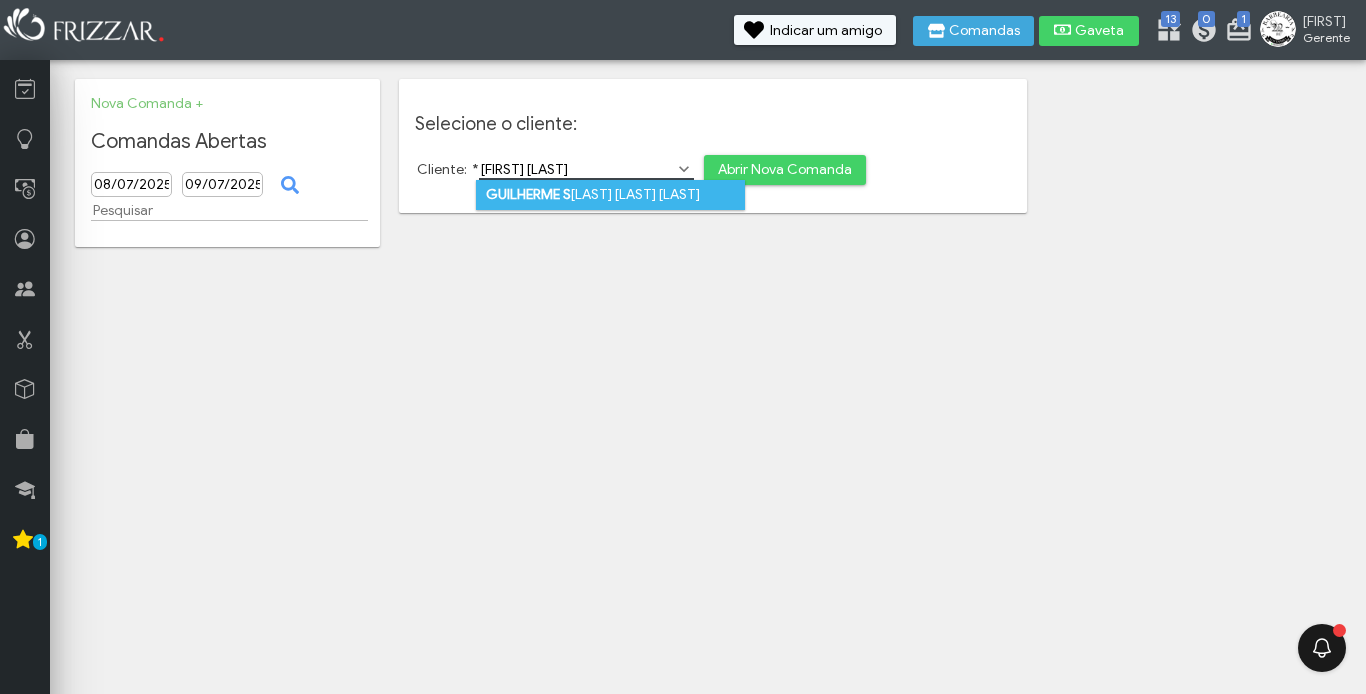 type on "GUILHERME S" 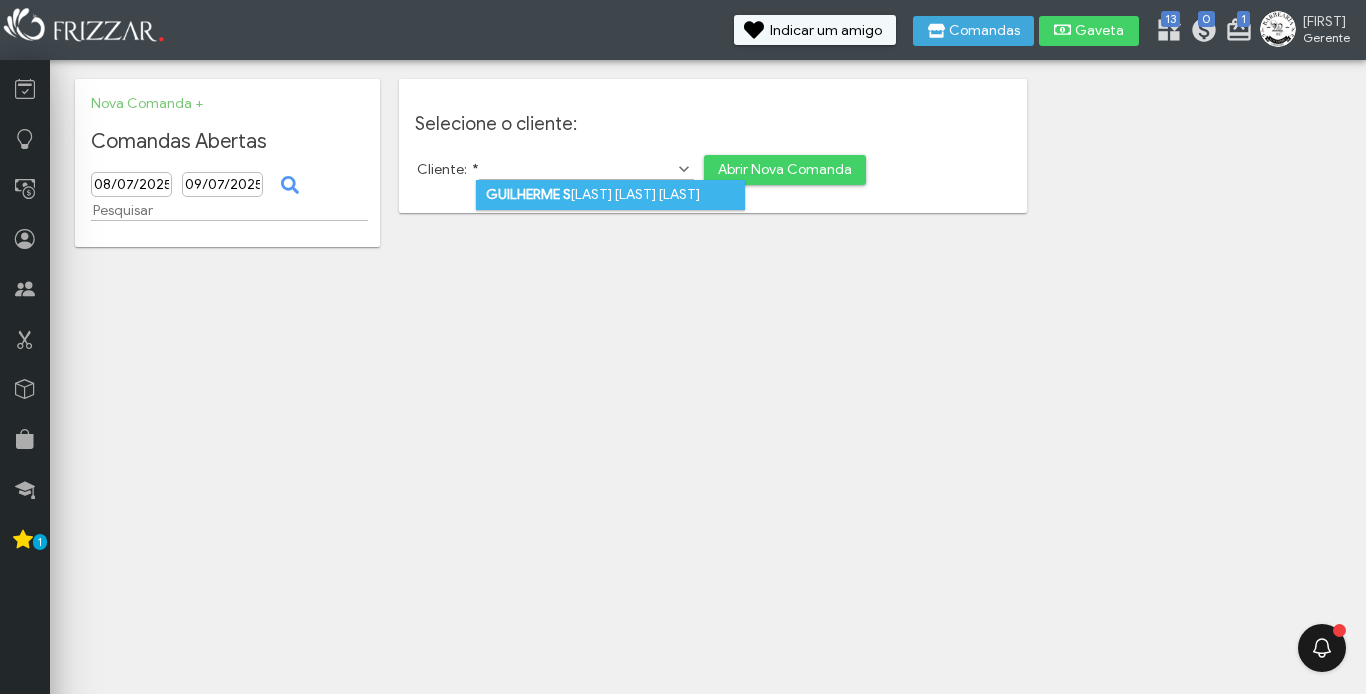 click on "GUILHERME   S ILVA DAVI" at bounding box center (610, 195) 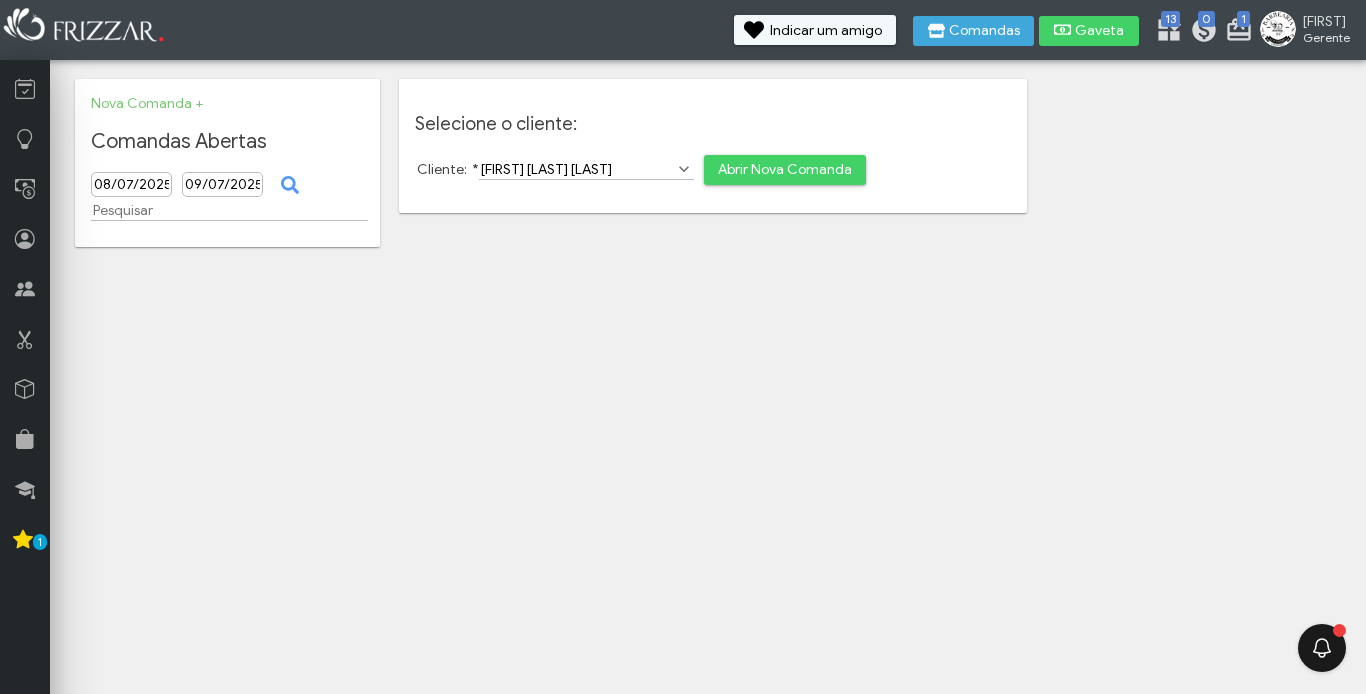 click on "Abrir Nova Comanda" at bounding box center (785, 170) 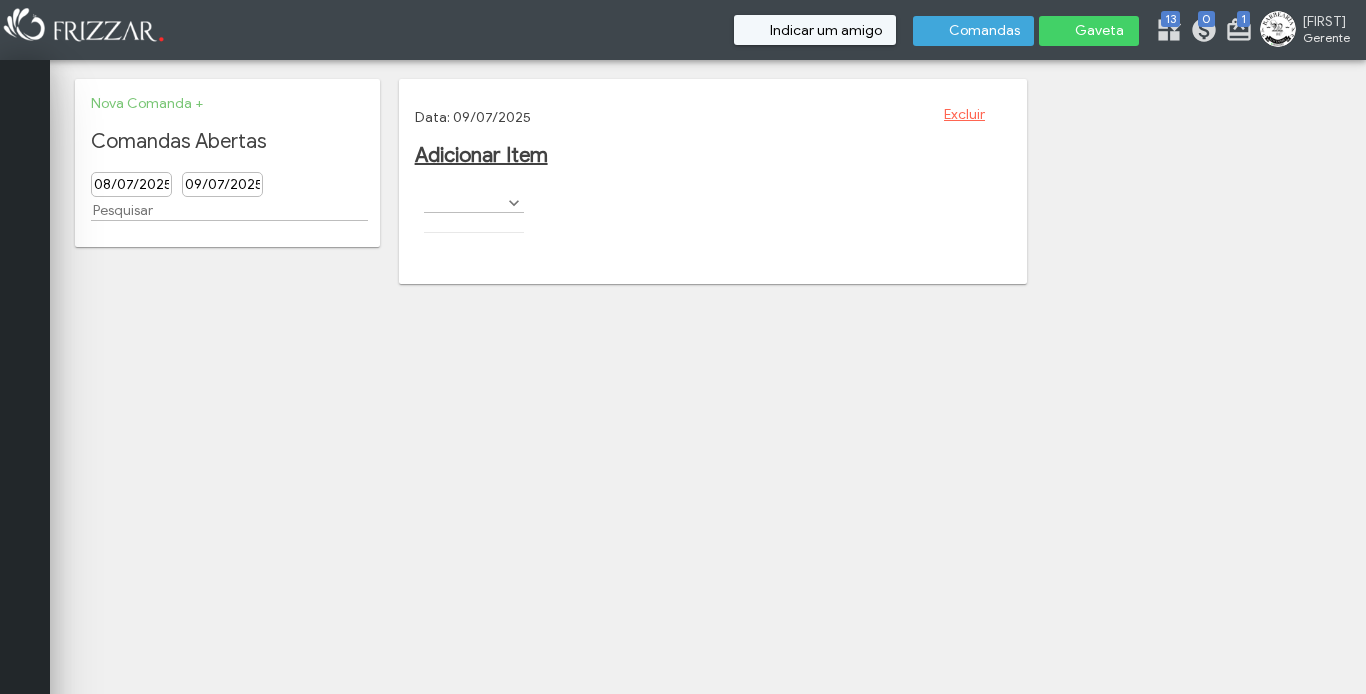 scroll, scrollTop: 0, scrollLeft: 0, axis: both 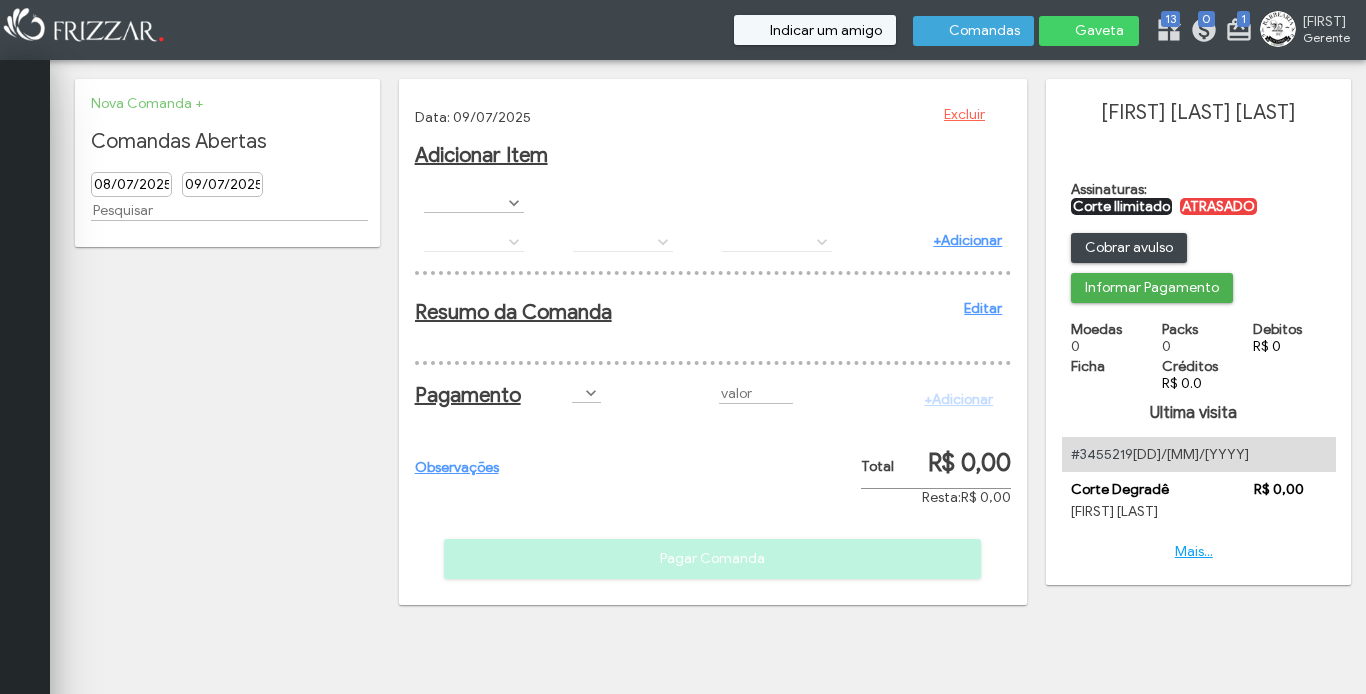 click on "Profissional [FIRST] [LAST] [FIRST] [LAST] [FIRST] [LAST] [FIRST] [LAST]  Profissional [FIRST] [LAST] [FIRST] [LAST] [FIRST] [LAST] [FIRST] [LAST]" at bounding box center (713, 203) 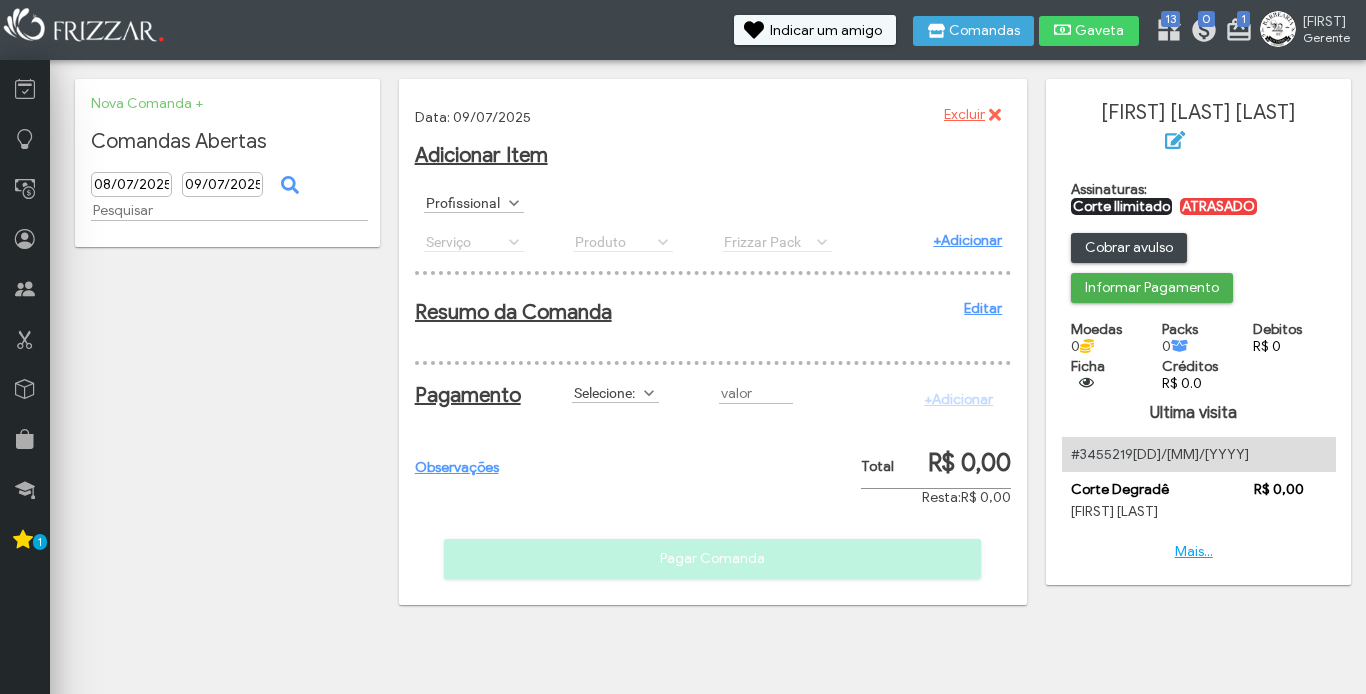click at bounding box center [514, 203] 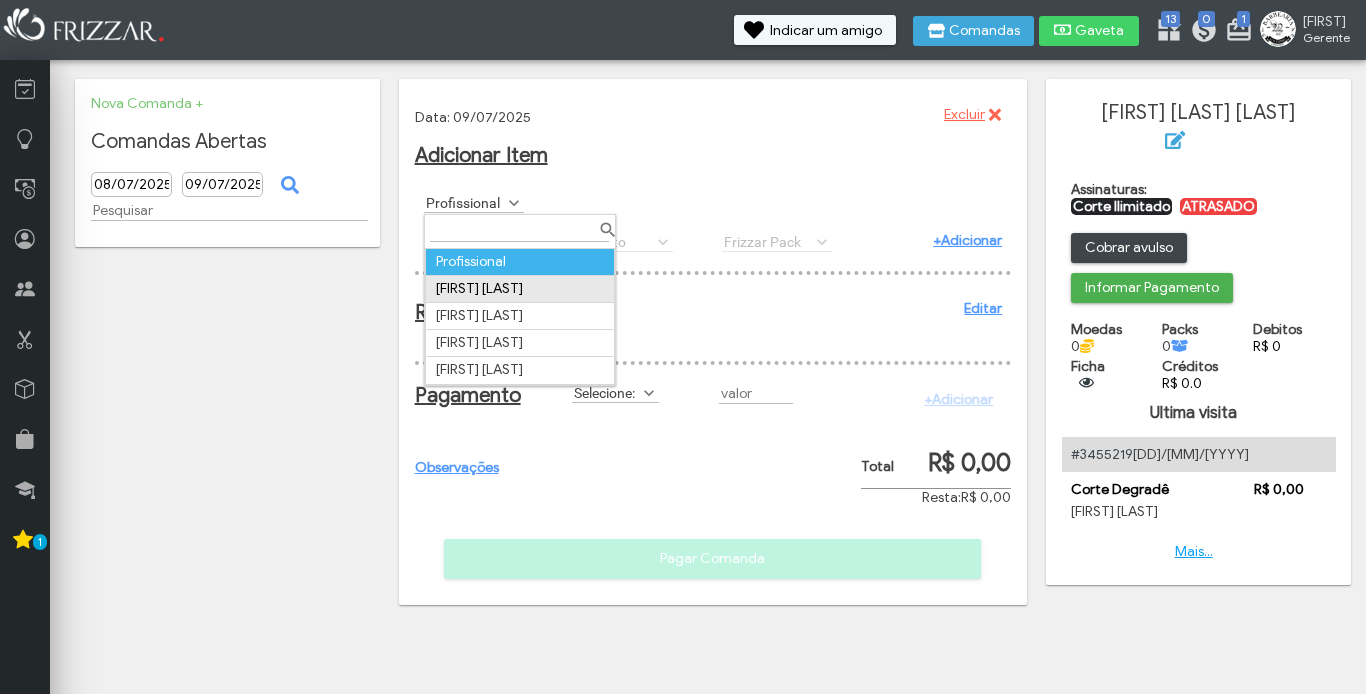 click on "[FIRST] [LAST]" at bounding box center [519, 288] 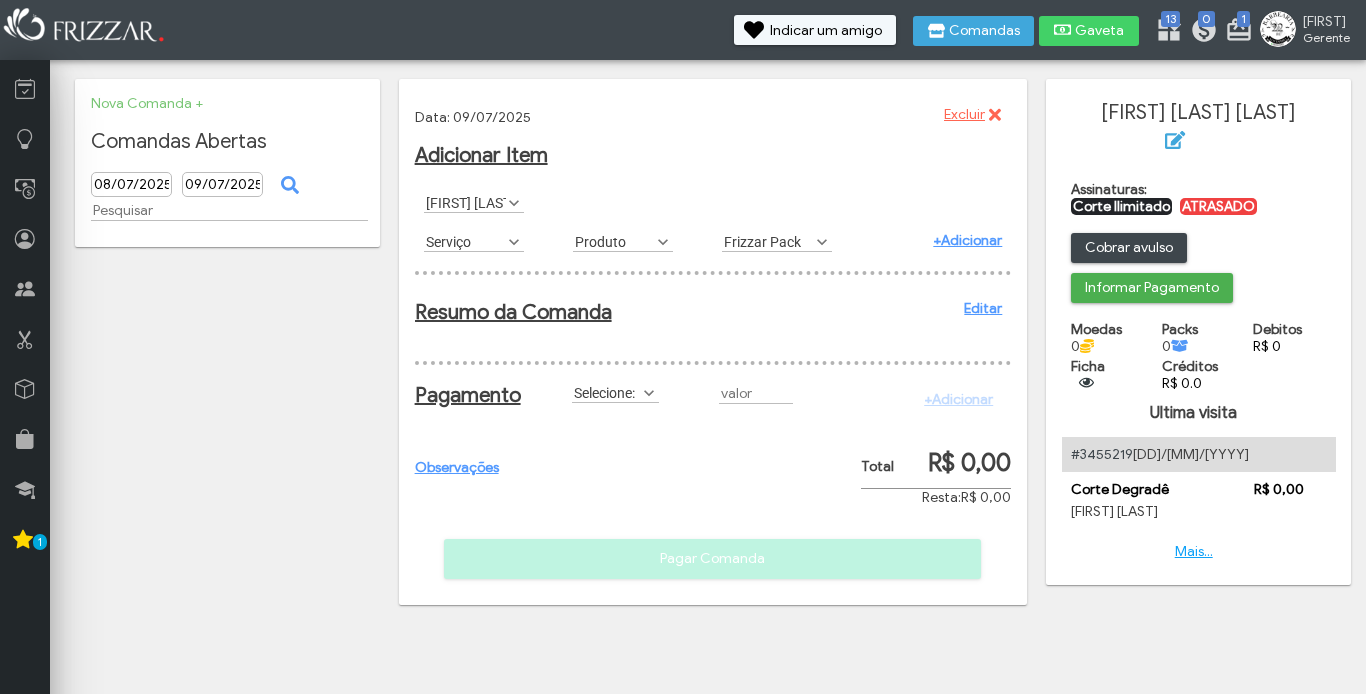 scroll, scrollTop: 0, scrollLeft: 0, axis: both 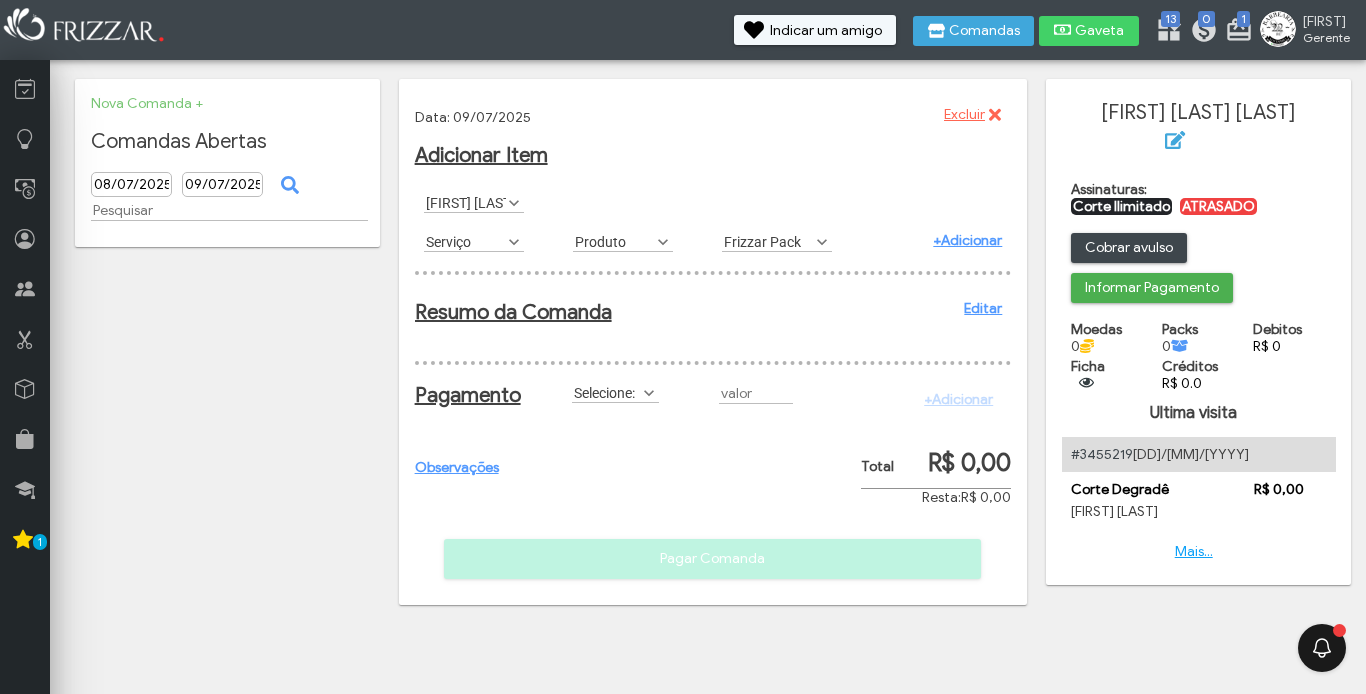 click at bounding box center [514, 242] 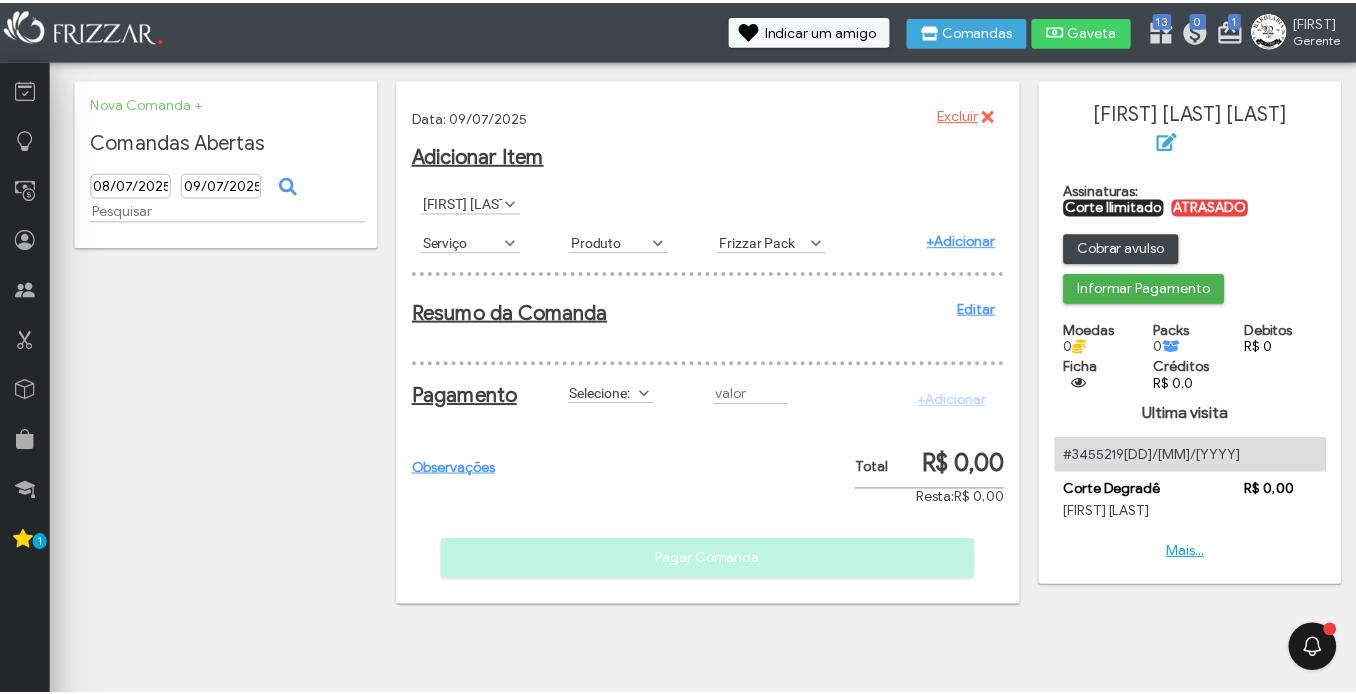 scroll, scrollTop: 11, scrollLeft: 89, axis: both 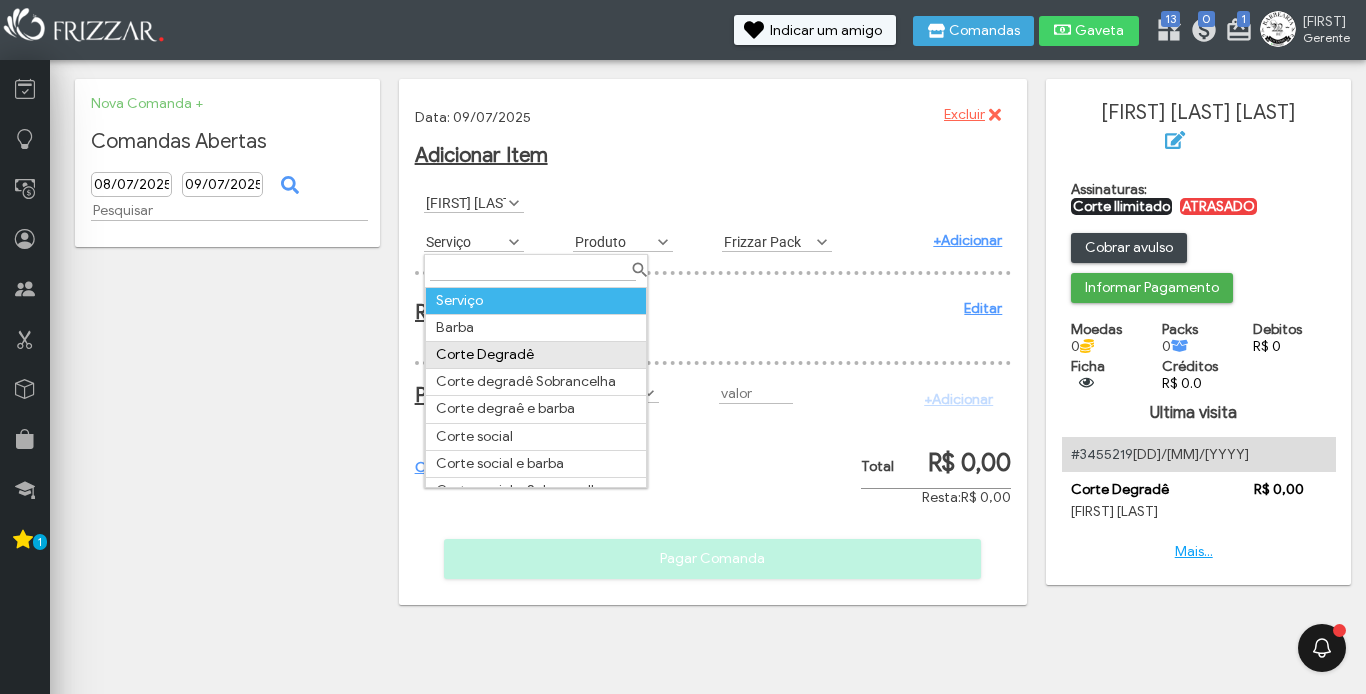 click on "Corte  Degradê" at bounding box center (536, 355) 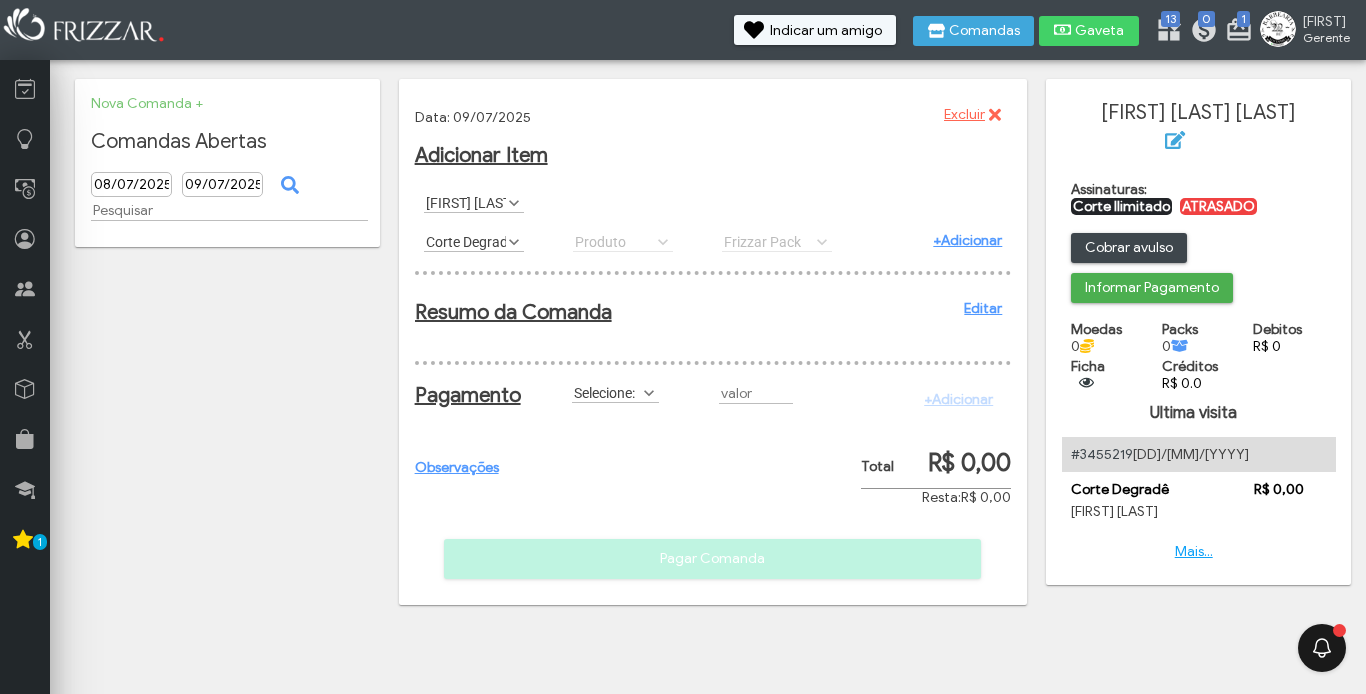 click on "+Adicionar" at bounding box center [967, 240] 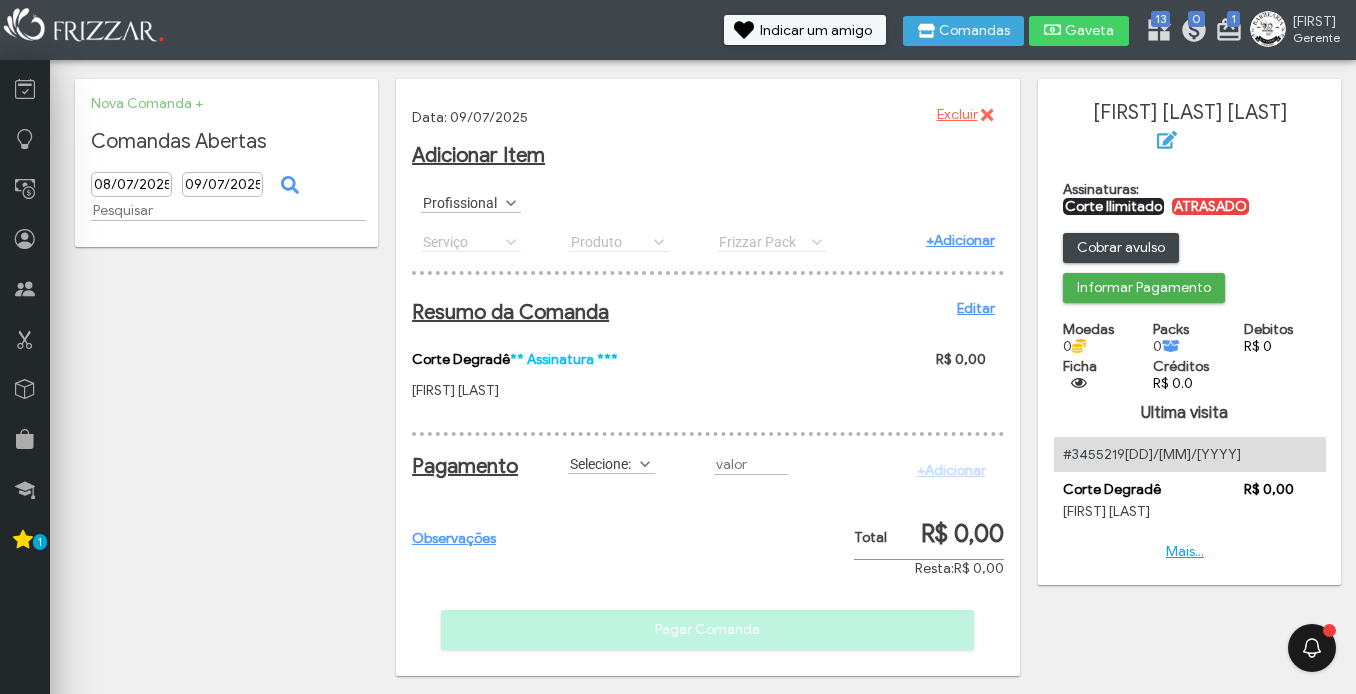 click at bounding box center [645, 464] 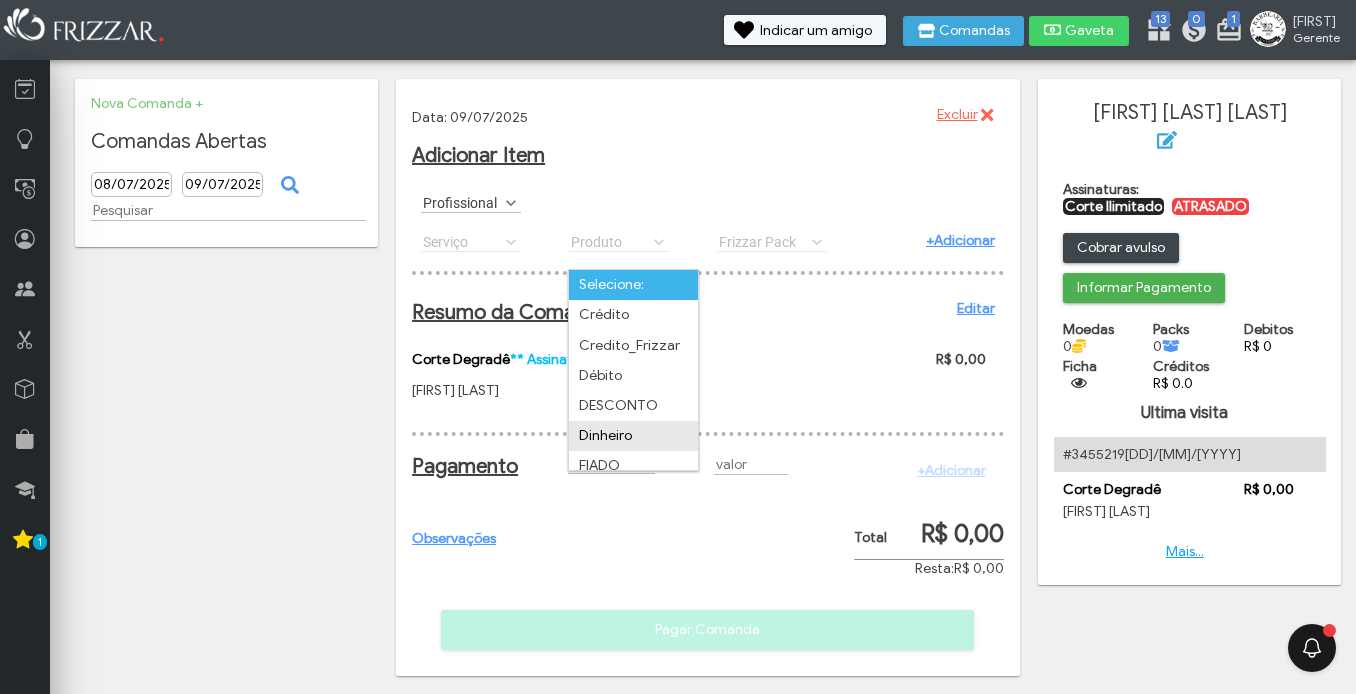 click on "Dinheiro" at bounding box center (633, 436) 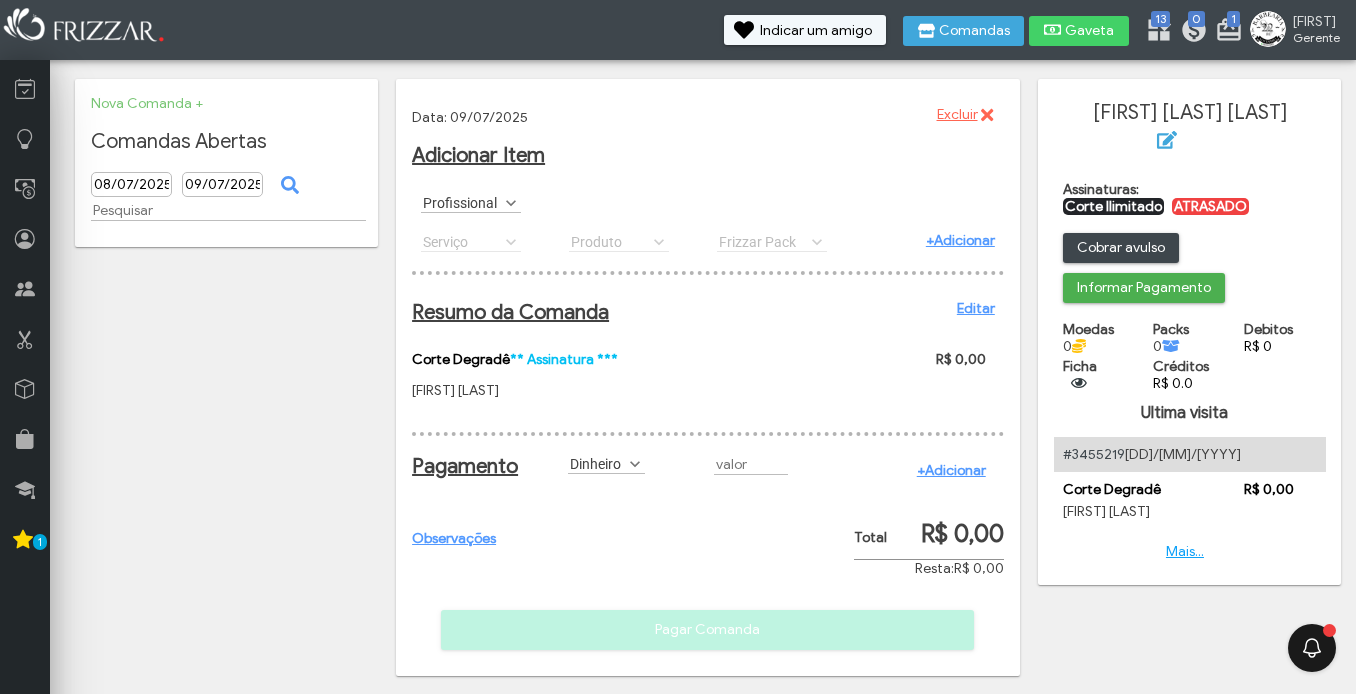 click on "+Adicionar" at bounding box center [951, 470] 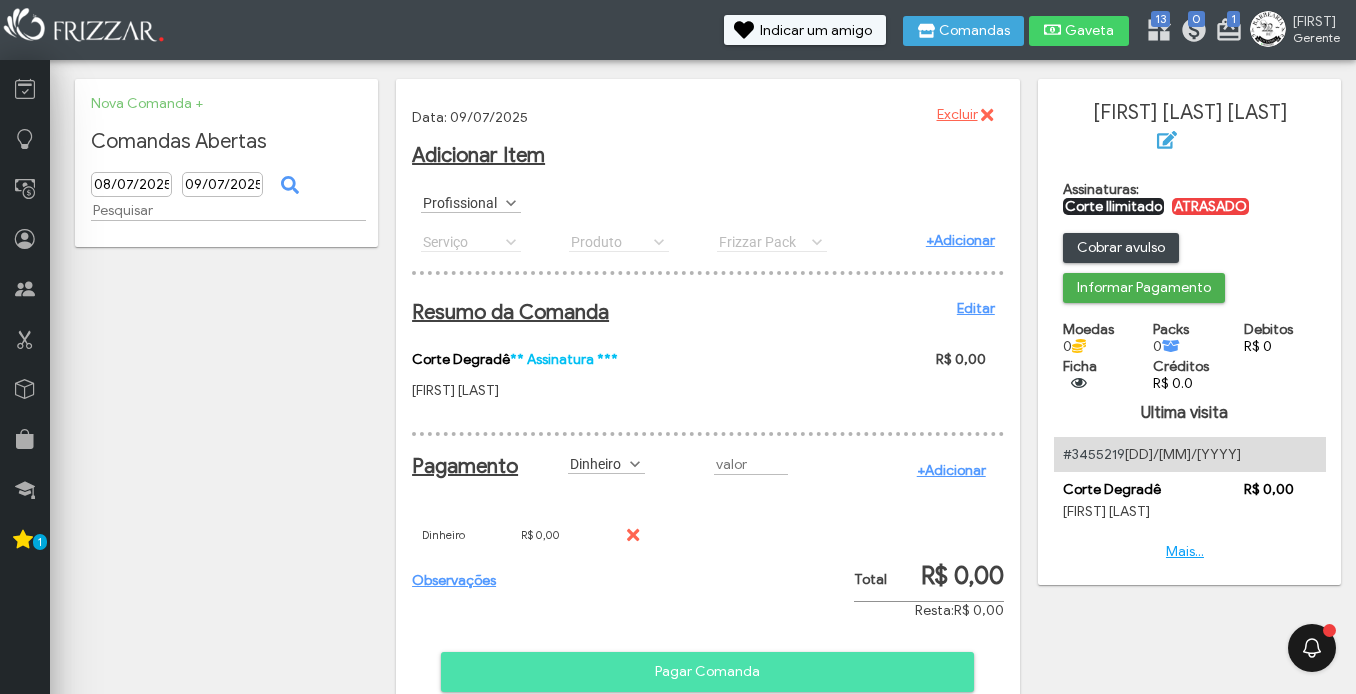 click on "Pagar Comanda" at bounding box center [707, 672] 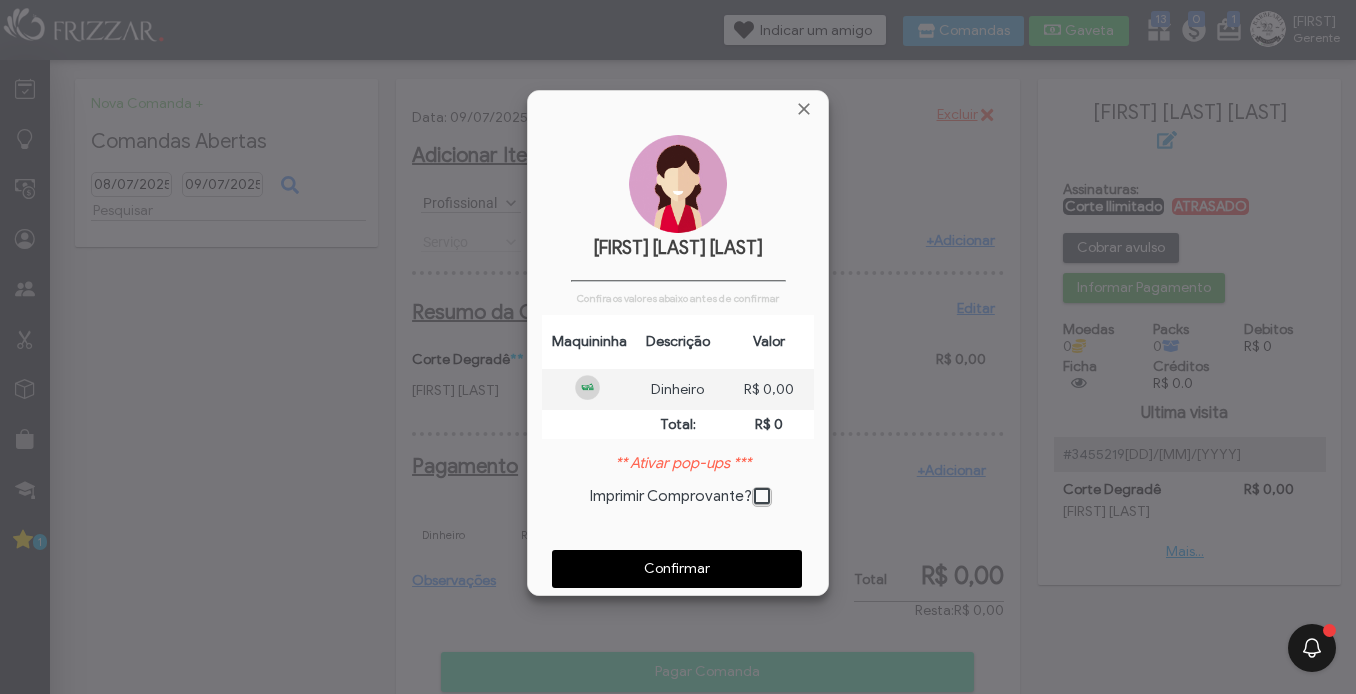 scroll, scrollTop: 10, scrollLeft: 11, axis: both 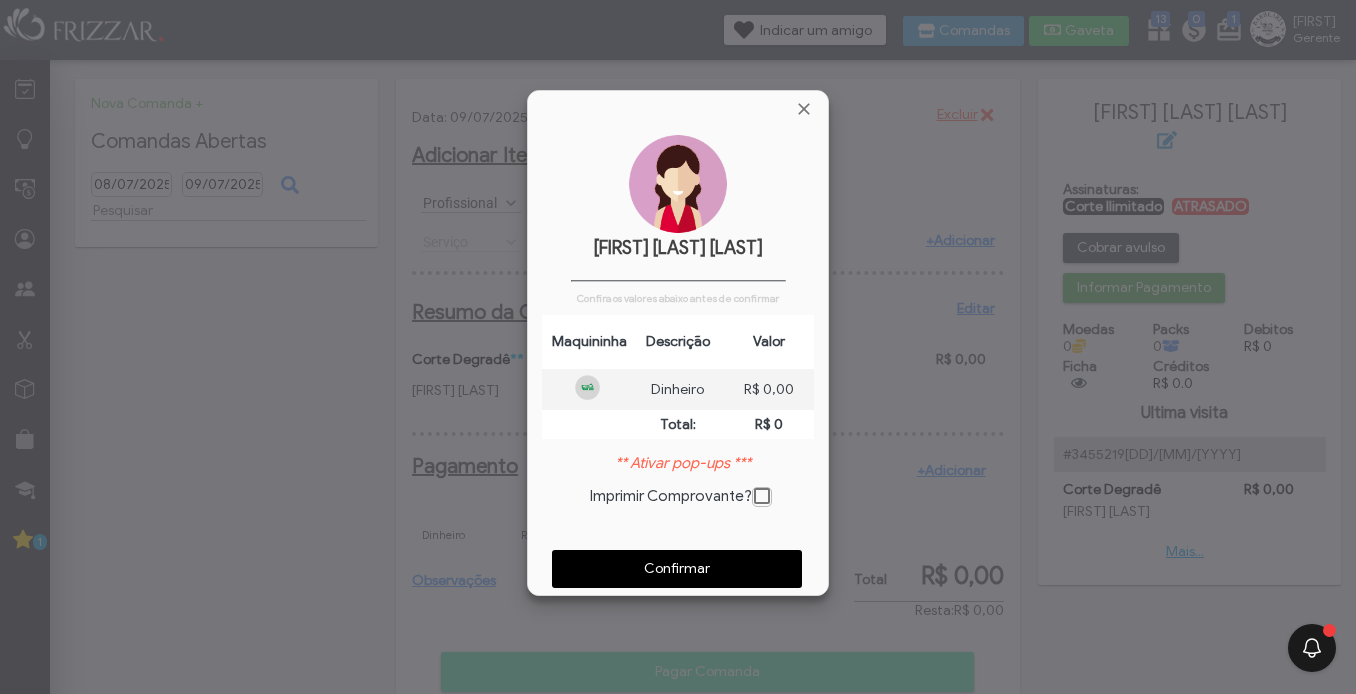 click on "Confirmar" at bounding box center (677, 569) 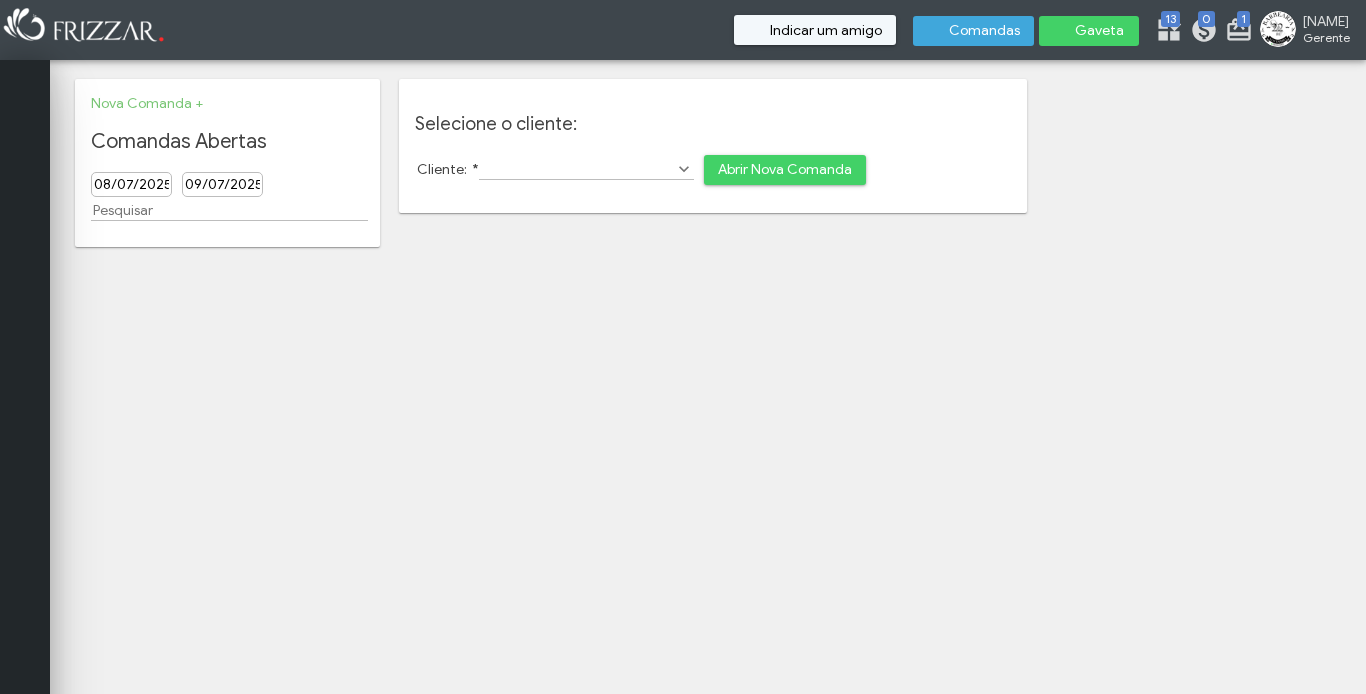 scroll, scrollTop: 0, scrollLeft: 0, axis: both 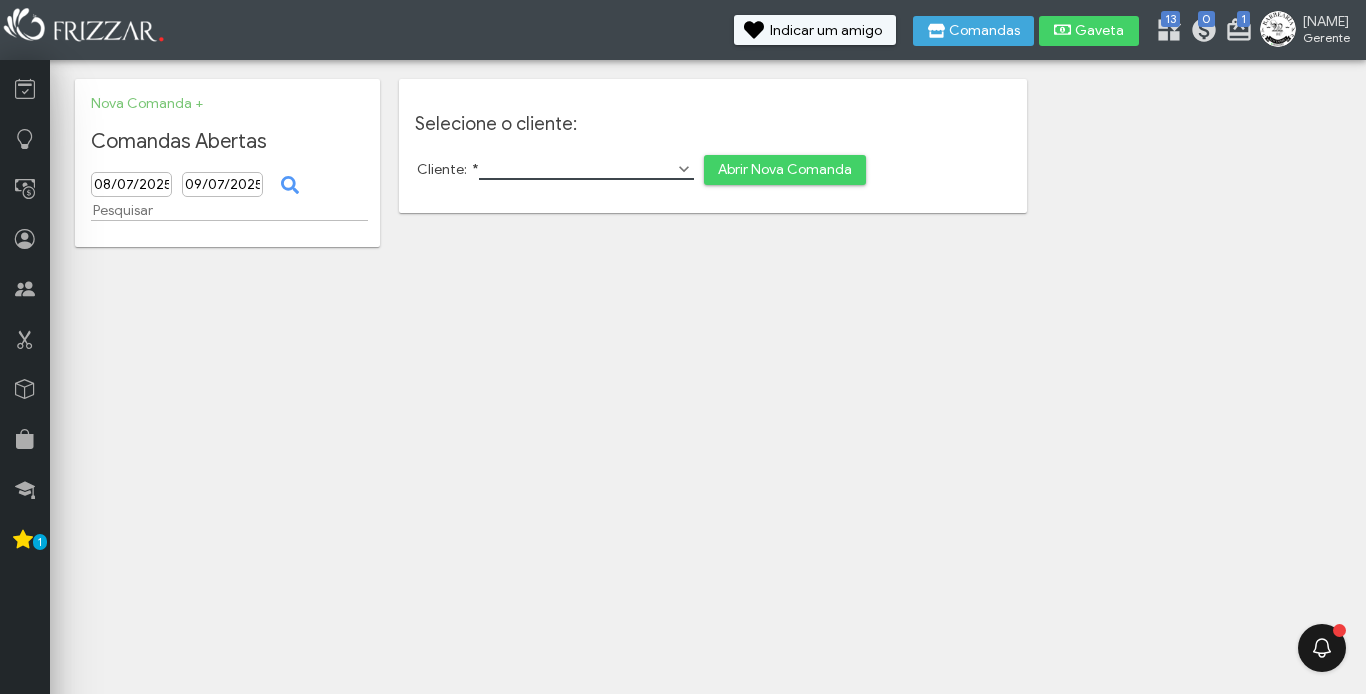 click on "Cliente: *" at bounding box center (586, 169) 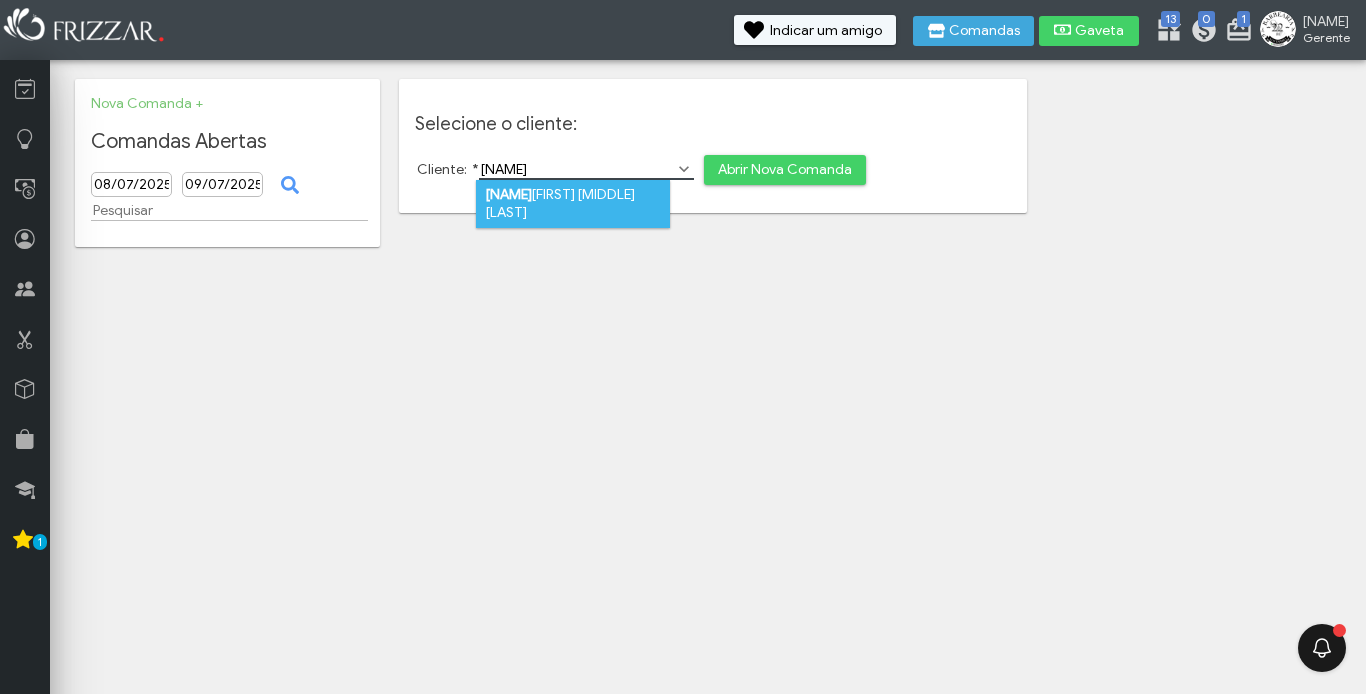 type on "[NAME]" 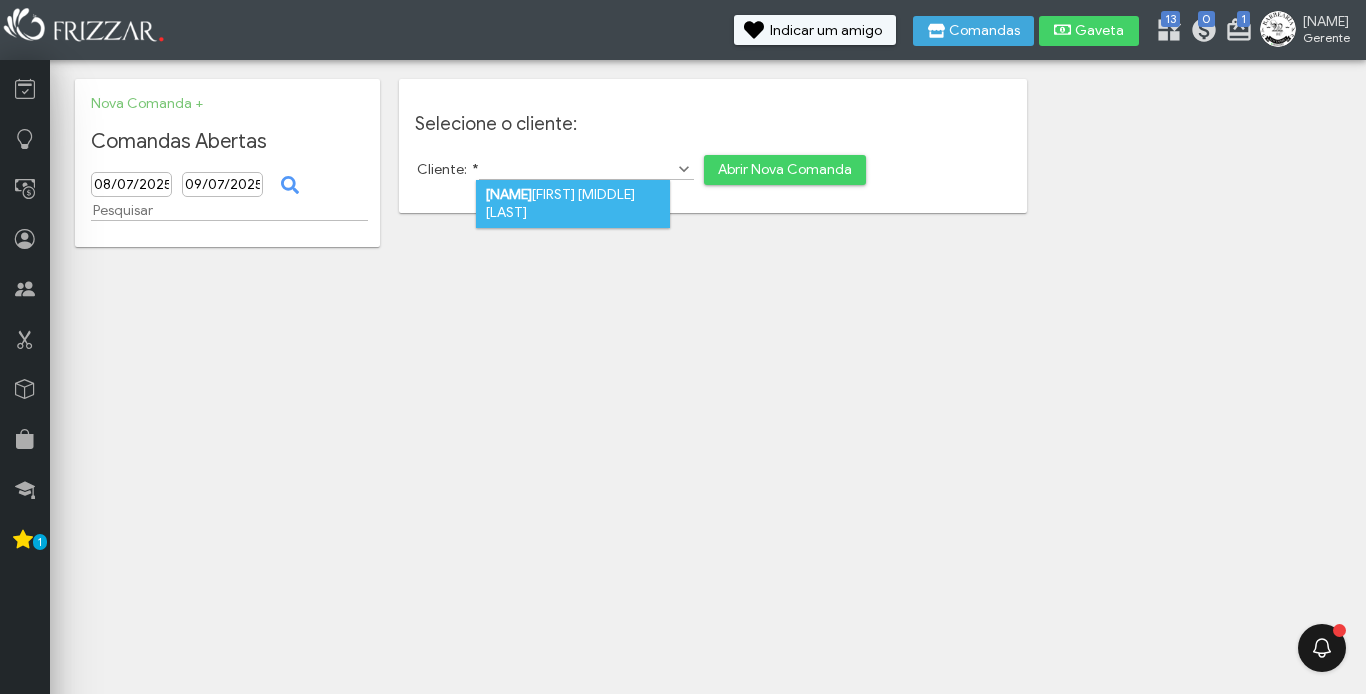 click on "[FIRST]  [FIRST] [MIDDLE] [LAST]" at bounding box center [573, 204] 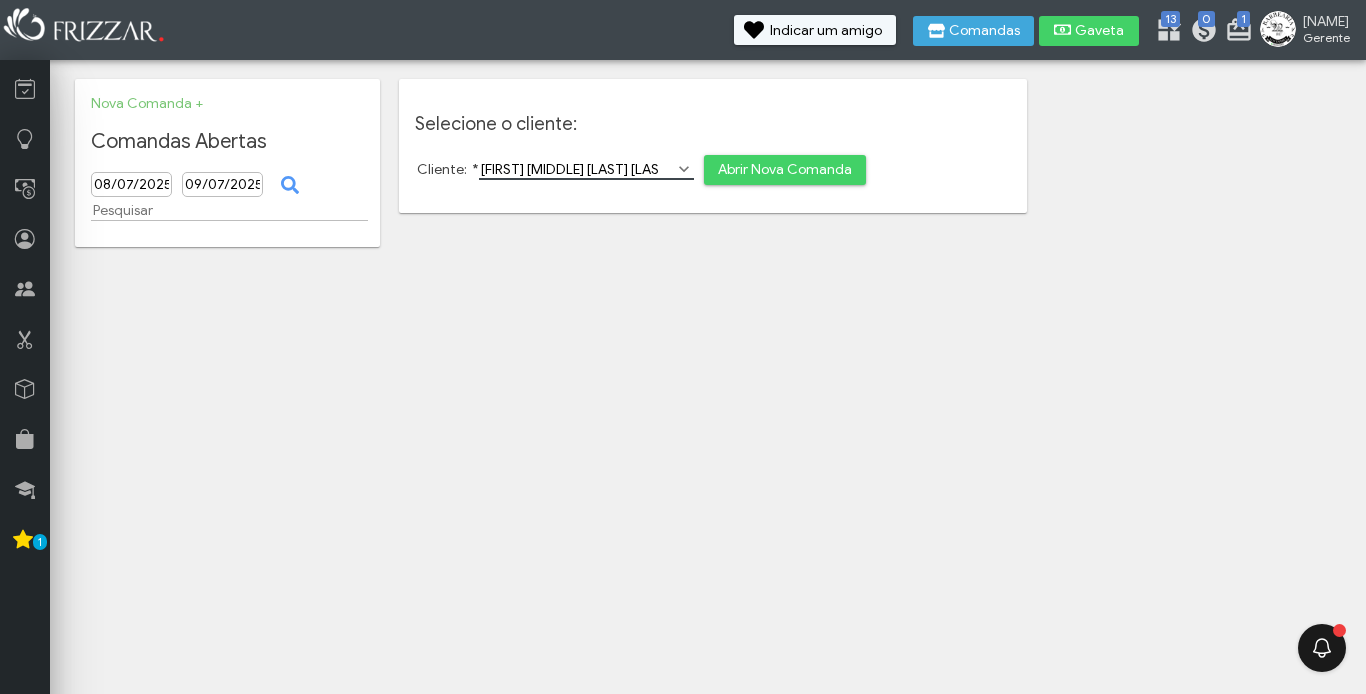 scroll, scrollTop: 0, scrollLeft: 13, axis: horizontal 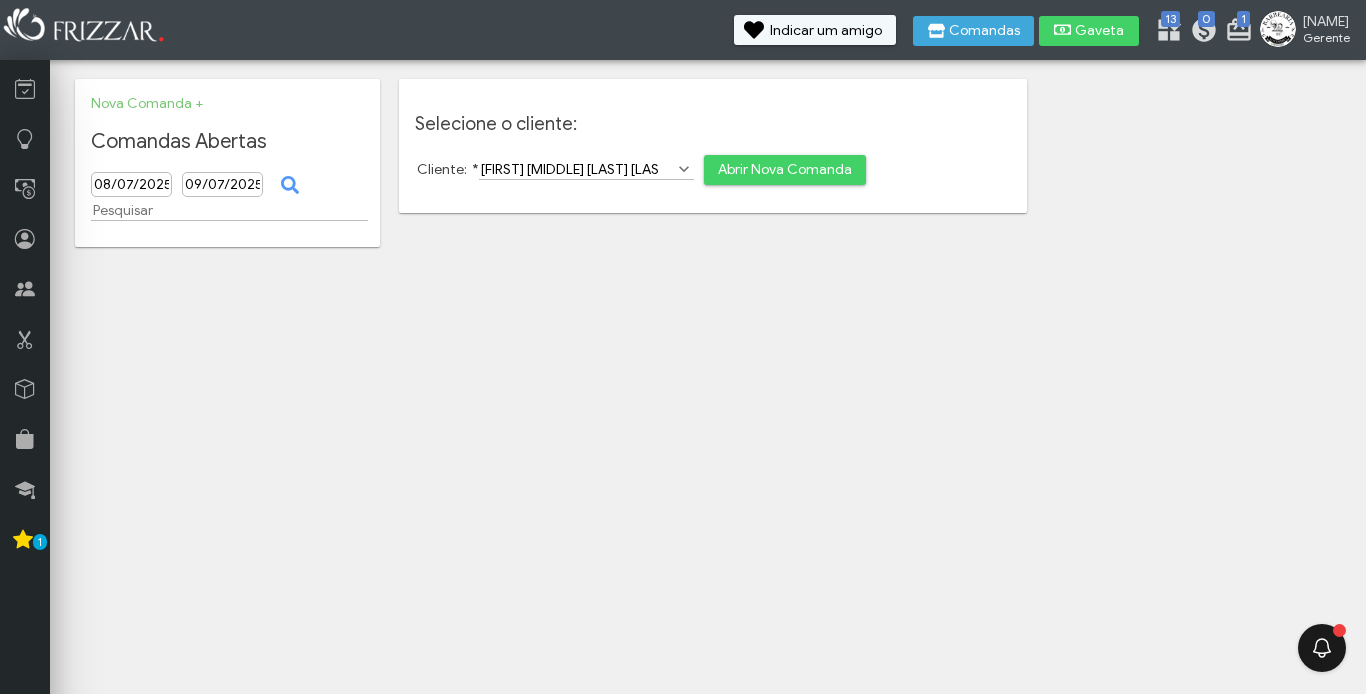 click on "Abrir Nova Comanda" at bounding box center (785, 170) 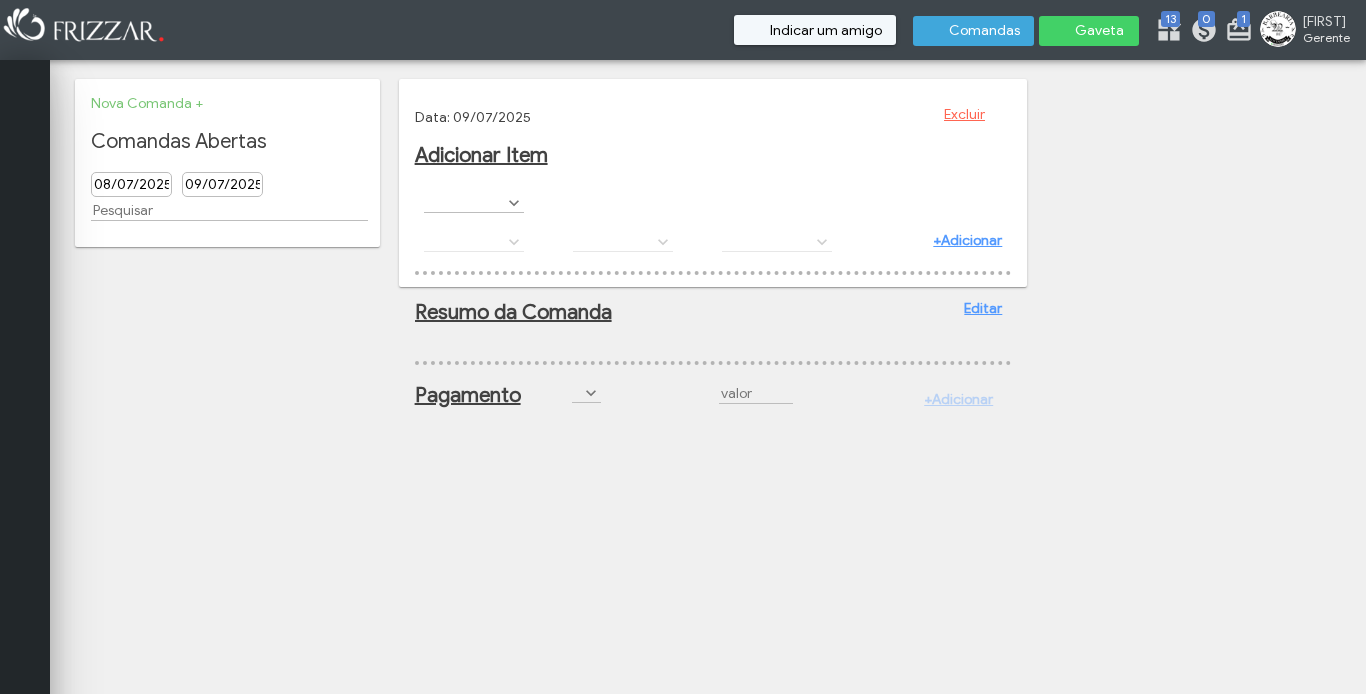 scroll, scrollTop: 0, scrollLeft: 0, axis: both 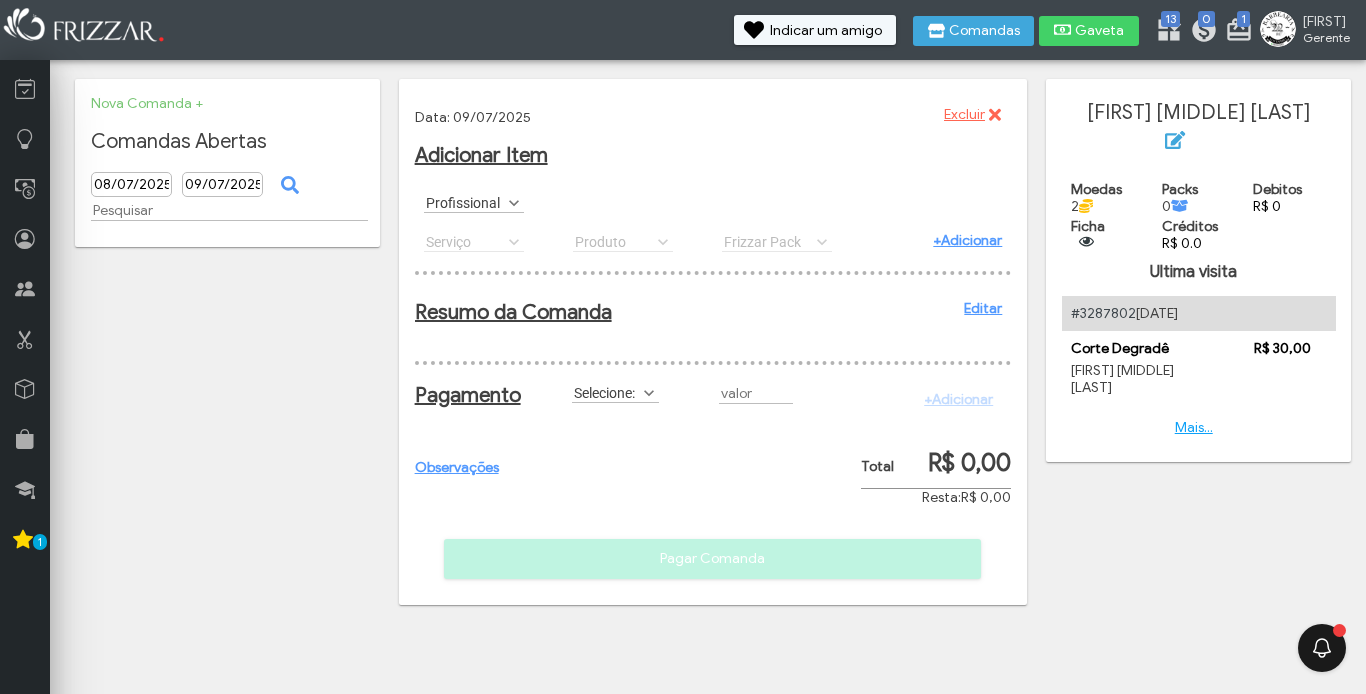 click on "Profissional" at bounding box center [465, 202] 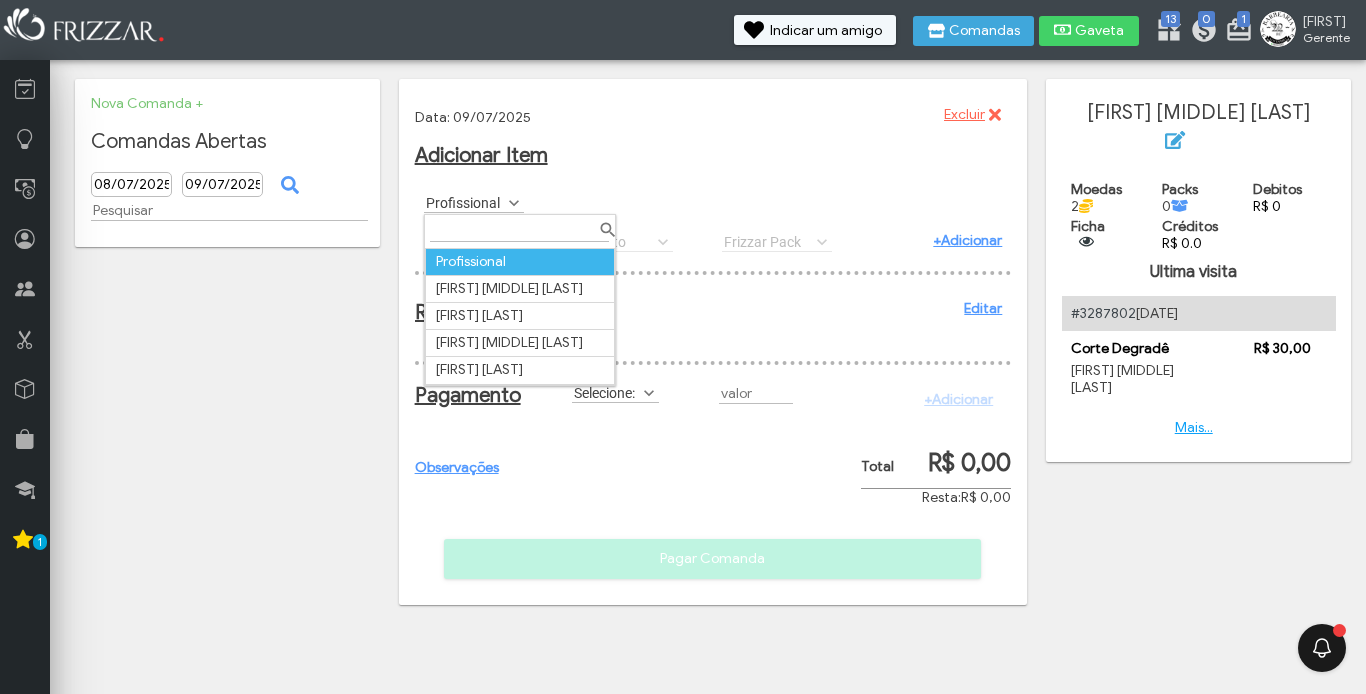 scroll, scrollTop: 11, scrollLeft: 89, axis: both 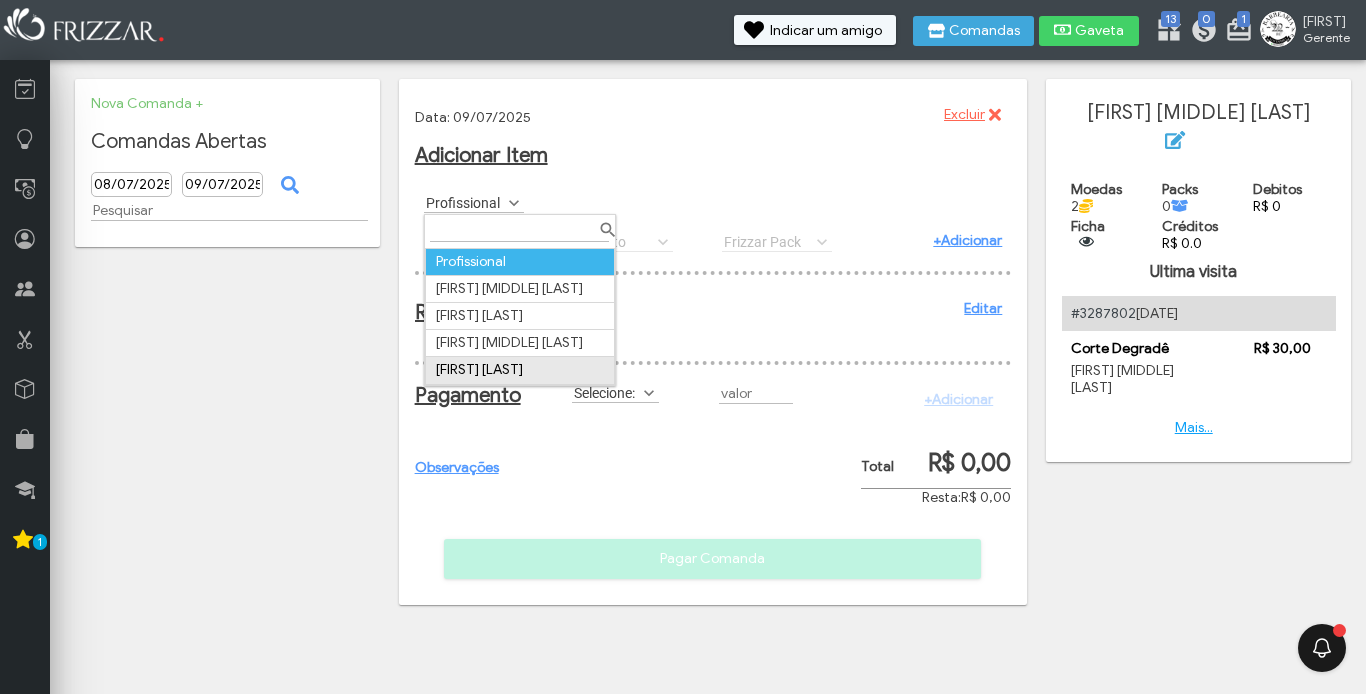 click on "[FIRST] [LAST]" at bounding box center (519, 370) 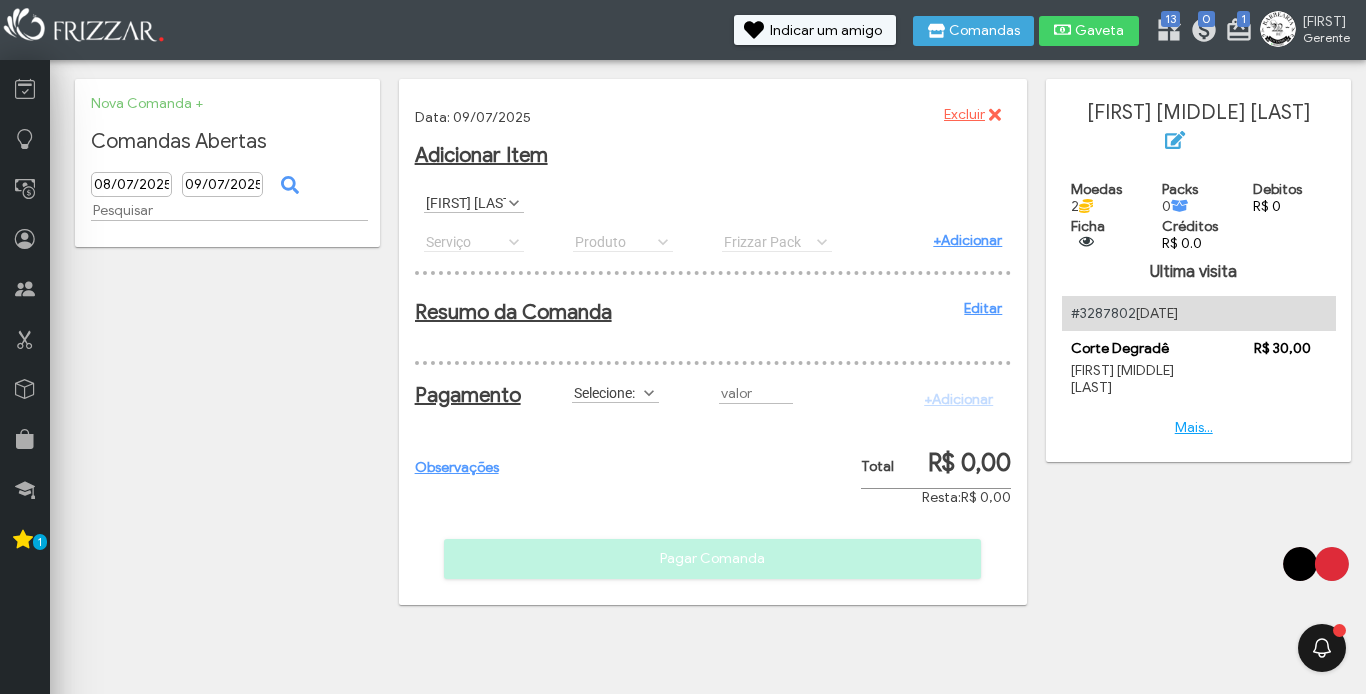 click on "Resumo da Comanda
Editar" at bounding box center [713, 311] 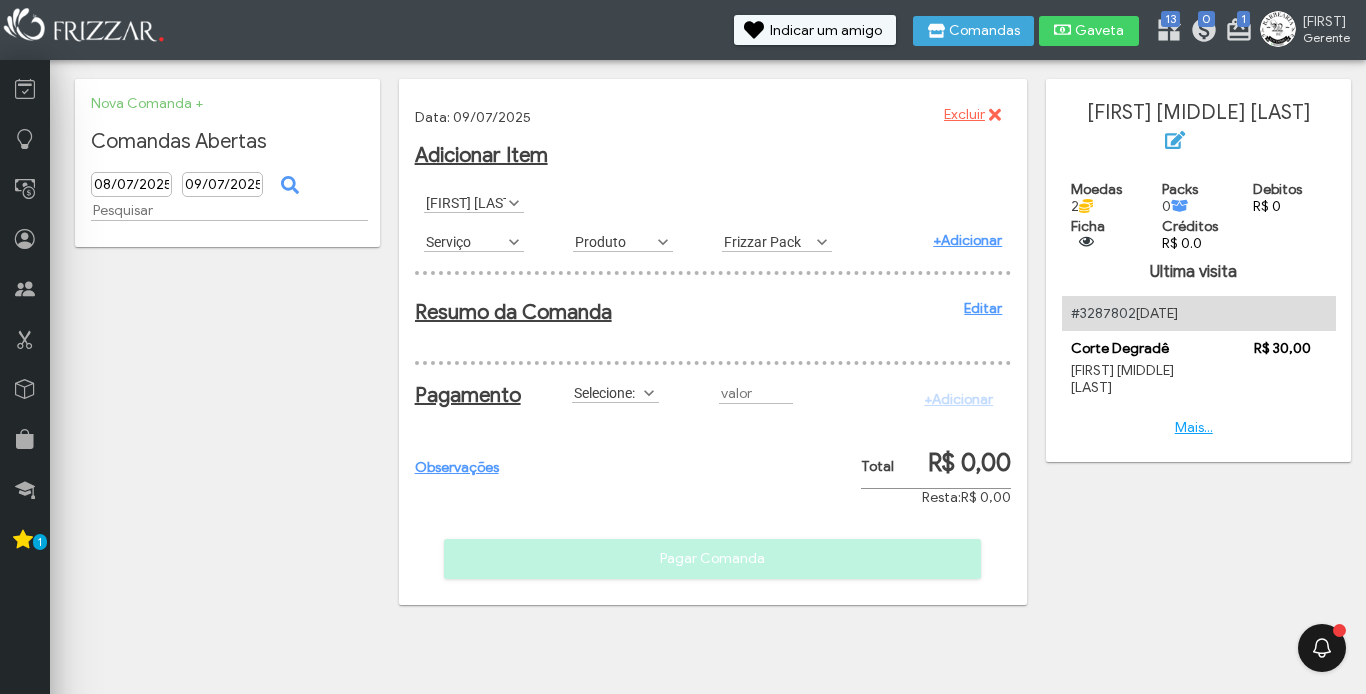 click on "Serviço" at bounding box center (465, 241) 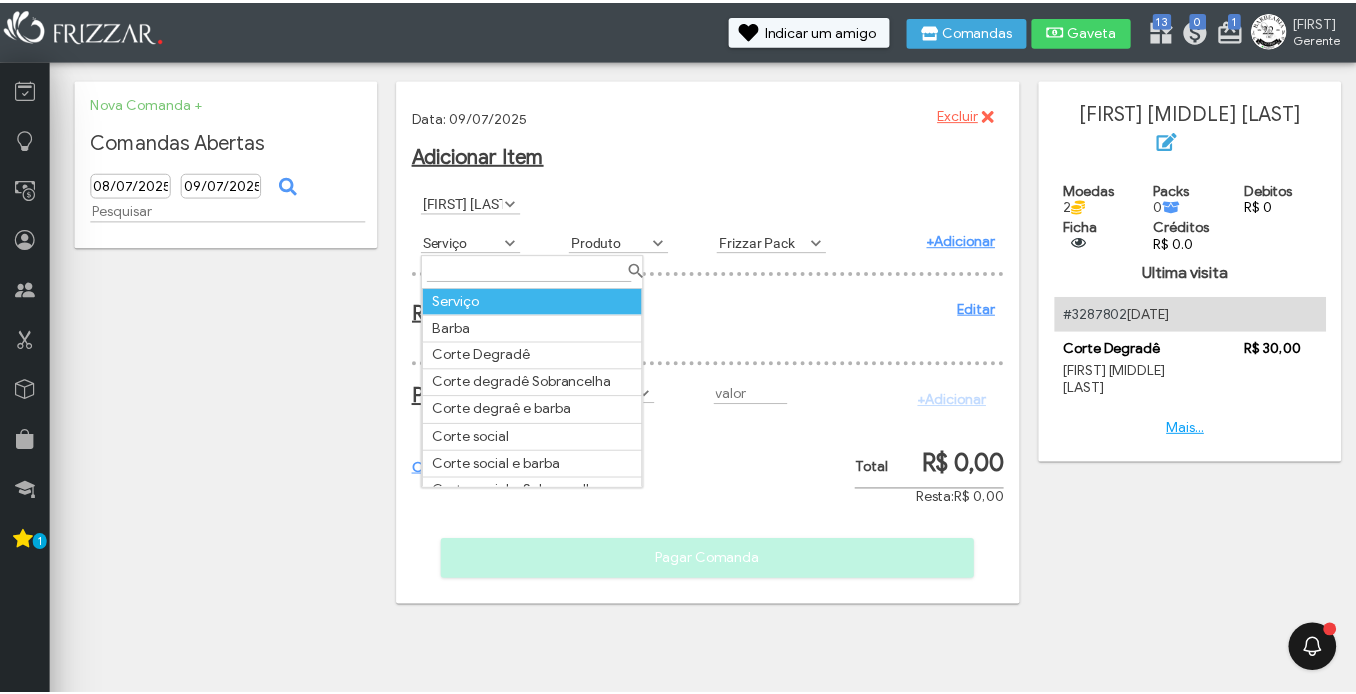 scroll, scrollTop: 11, scrollLeft: 89, axis: both 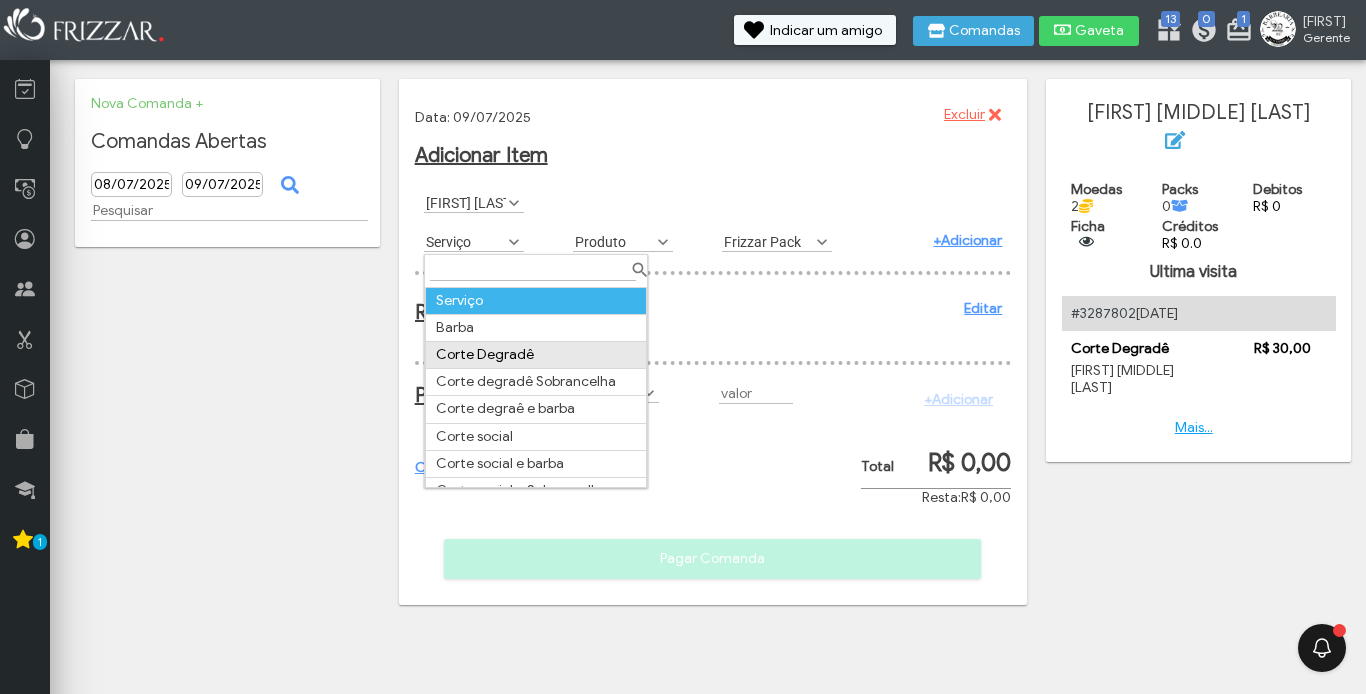 click on "Corte  Degradê" at bounding box center (536, 355) 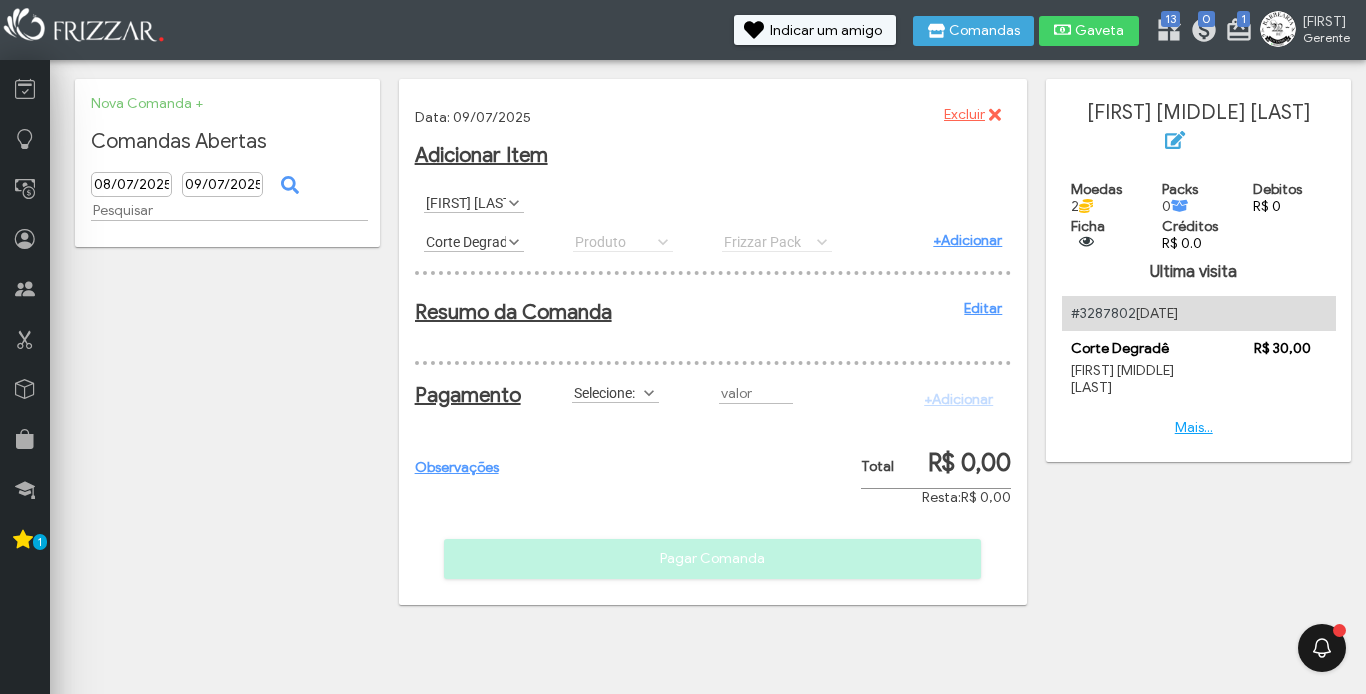 click on "+Adicionar" at bounding box center [967, 240] 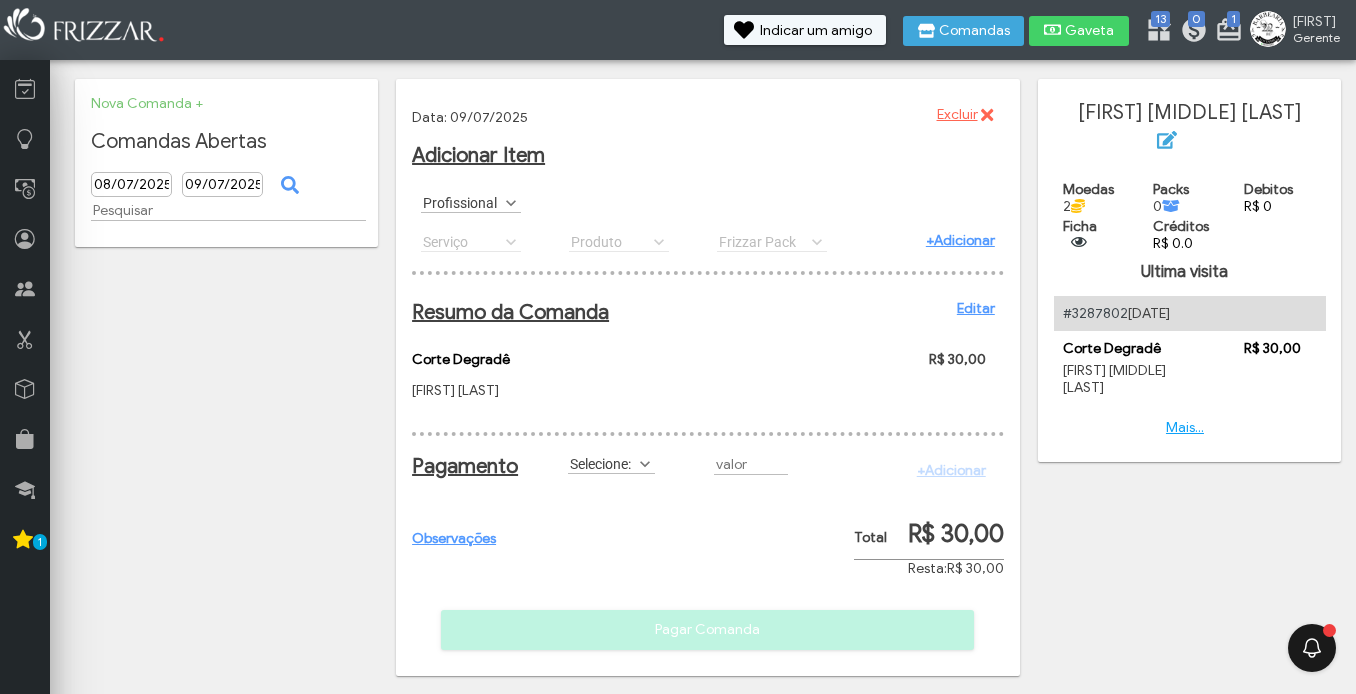 scroll, scrollTop: 24, scrollLeft: 0, axis: vertical 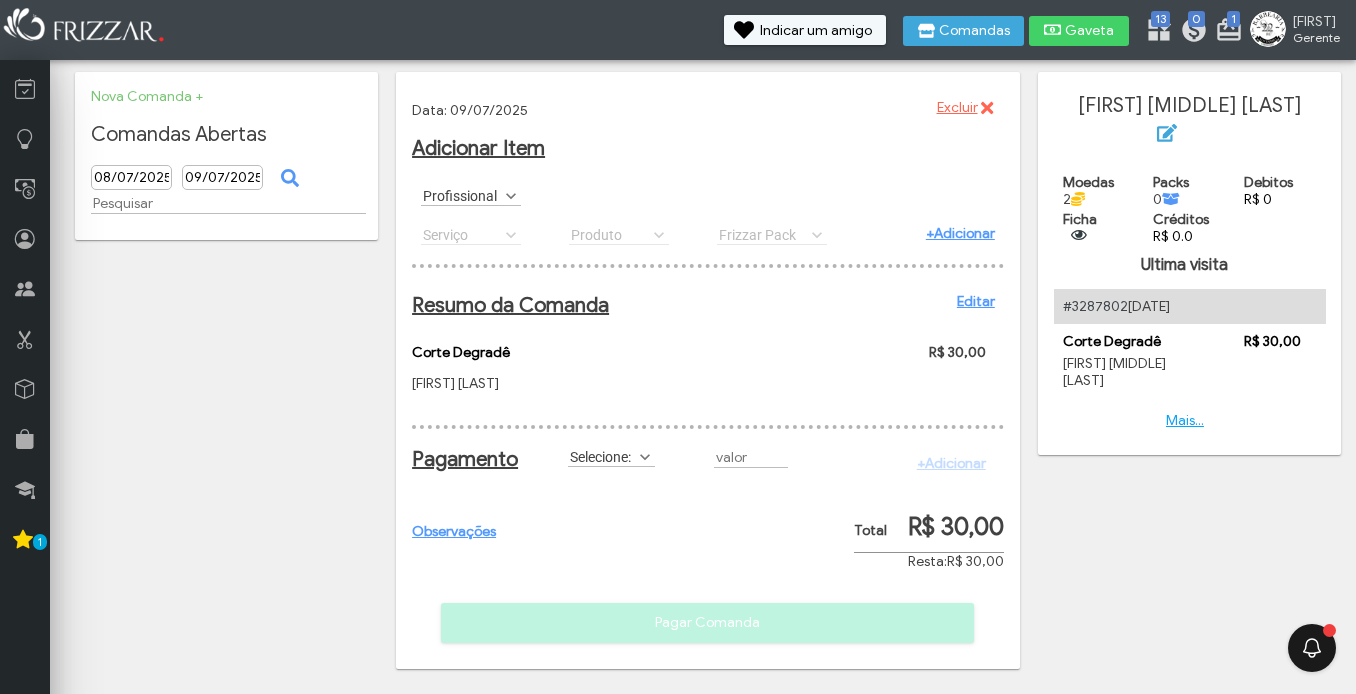 click on "Selecione:" at bounding box center [602, 456] 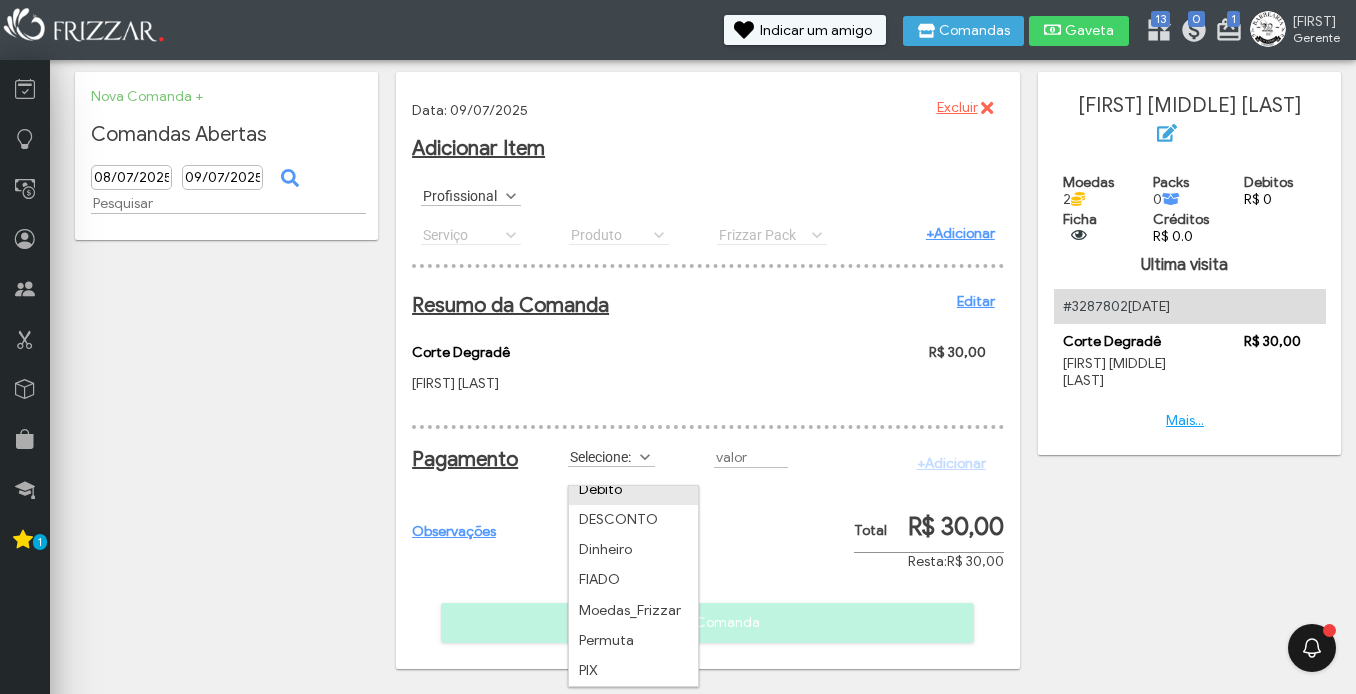 scroll, scrollTop: 100, scrollLeft: 0, axis: vertical 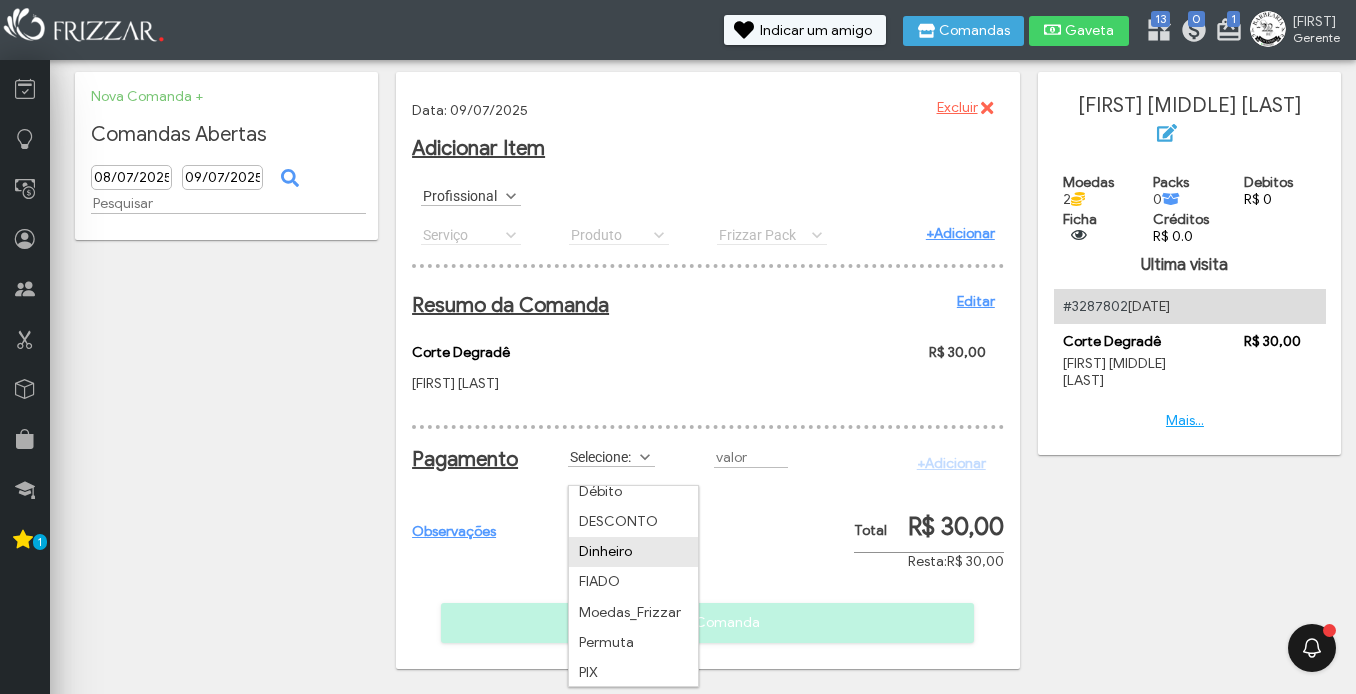 click on "Dinheiro" at bounding box center (633, 552) 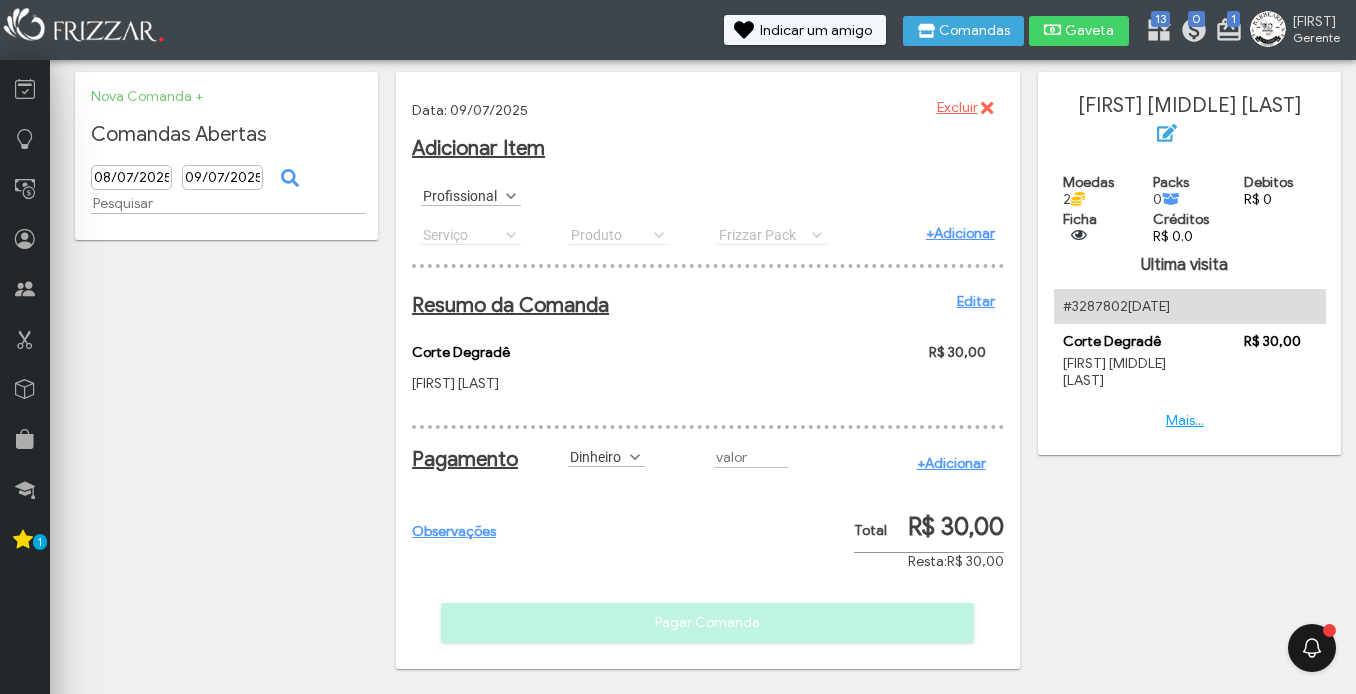 click on "+Adicionar" at bounding box center [946, 463] 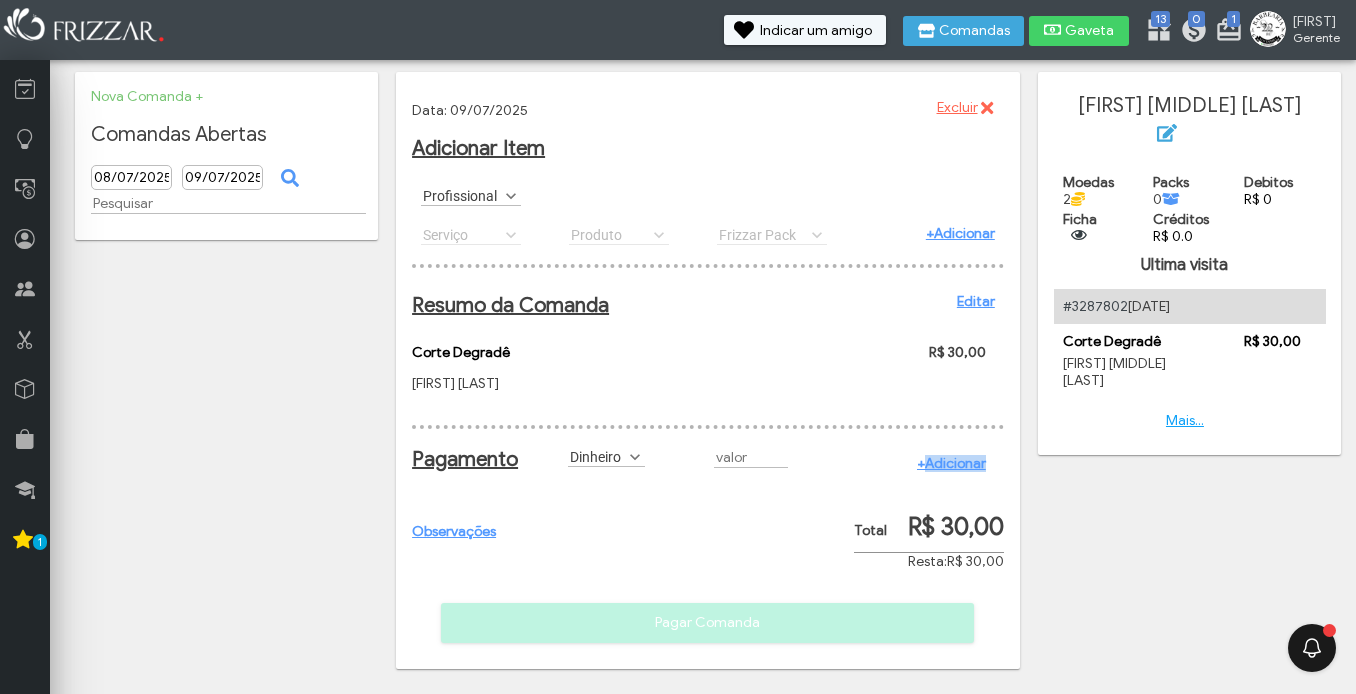 click on "+Adicionar" at bounding box center [946, 463] 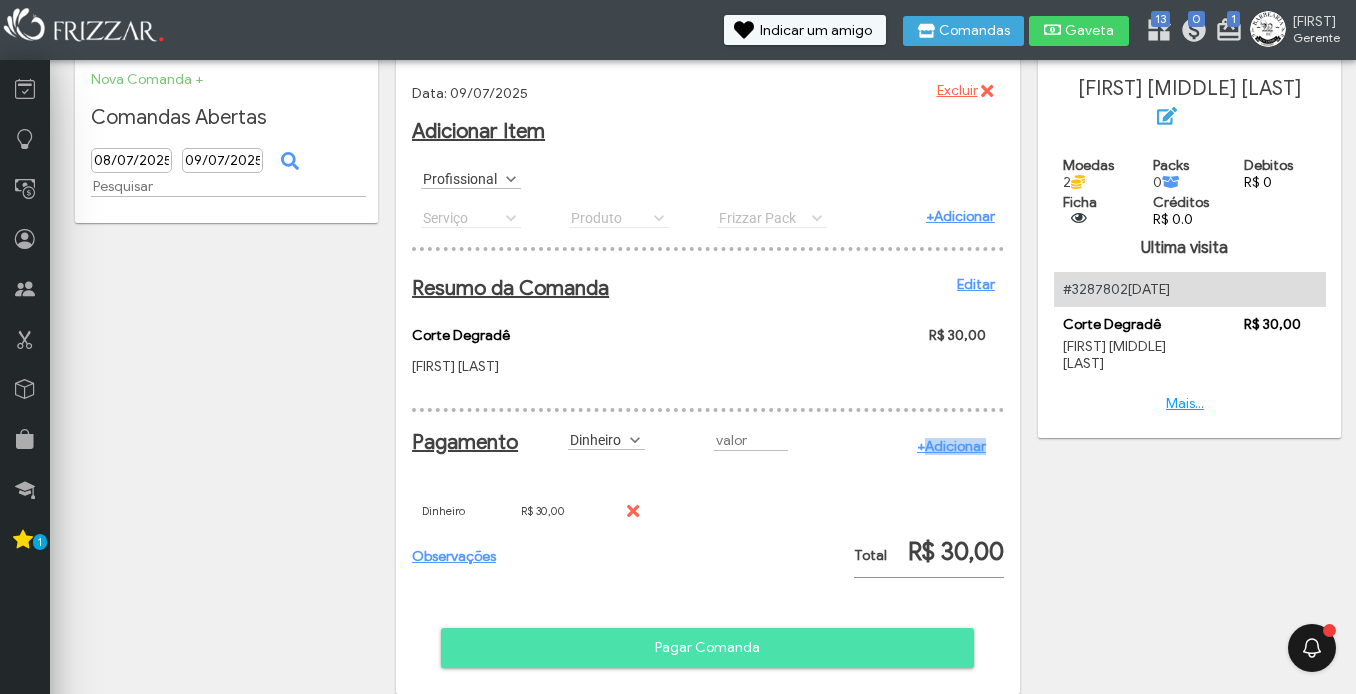 click on "Pagar Comanda" at bounding box center (707, 648) 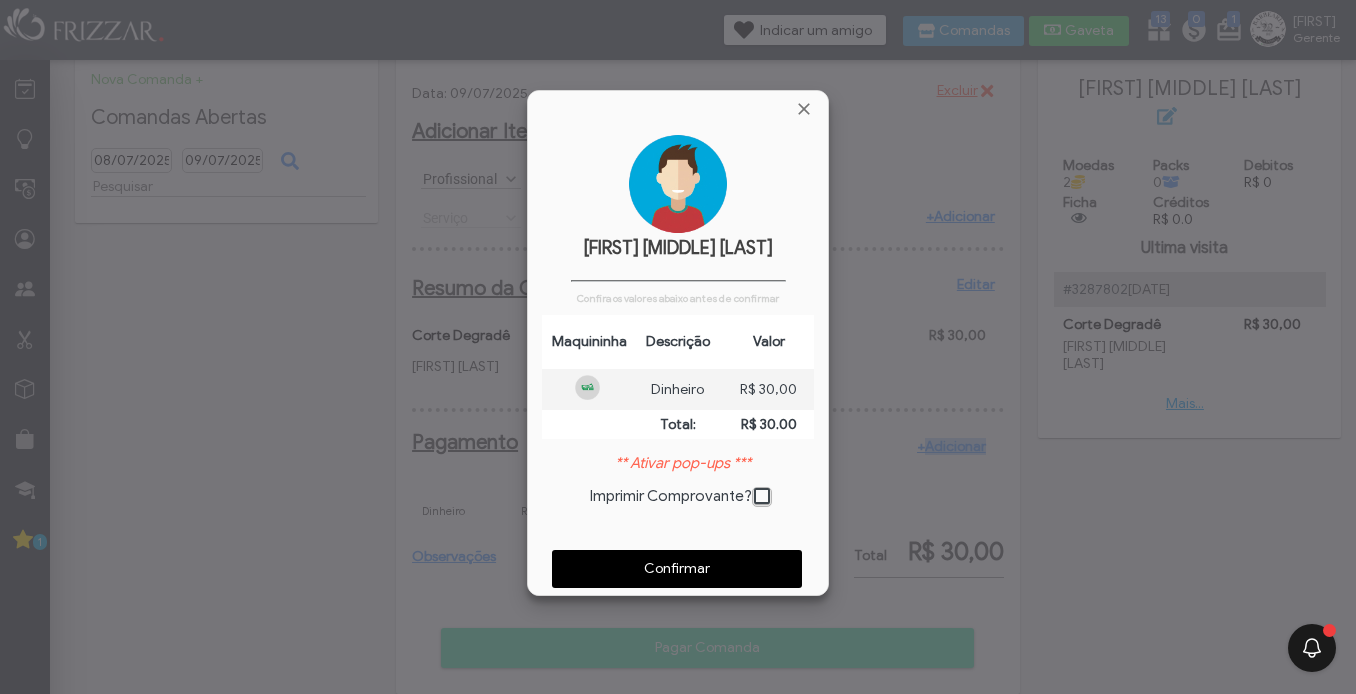 scroll, scrollTop: 10, scrollLeft: 11, axis: both 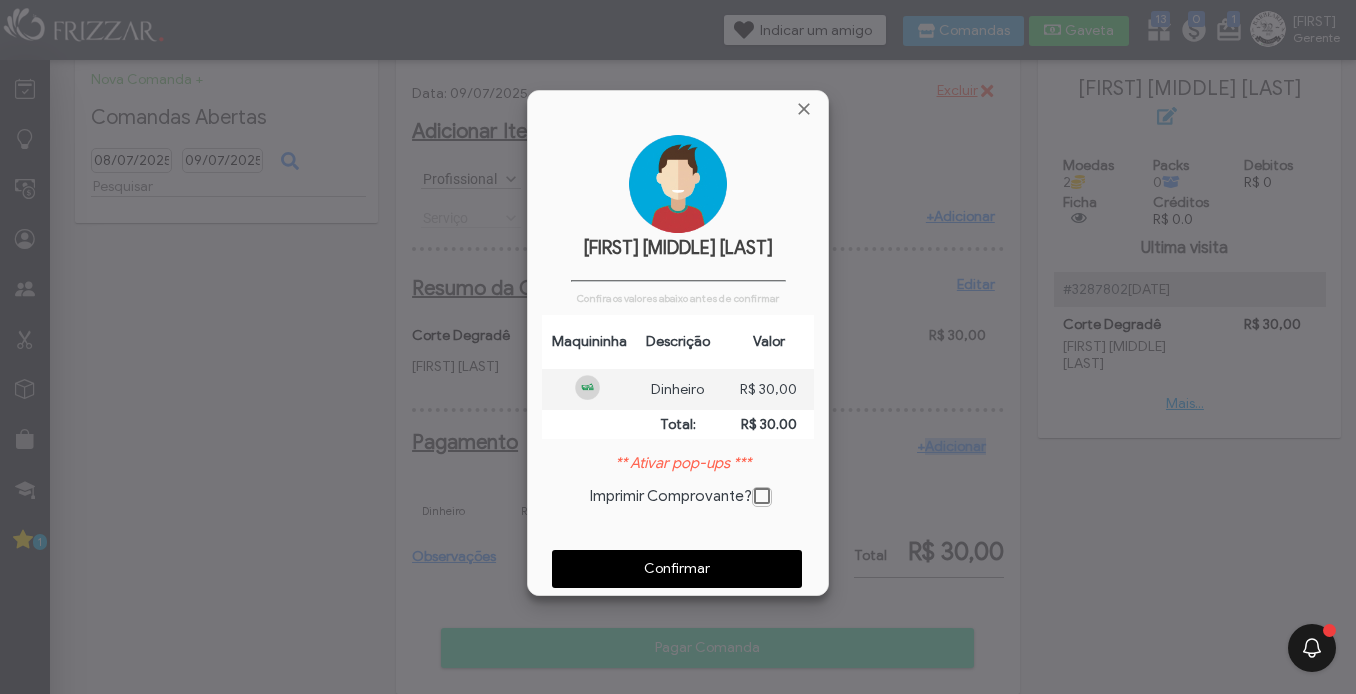 click on "Confirmar" at bounding box center (677, 569) 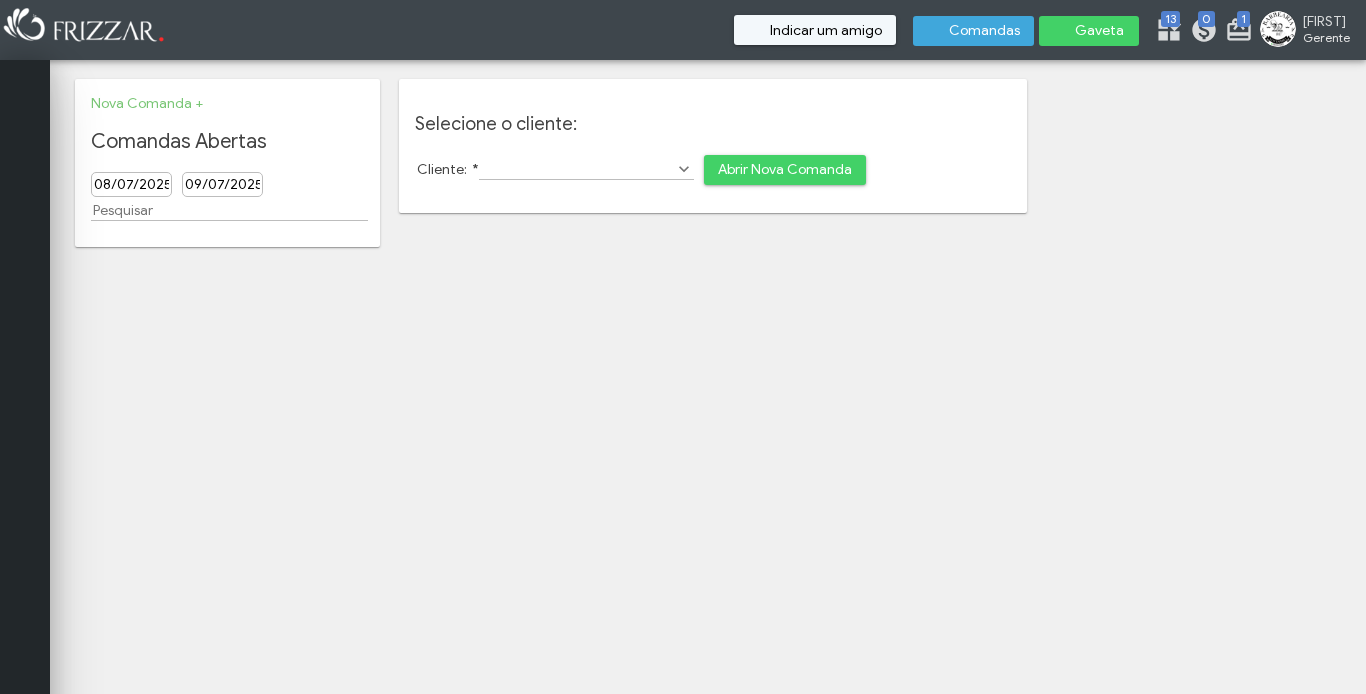 scroll, scrollTop: 0, scrollLeft: 0, axis: both 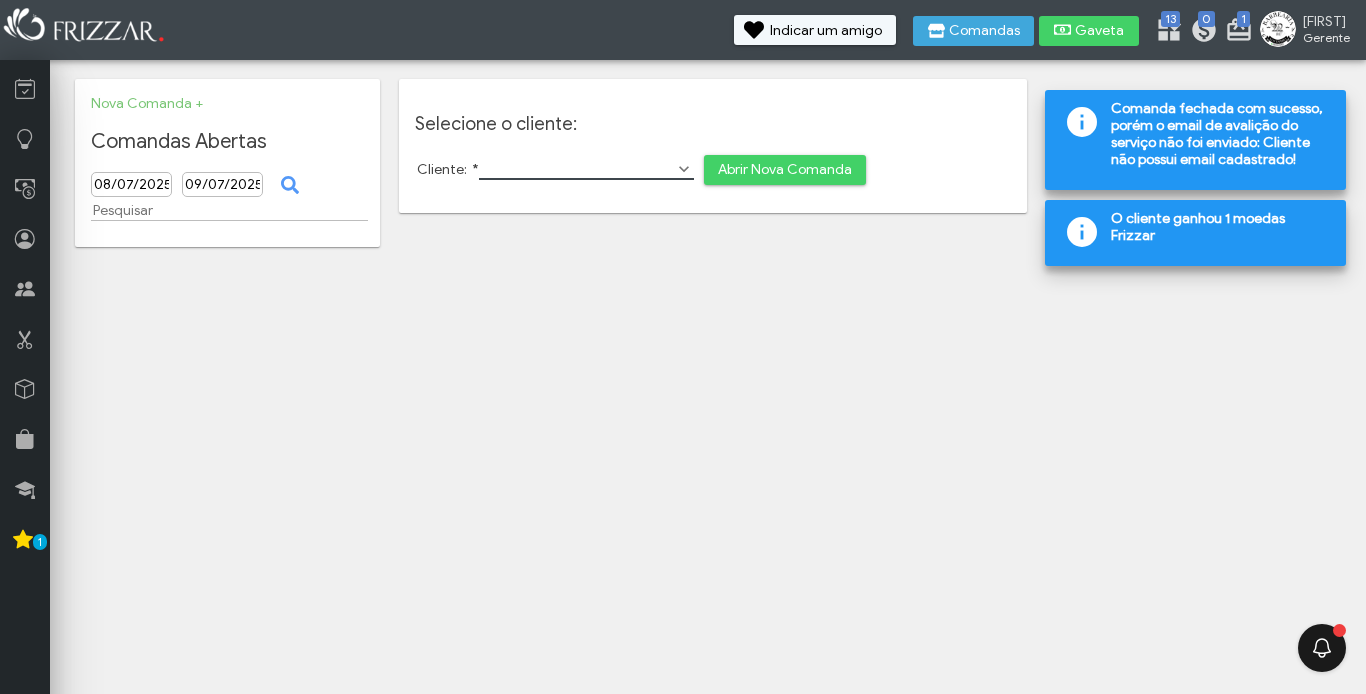 click on "Cliente: *" at bounding box center (586, 169) 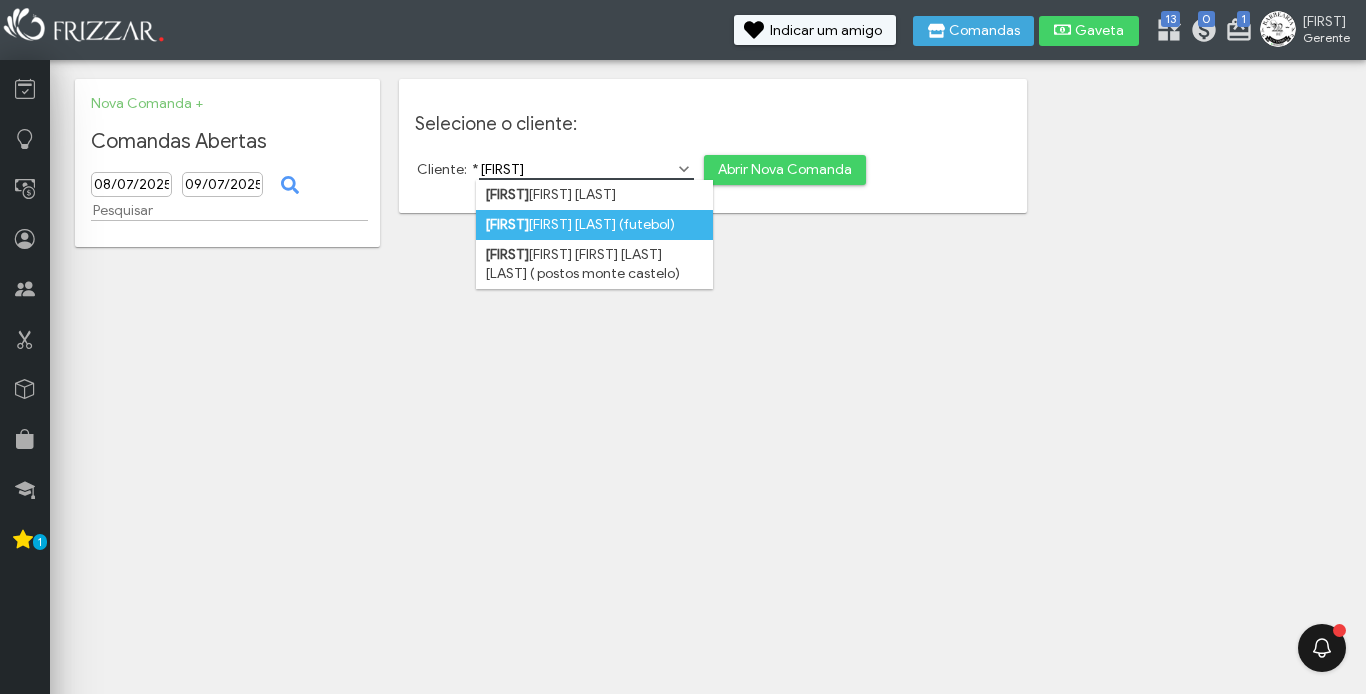 type on "[FIRST]" 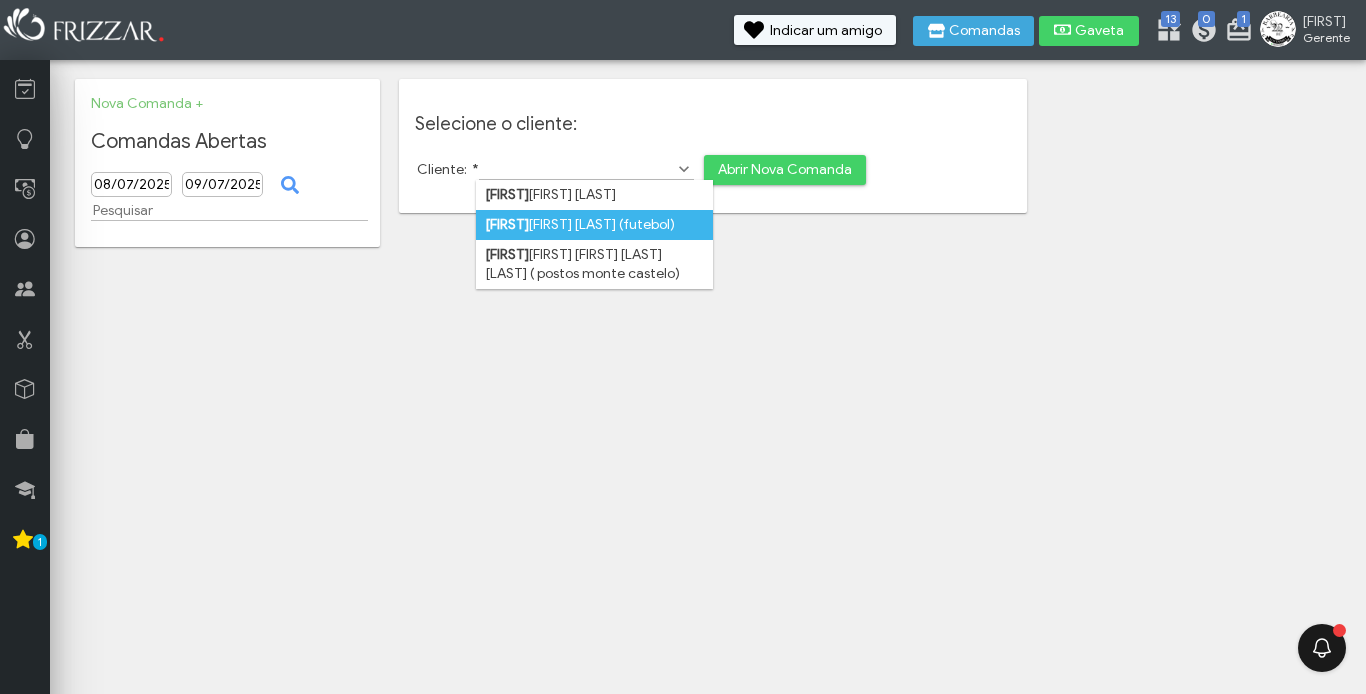 click on "[FIRST] [LAST] [LAST] (futebol)" at bounding box center [594, 225] 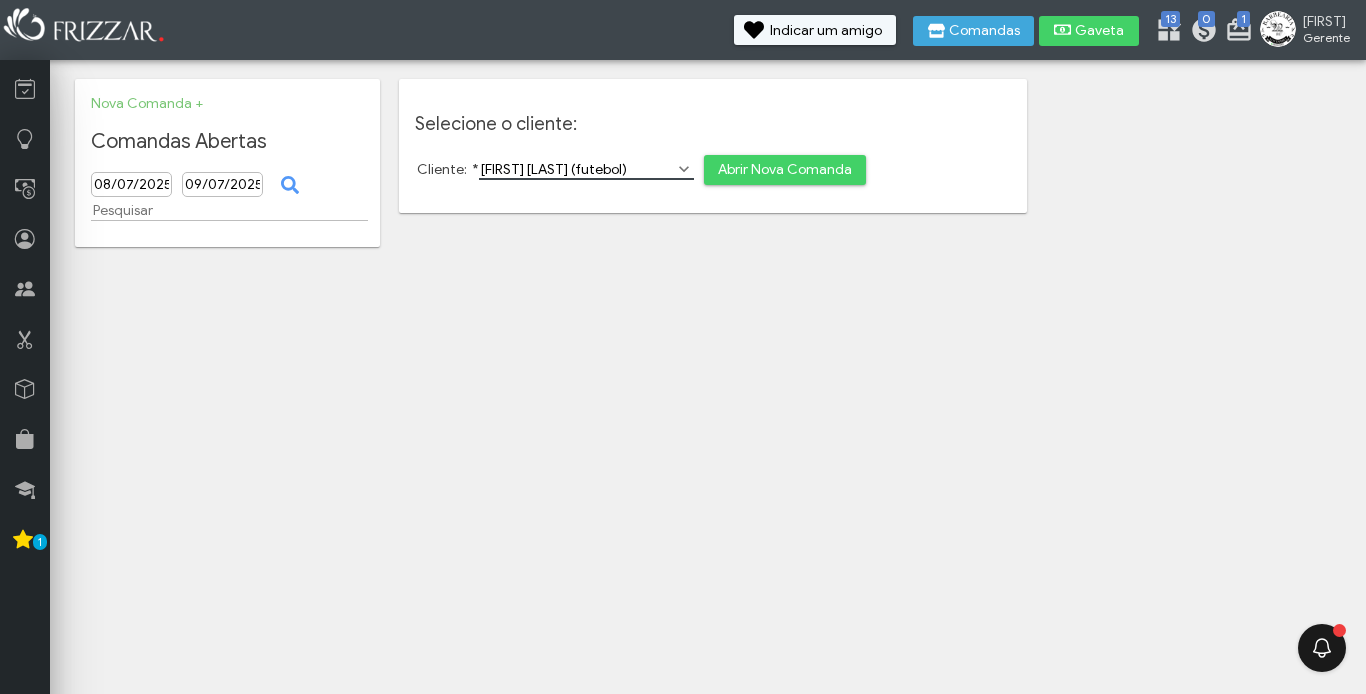 scroll, scrollTop: 0, scrollLeft: 17, axis: horizontal 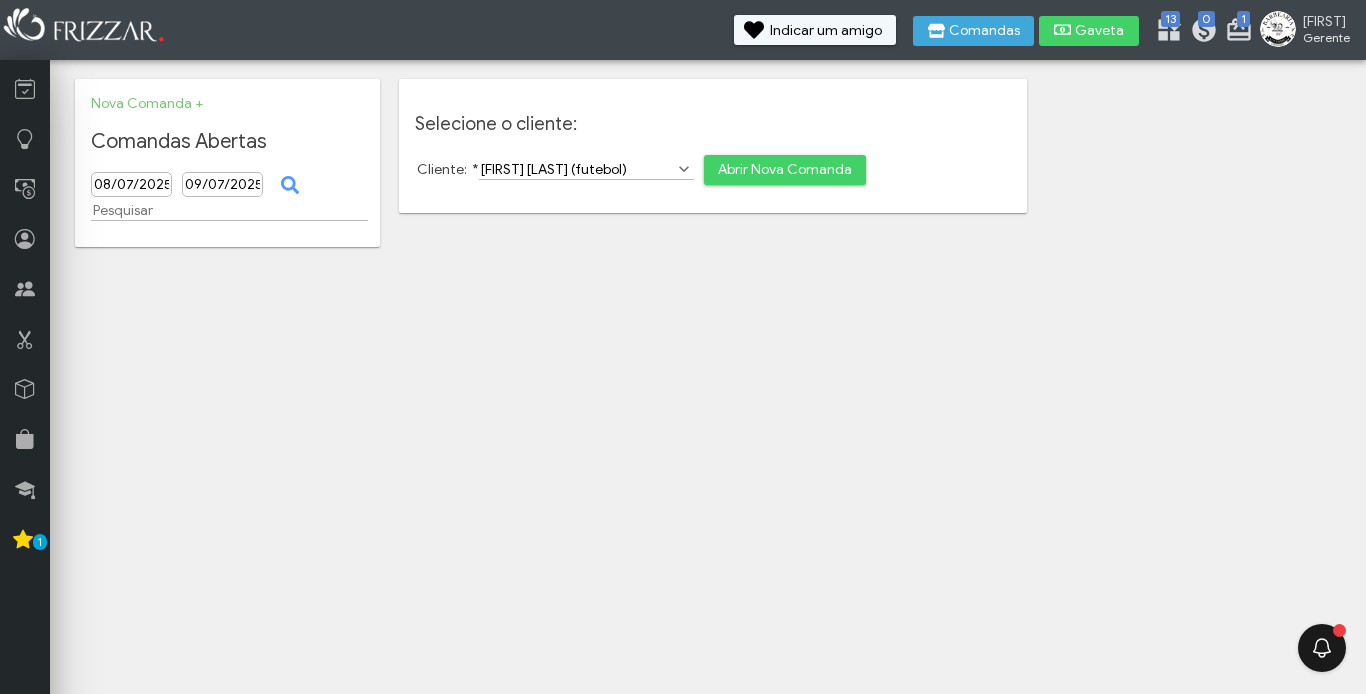 click on "Abrir Nova Comanda" at bounding box center [785, 170] 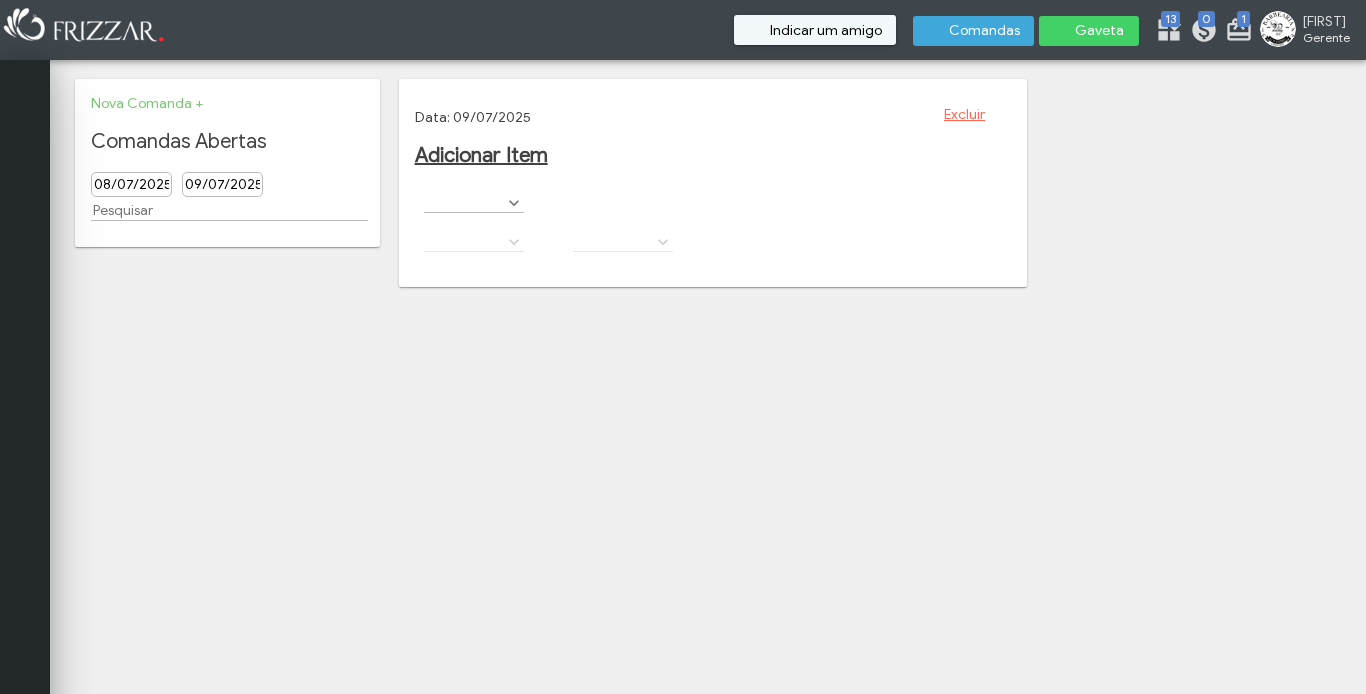 scroll, scrollTop: 0, scrollLeft: 0, axis: both 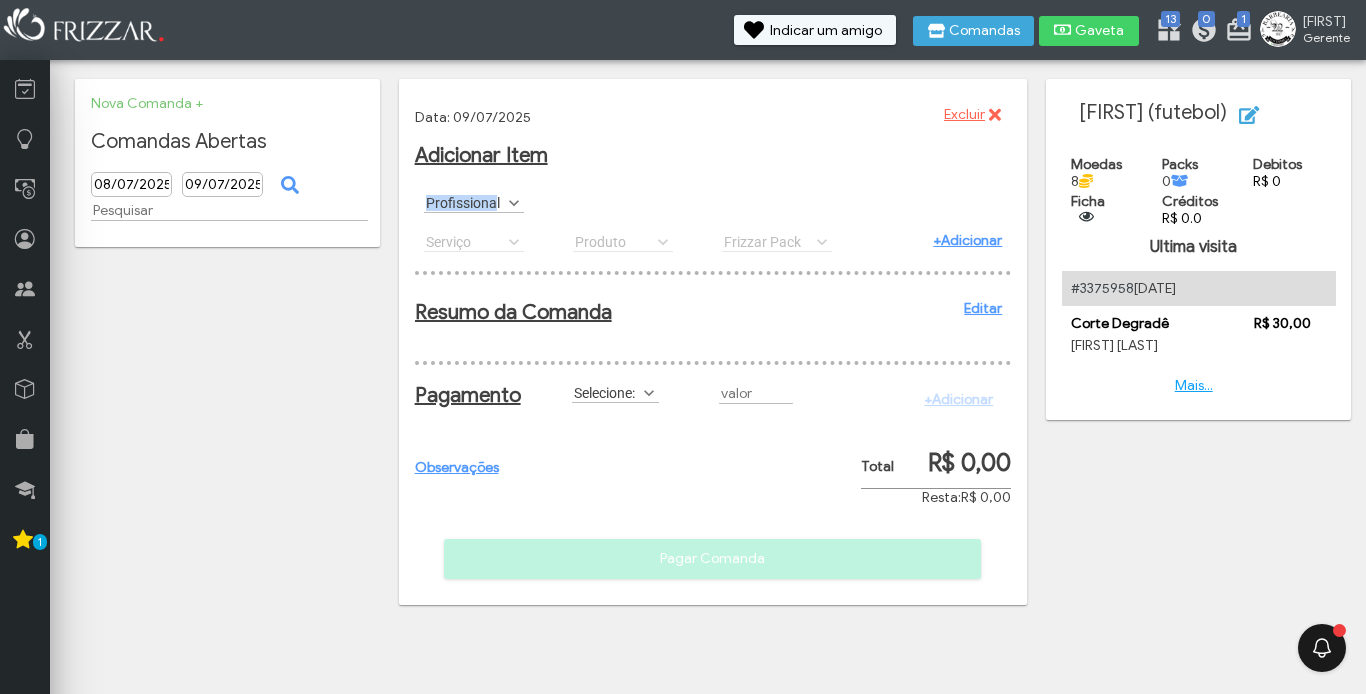 drag, startPoint x: 494, startPoint y: 192, endPoint x: 494, endPoint y: 213, distance: 21 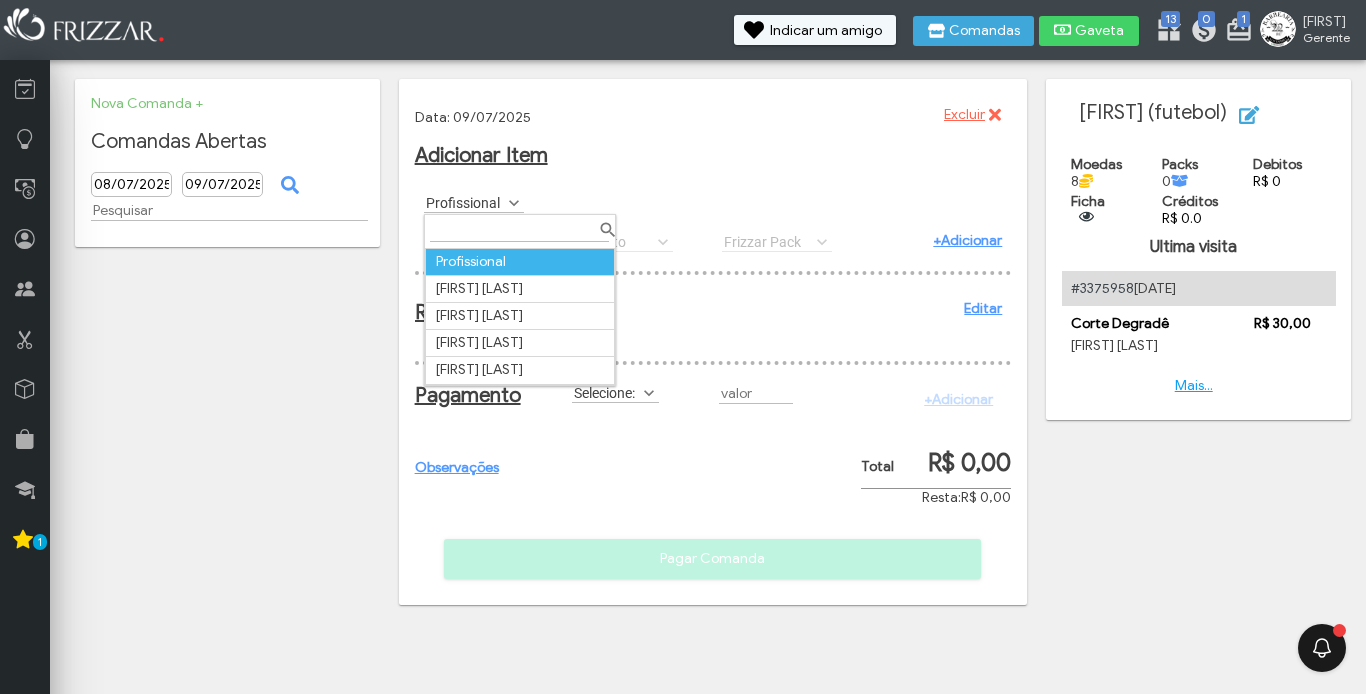 scroll, scrollTop: 11, scrollLeft: 89, axis: both 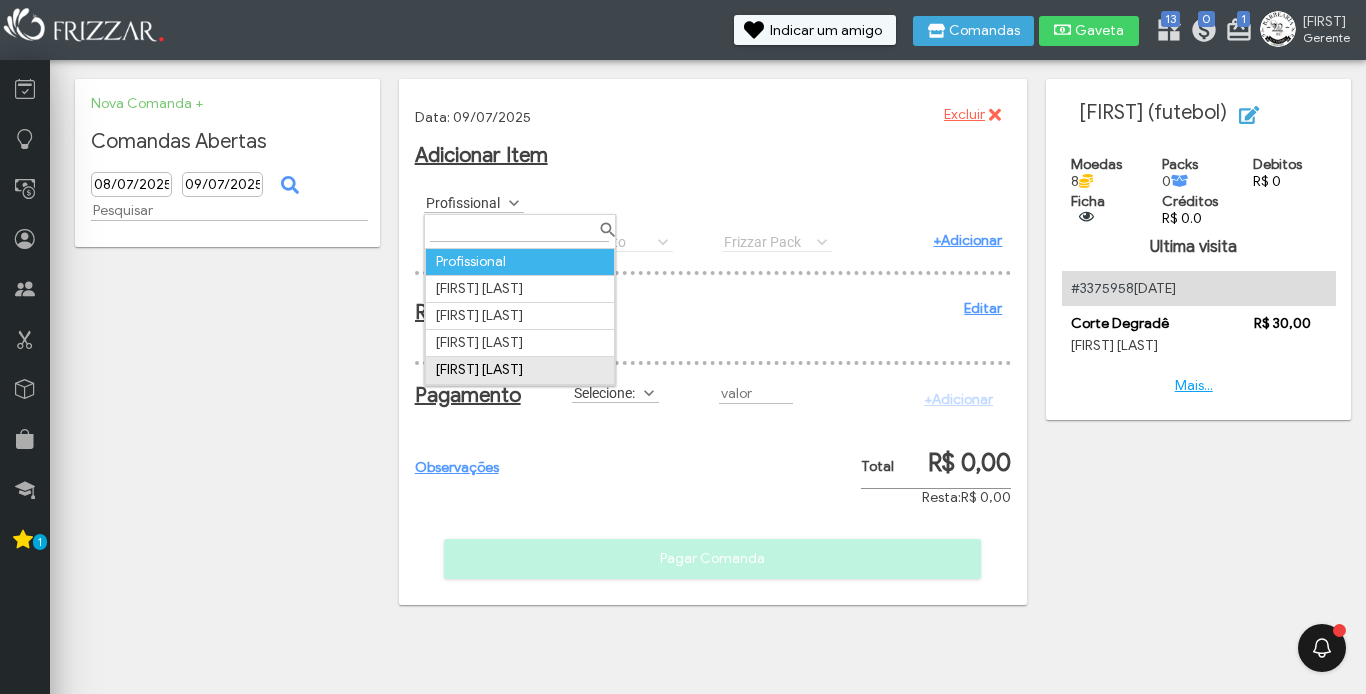 click on "matheus alves peres" at bounding box center [519, 370] 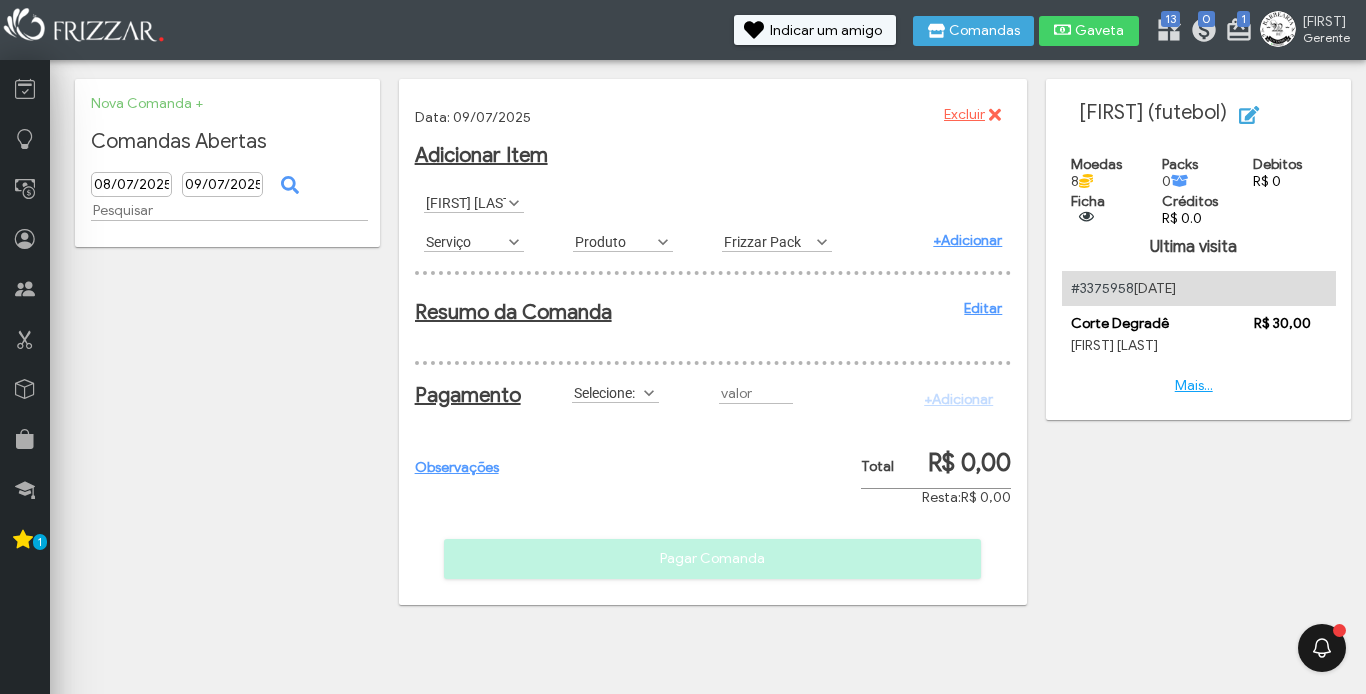 scroll, scrollTop: 11, scrollLeft: 89, axis: both 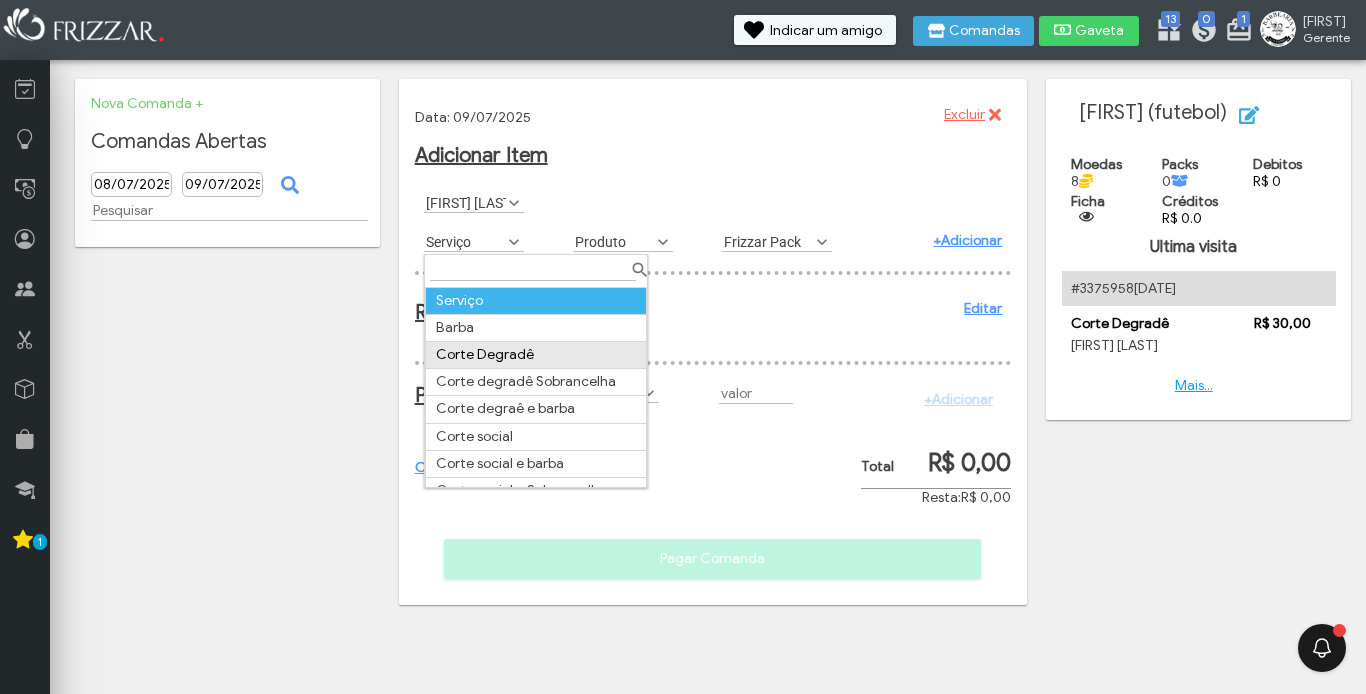 click on "Corte  Degradê" at bounding box center [536, 355] 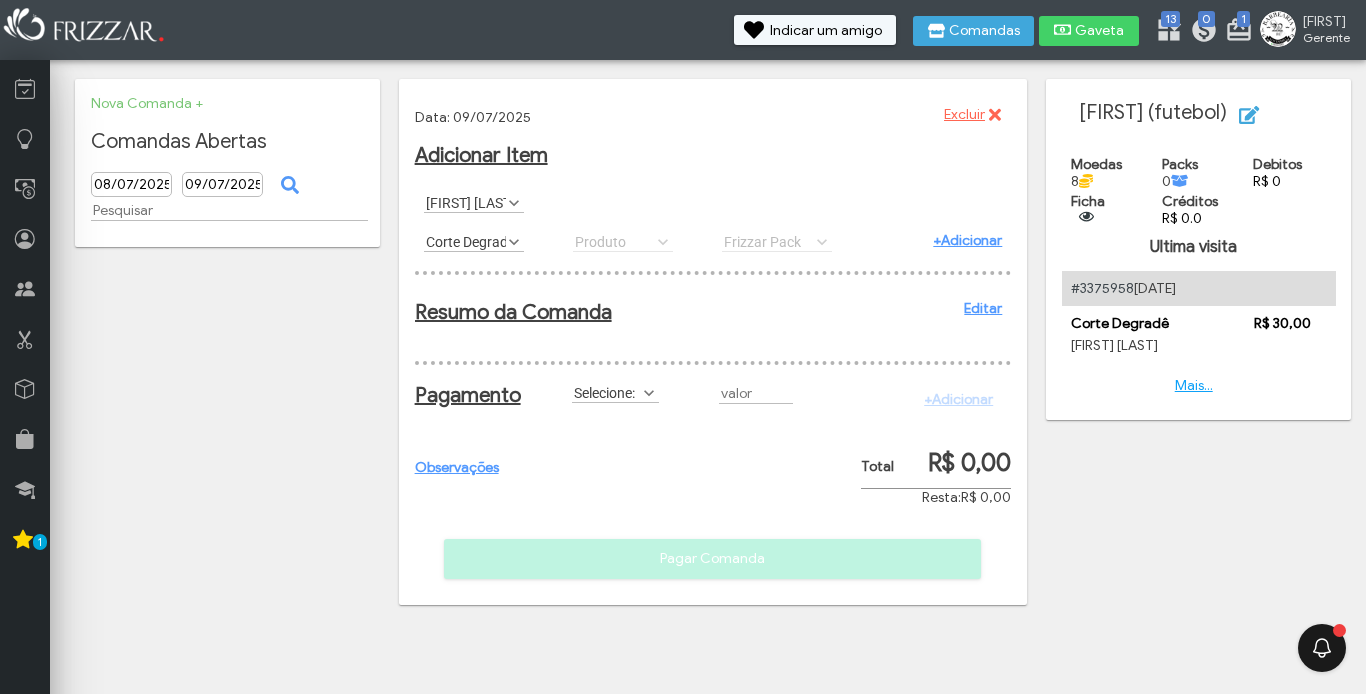 click on "+Adicionar" at bounding box center [967, 240] 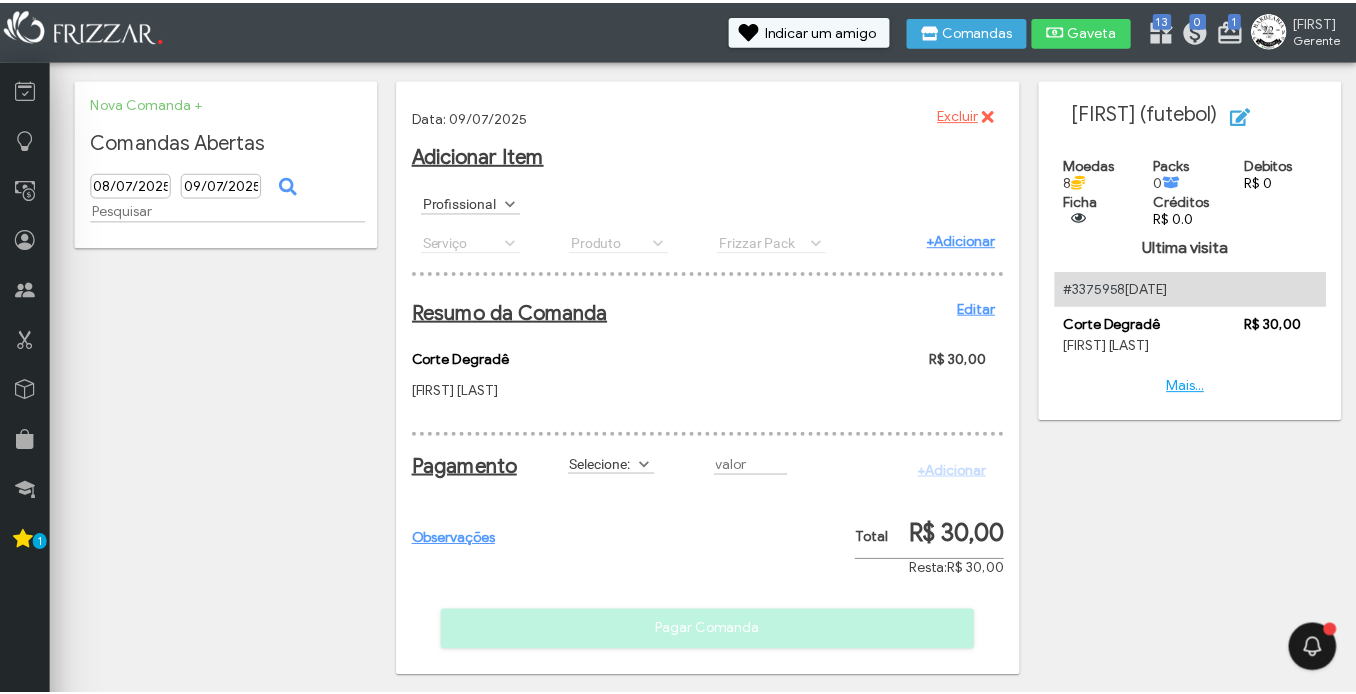 scroll, scrollTop: 24, scrollLeft: 0, axis: vertical 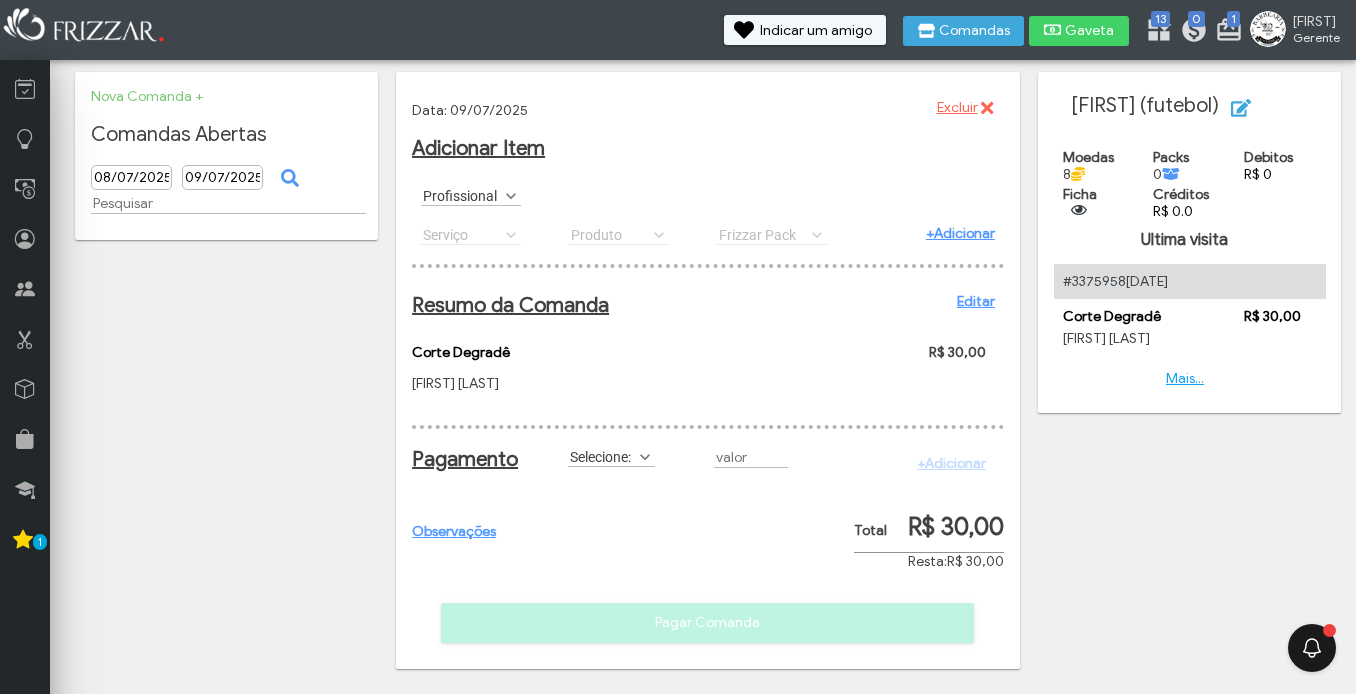 click on "Selecione:" at bounding box center (602, 456) 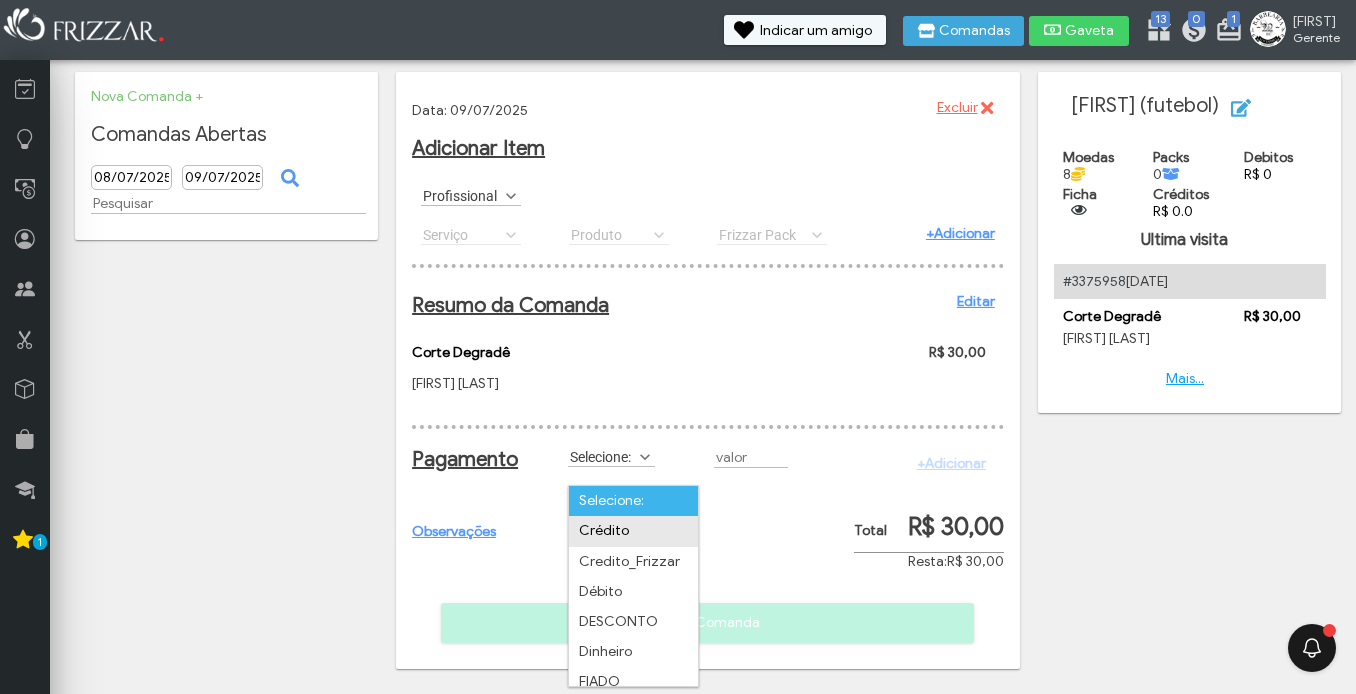 click on "Crédito" at bounding box center [633, 531] 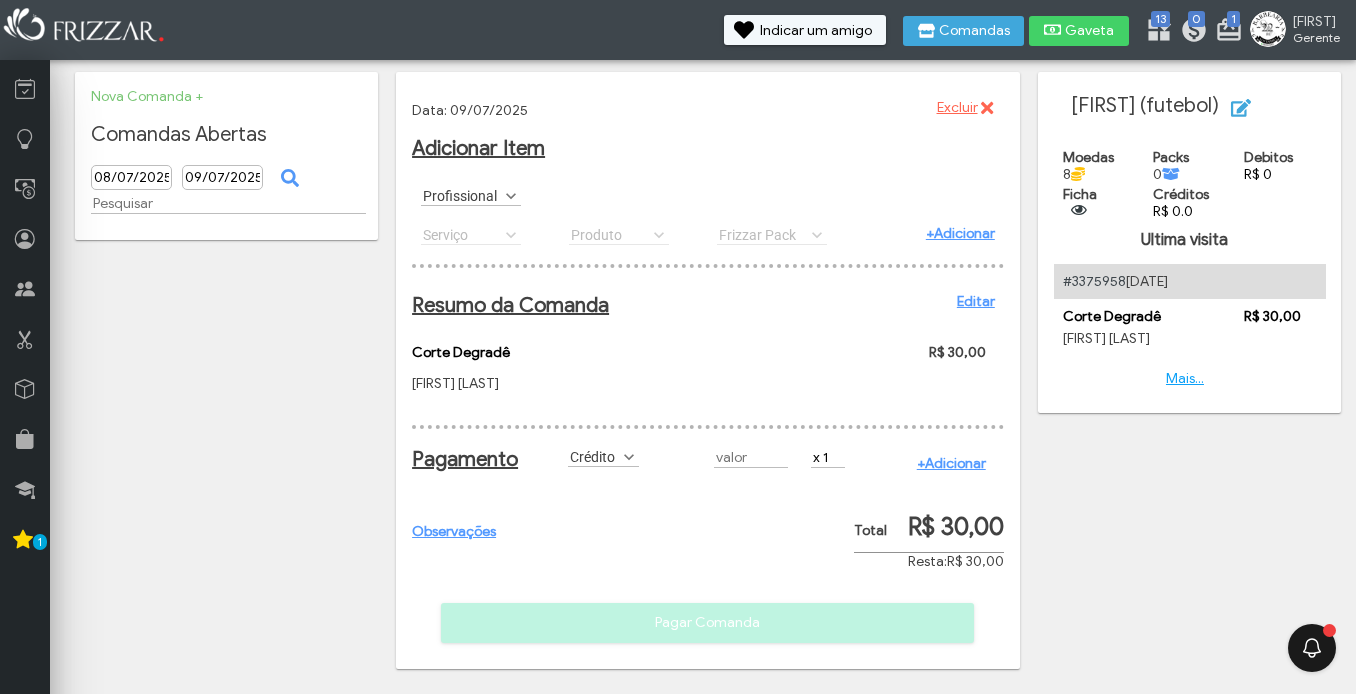 click on "+Adicionar" at bounding box center [951, 463] 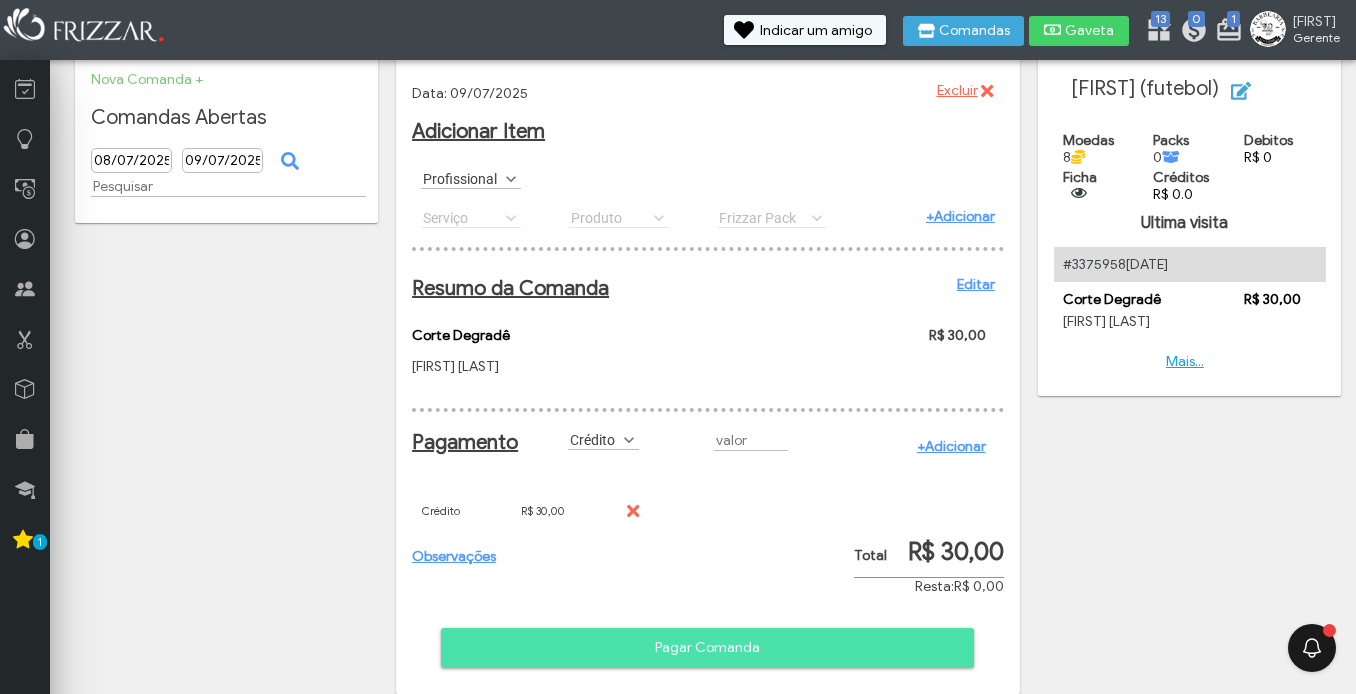 click on "Pagar Comanda" at bounding box center [707, 648] 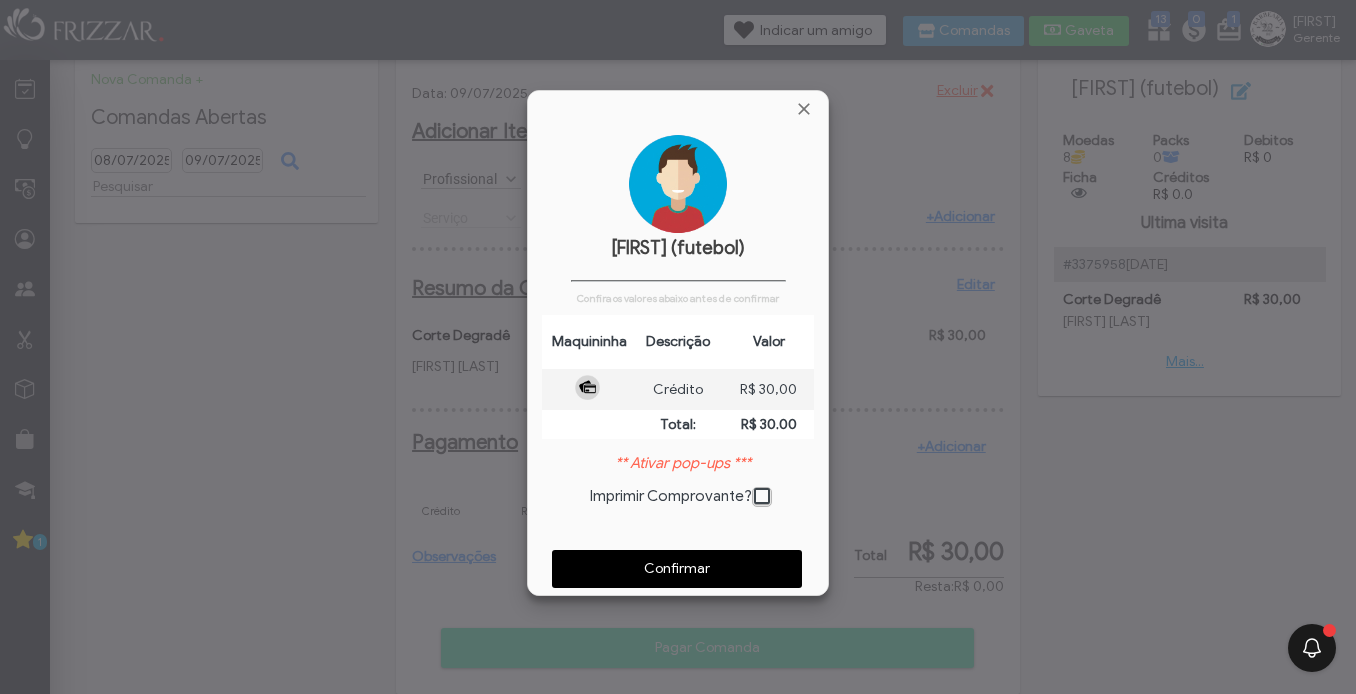 scroll, scrollTop: 10, scrollLeft: 11, axis: both 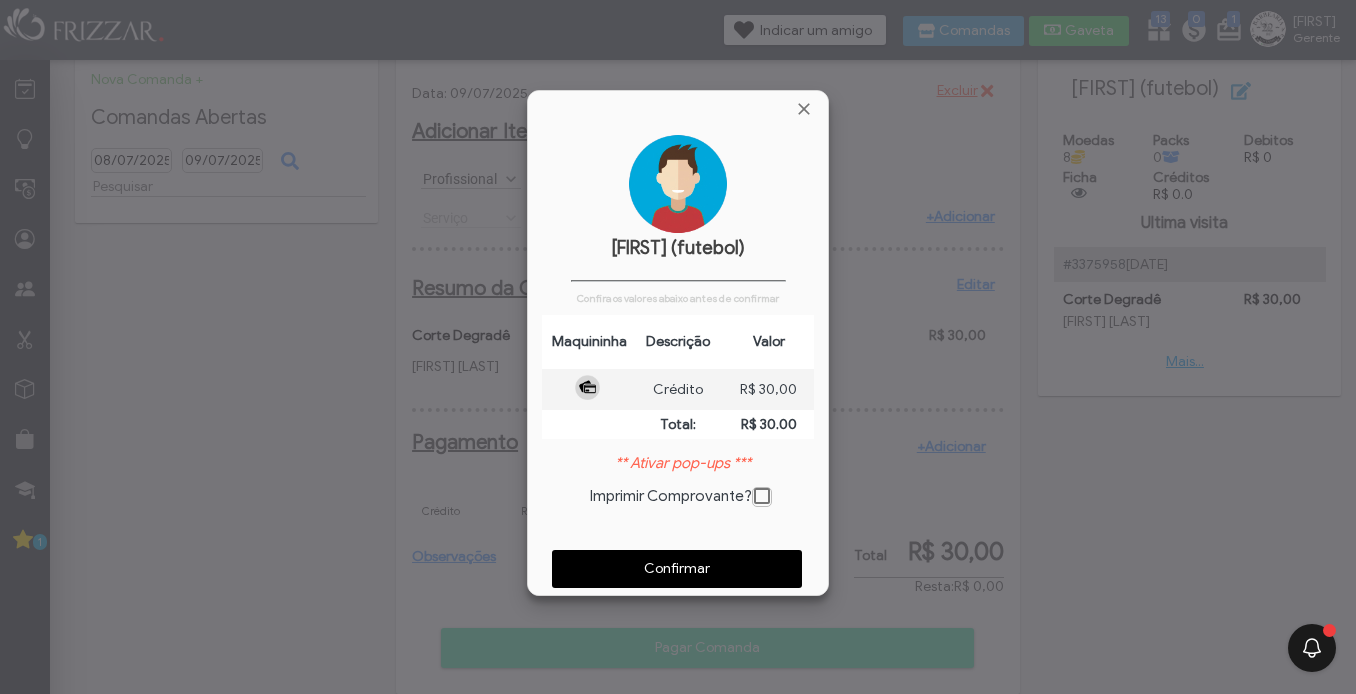 click on "Confirmar" at bounding box center [677, 569] 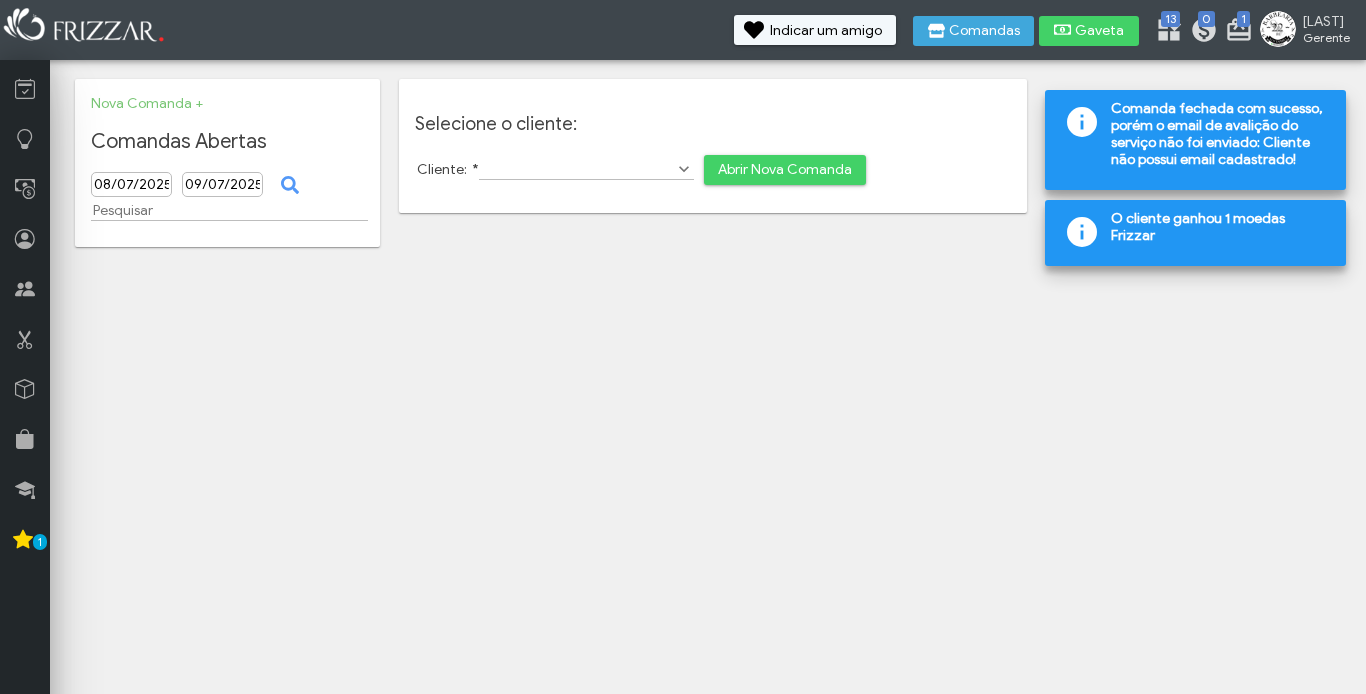 scroll, scrollTop: 0, scrollLeft: 0, axis: both 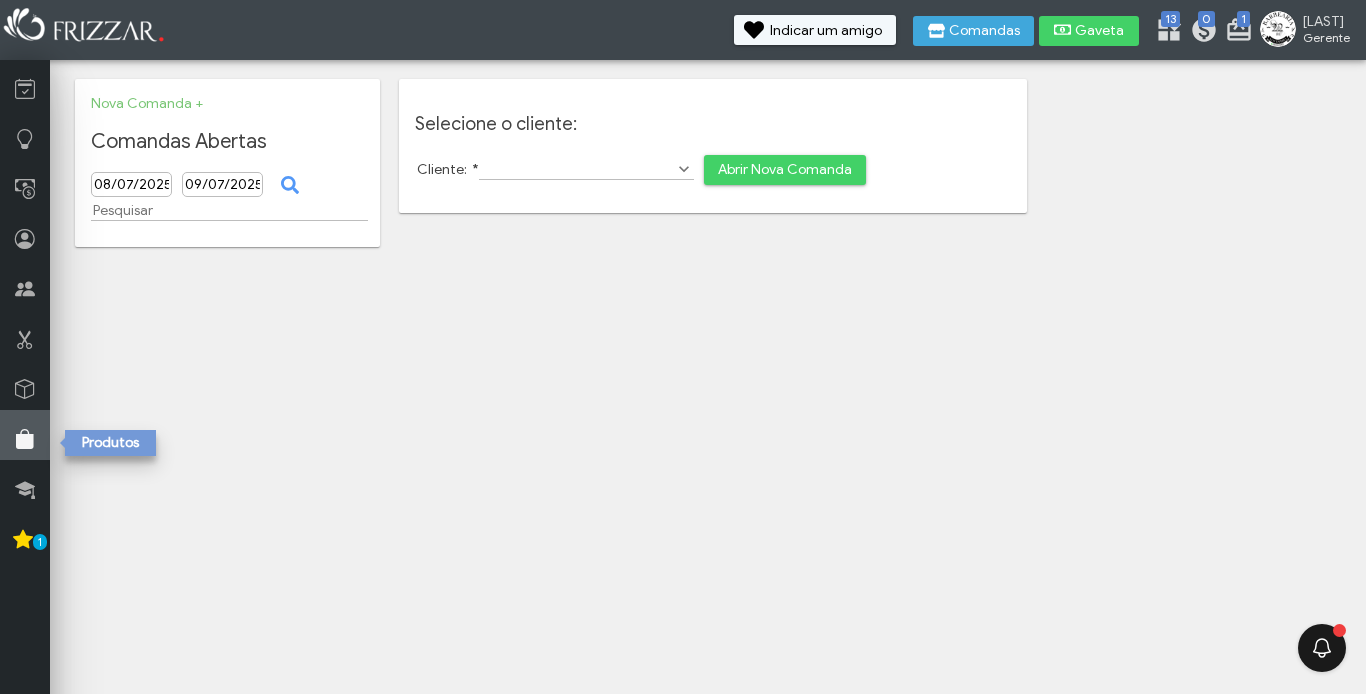 click at bounding box center (25, 439) 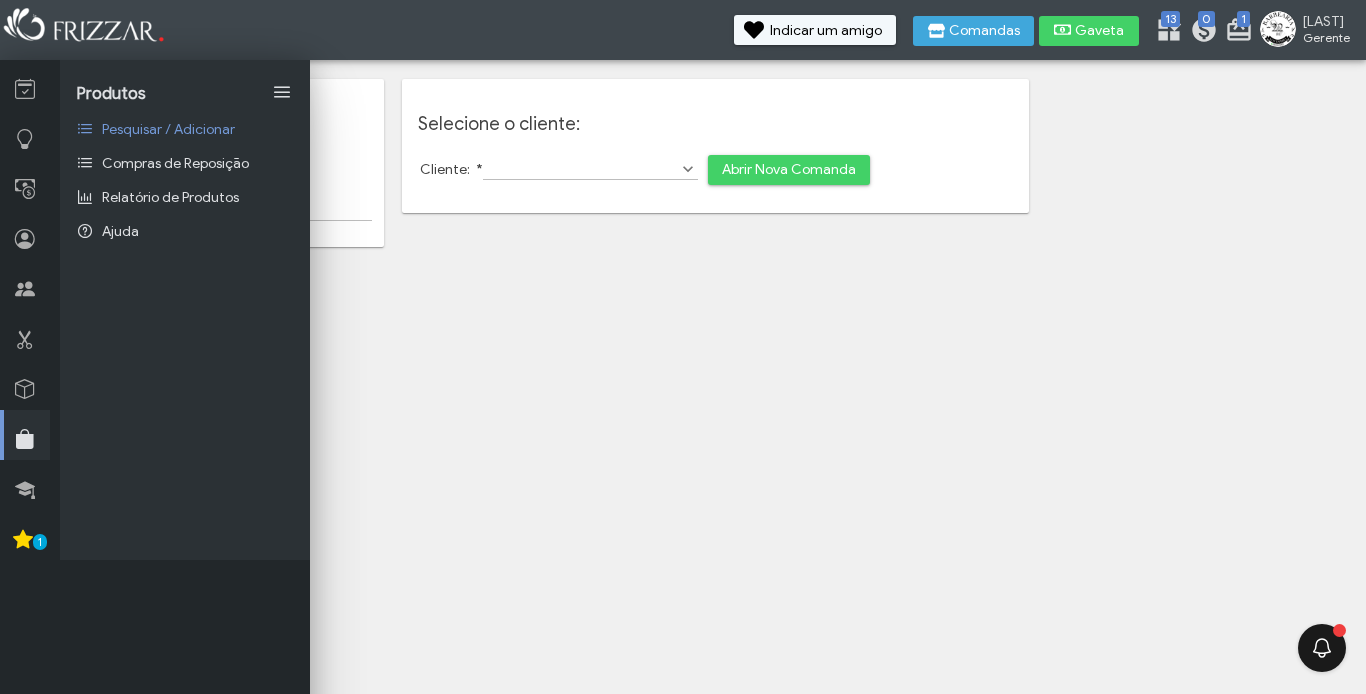 click at bounding box center [27, 435] 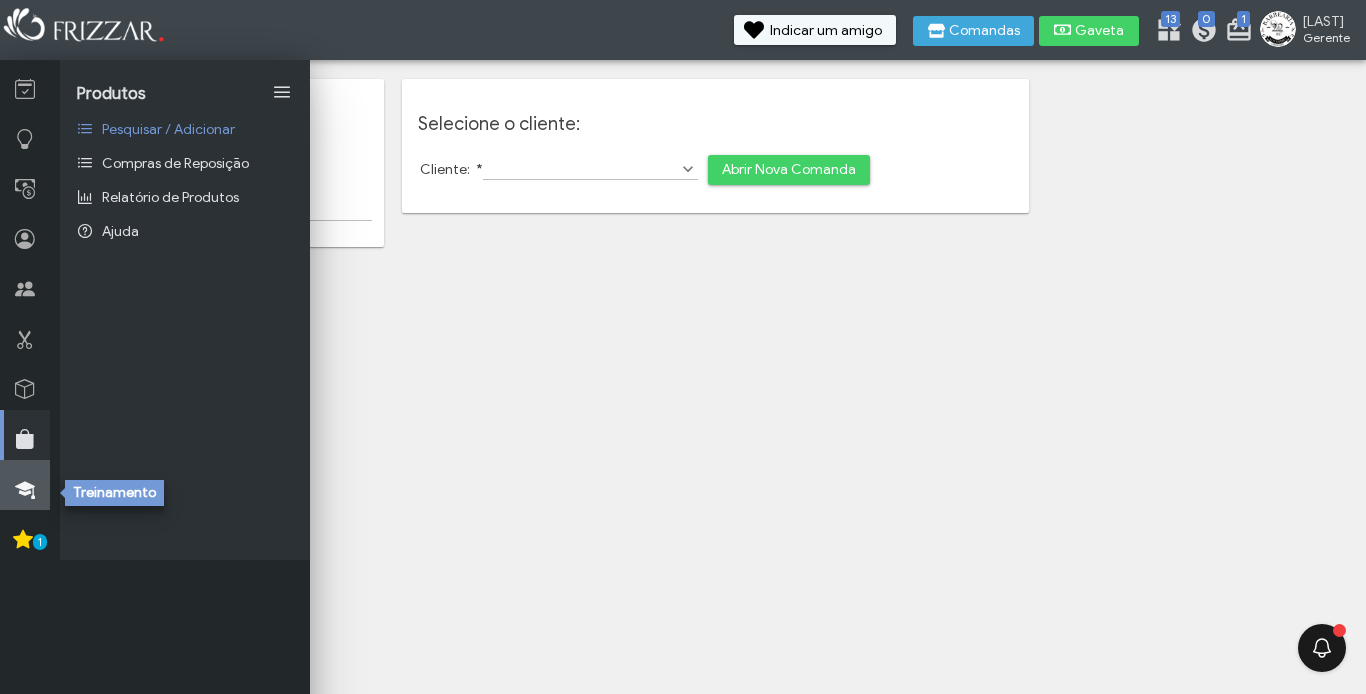 click at bounding box center (25, 485) 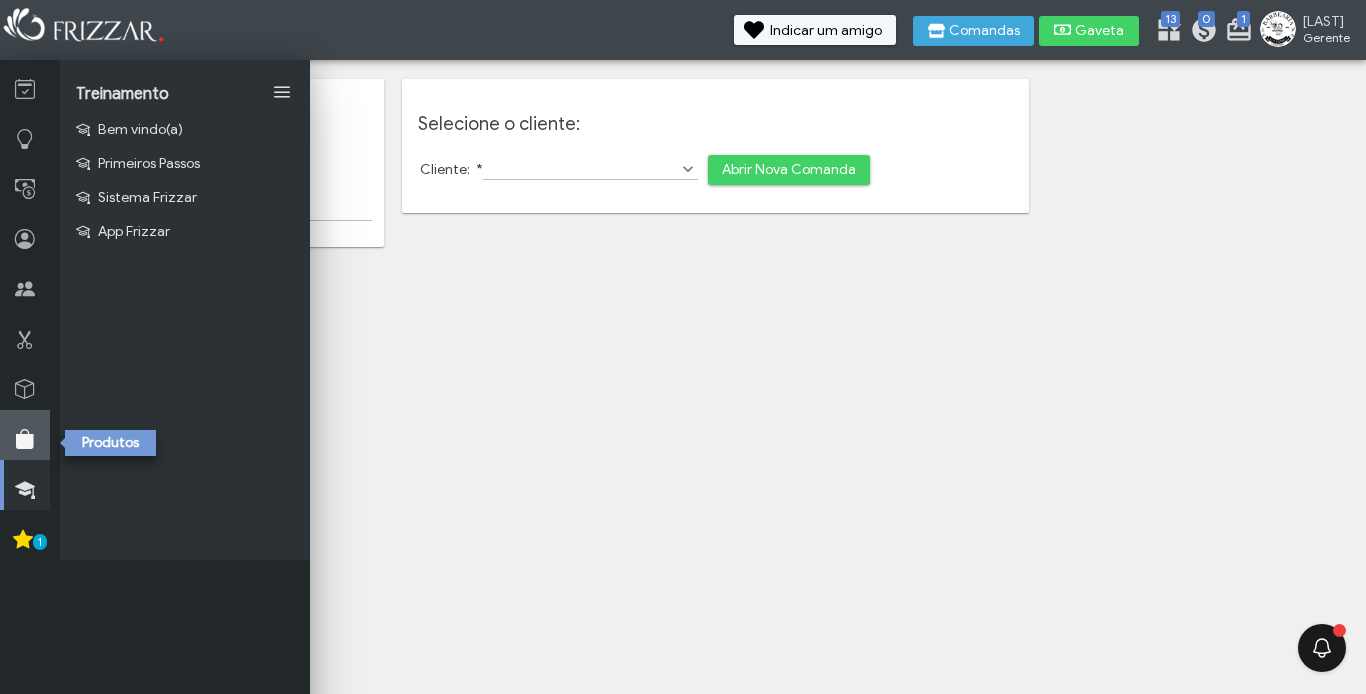 click at bounding box center (25, 439) 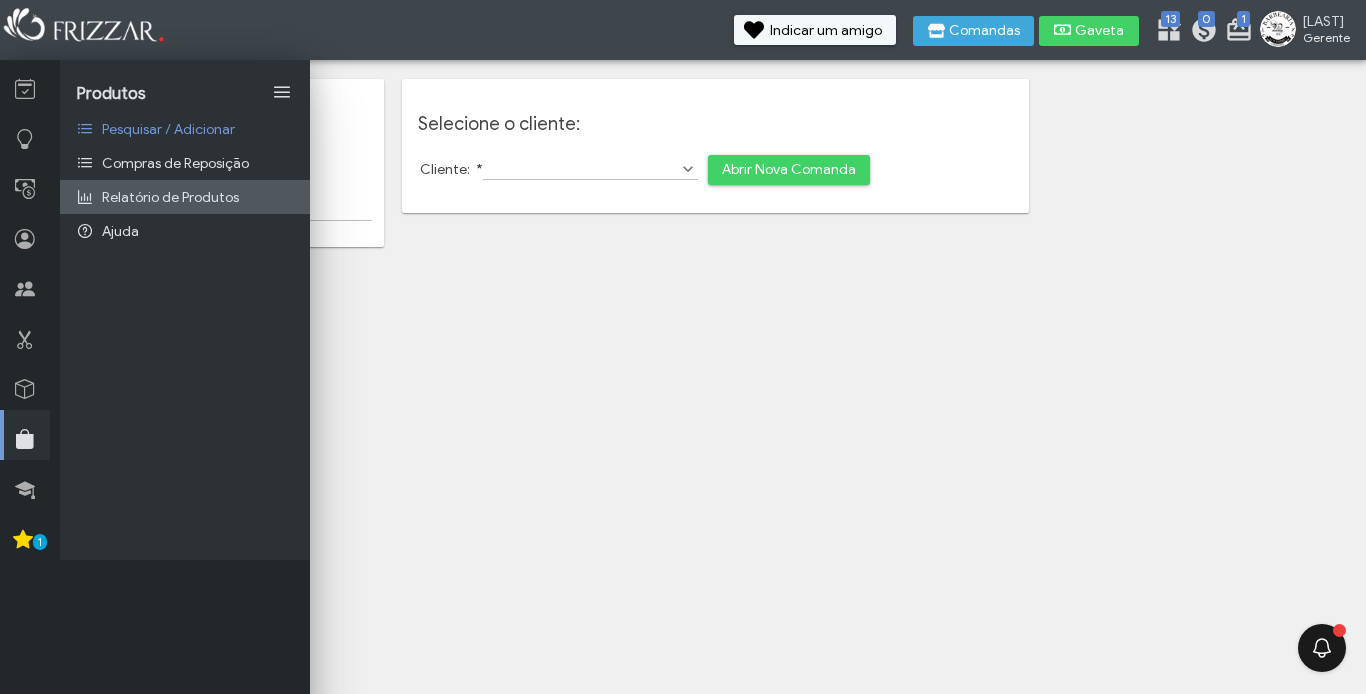 click on "Relatório de Produtos" at bounding box center [185, 197] 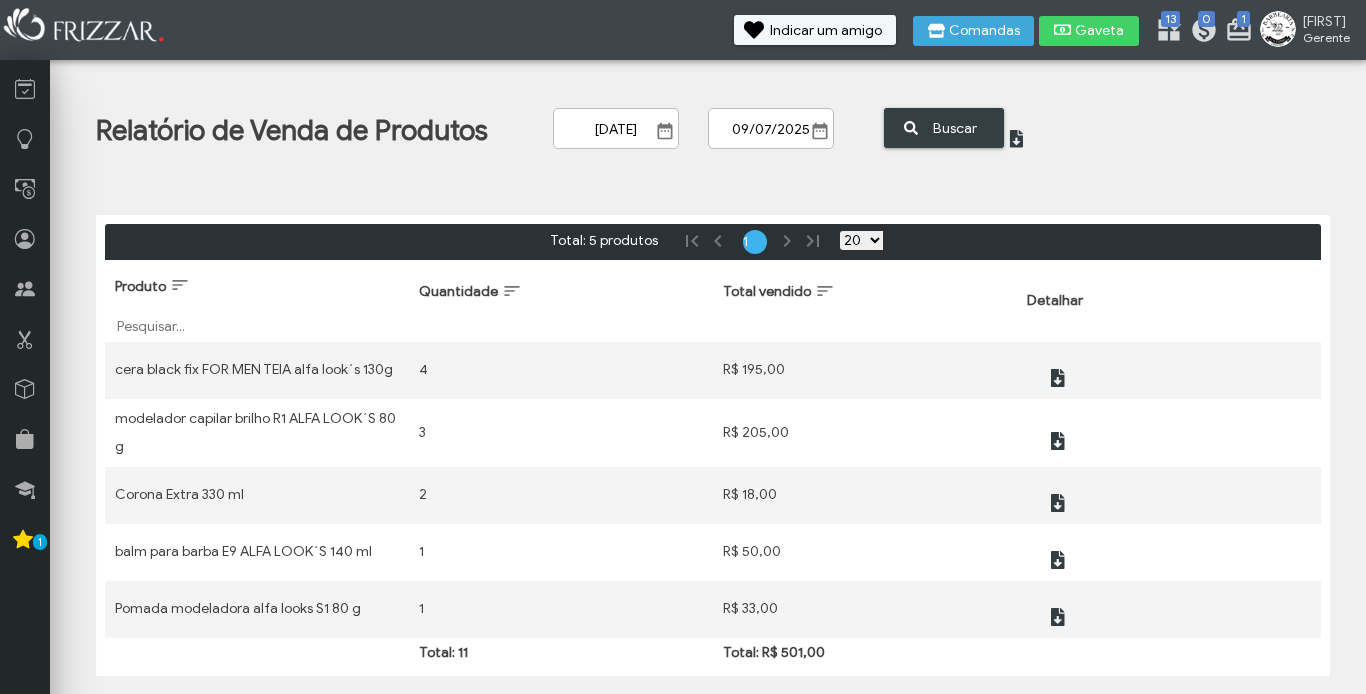scroll, scrollTop: 0, scrollLeft: 0, axis: both 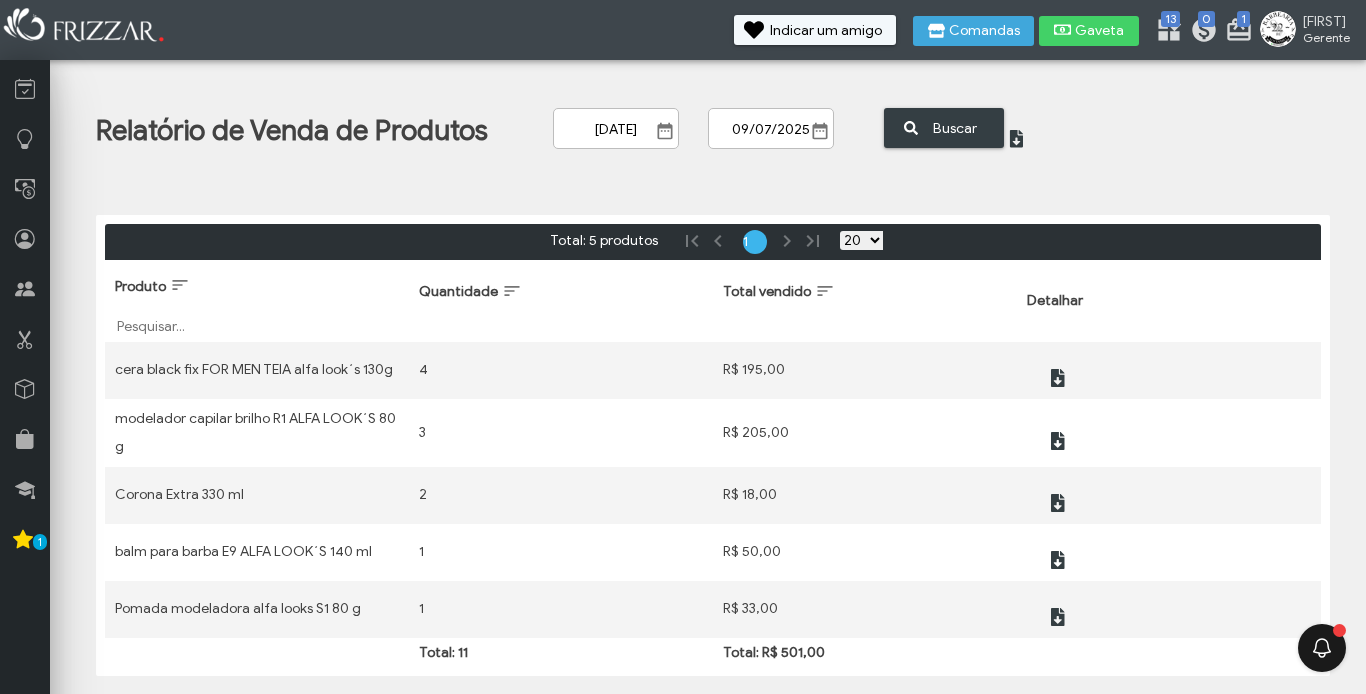 click at bounding box center [665, 131] 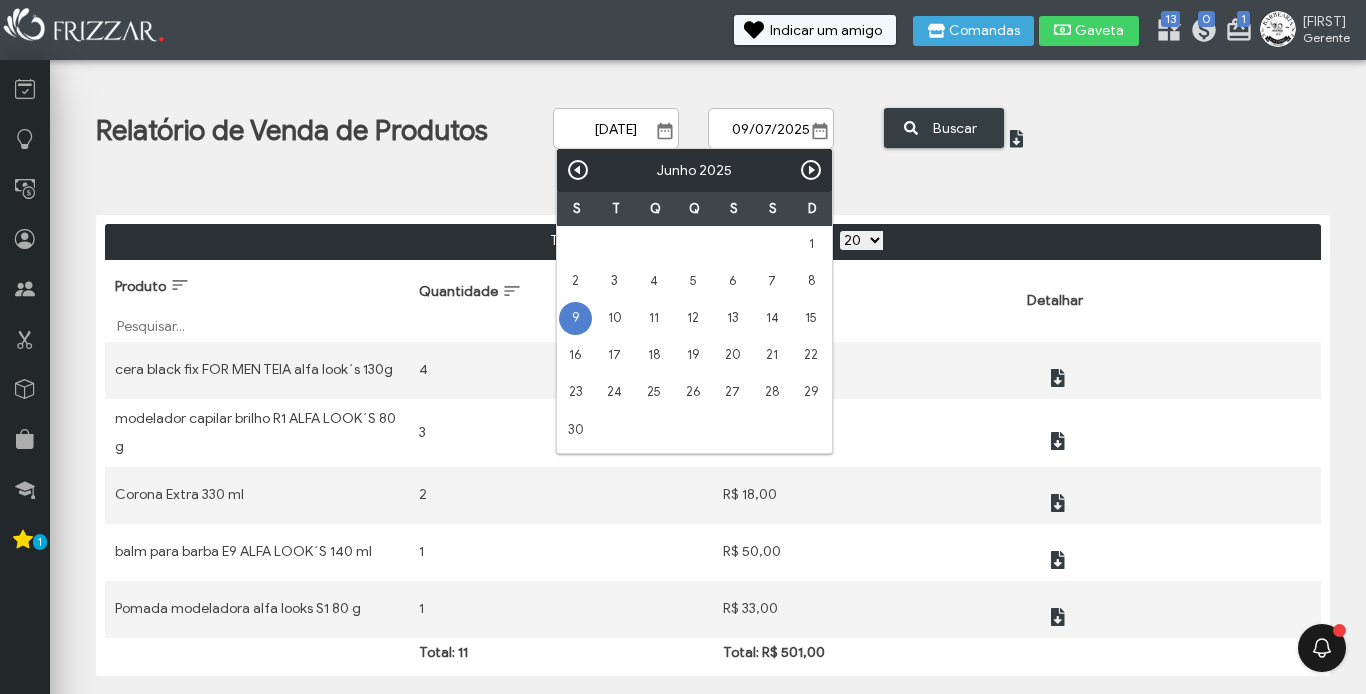 click on "Próximo" at bounding box center (811, 170) 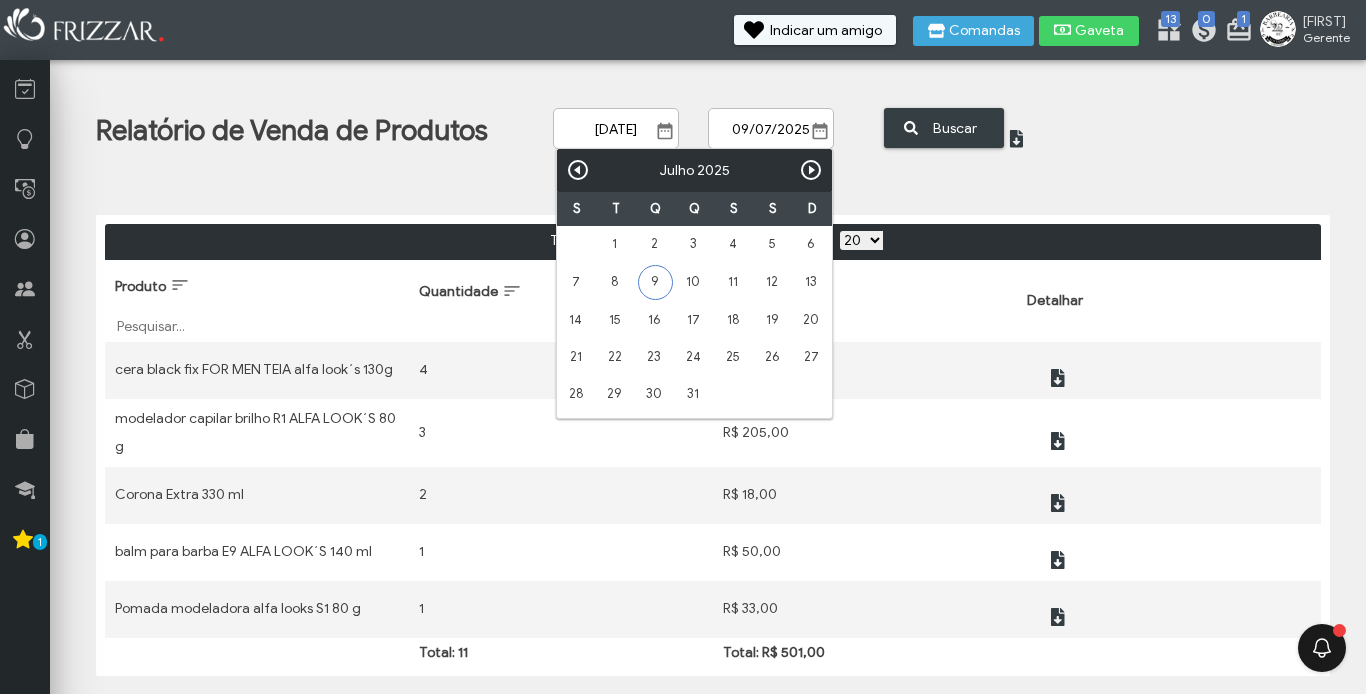 click on "9" at bounding box center [655, 282] 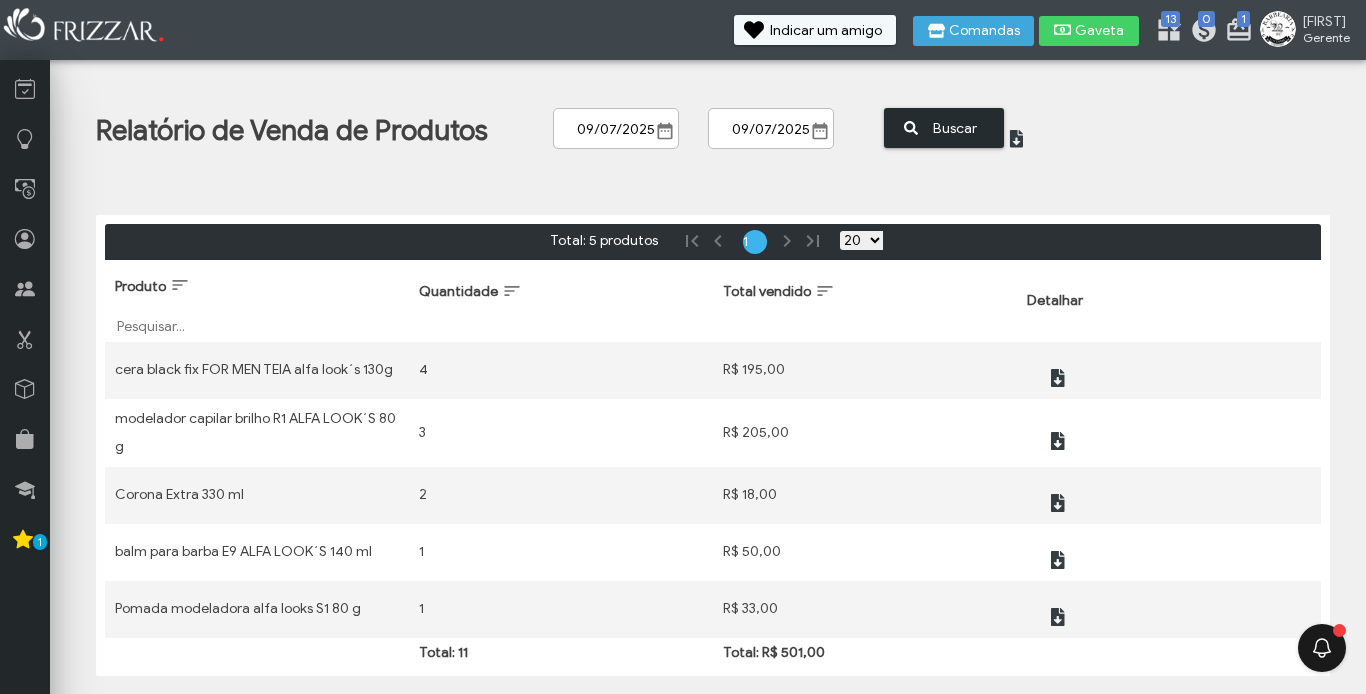 click on "Buscar" at bounding box center (955, 128) 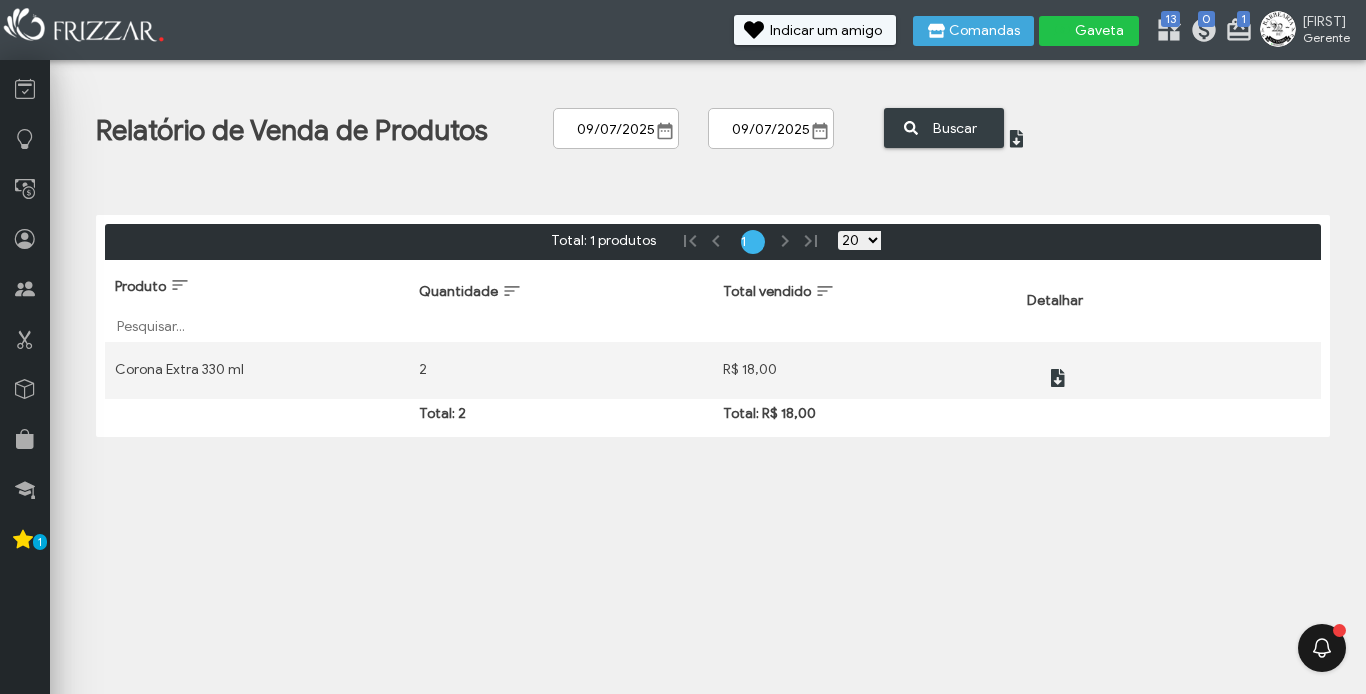 click at bounding box center [1063, 30] 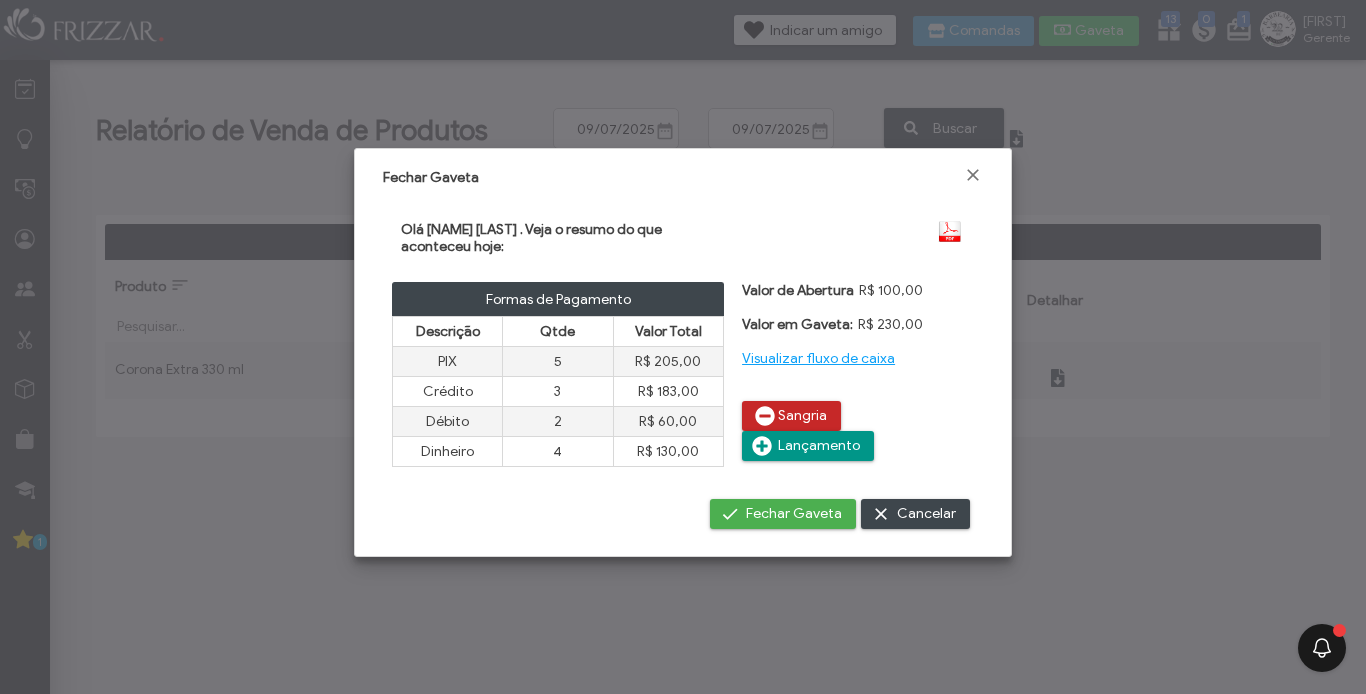 click on "Sangria" at bounding box center (802, 416) 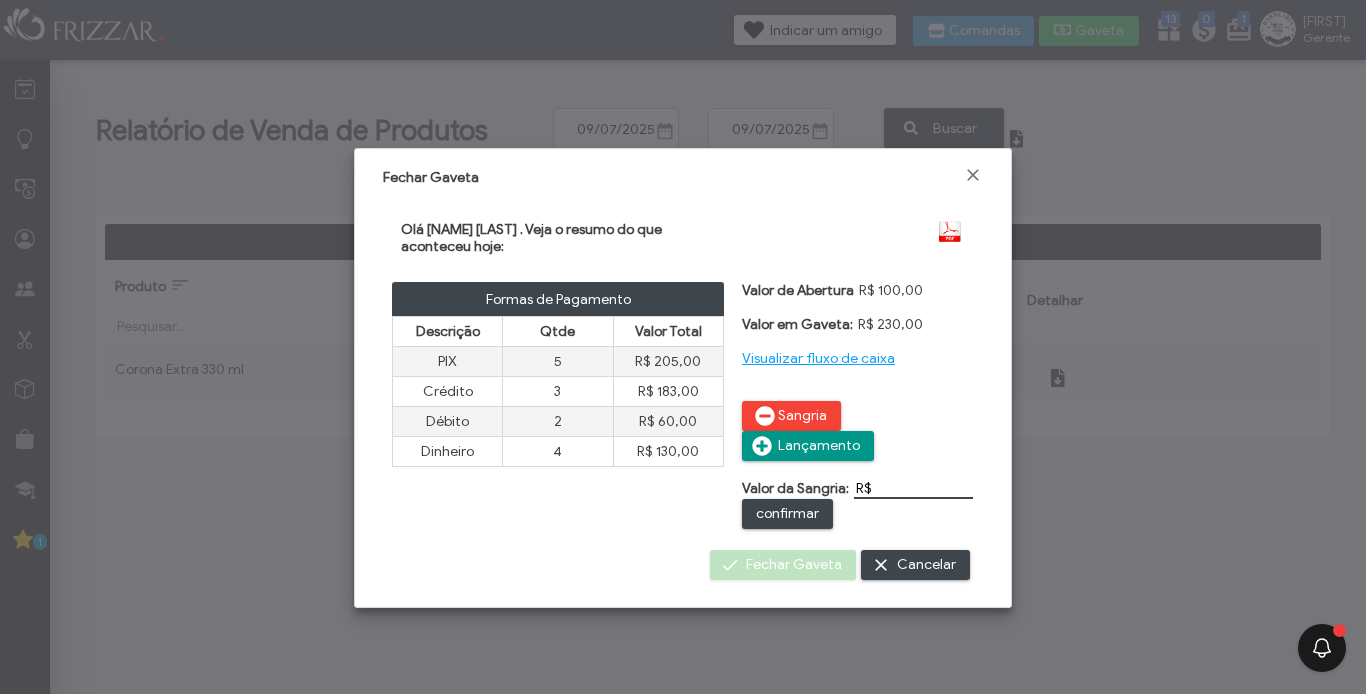 click on "R$" at bounding box center (913, 488) 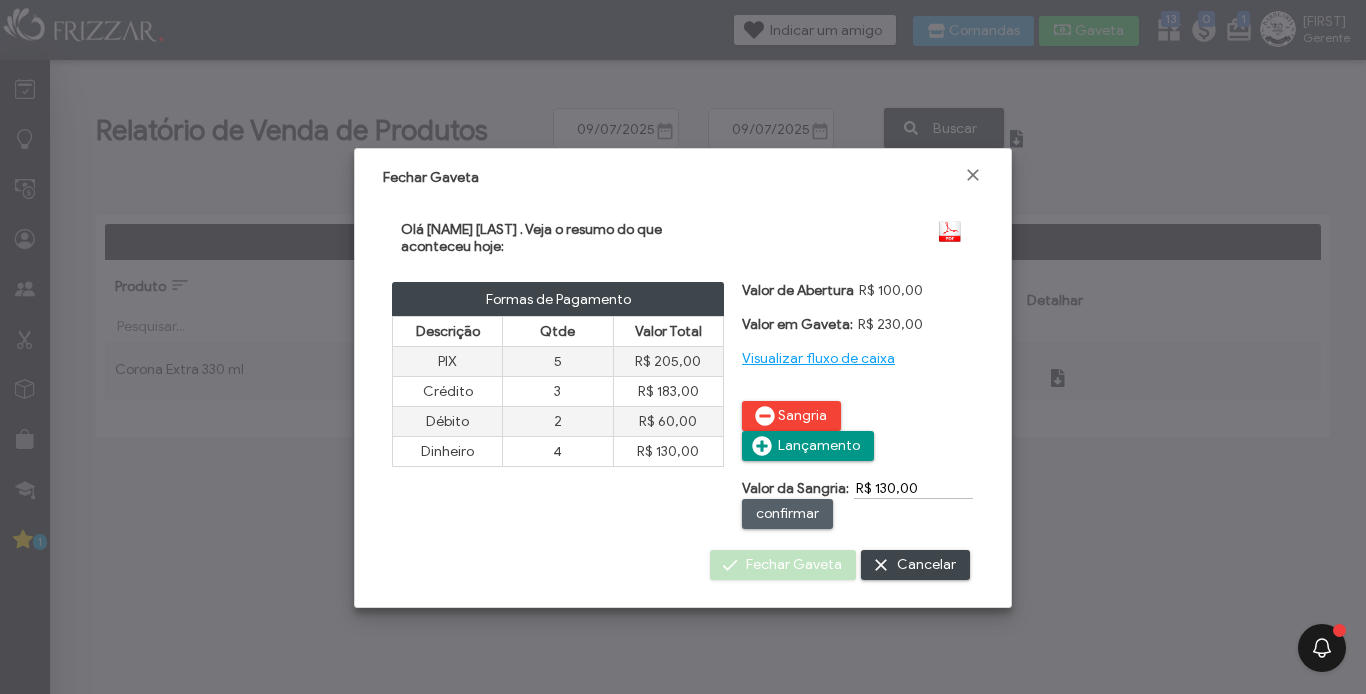 click on "confirmar" at bounding box center (787, 514) 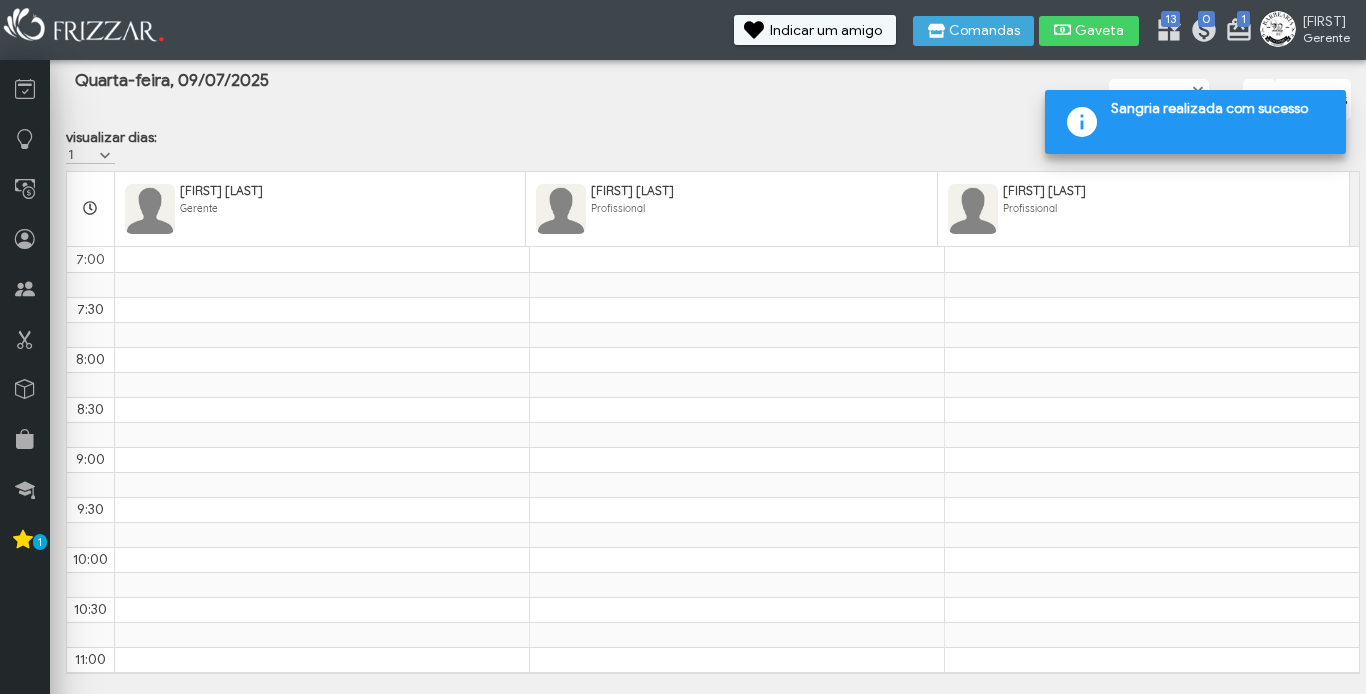 scroll, scrollTop: 0, scrollLeft: 0, axis: both 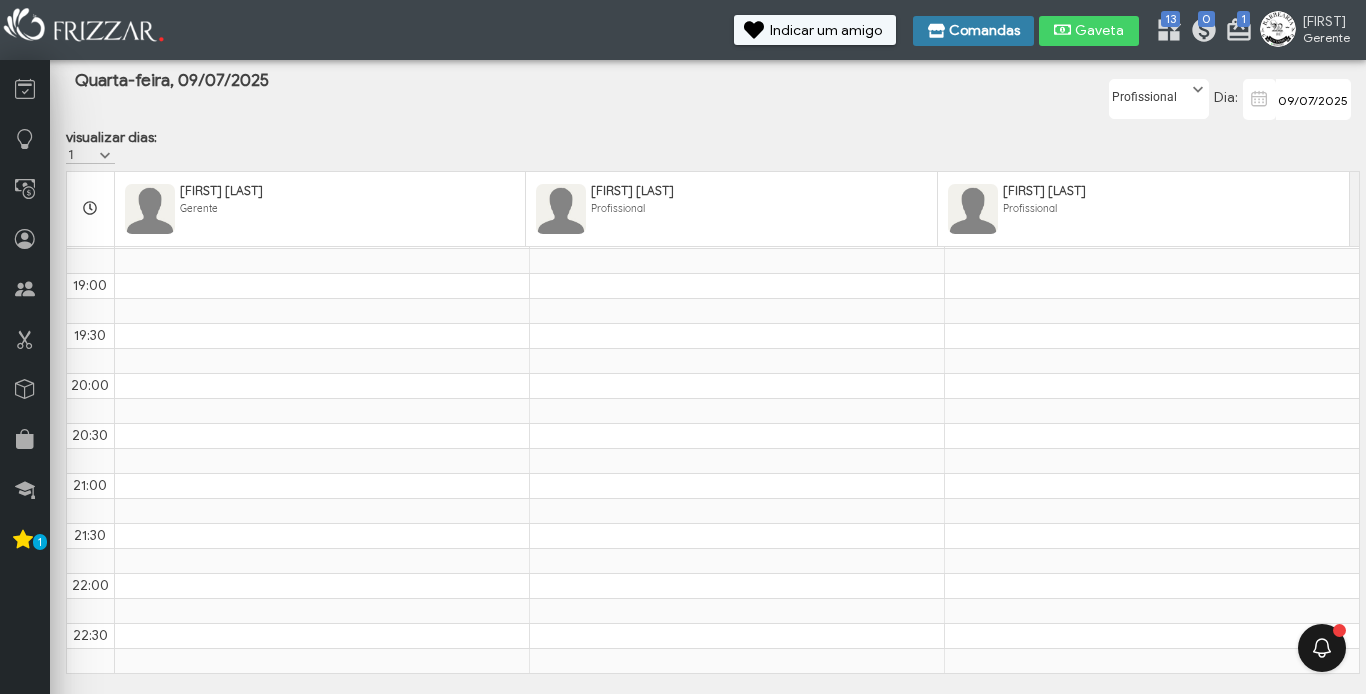 click on "Comandas" at bounding box center [984, 31] 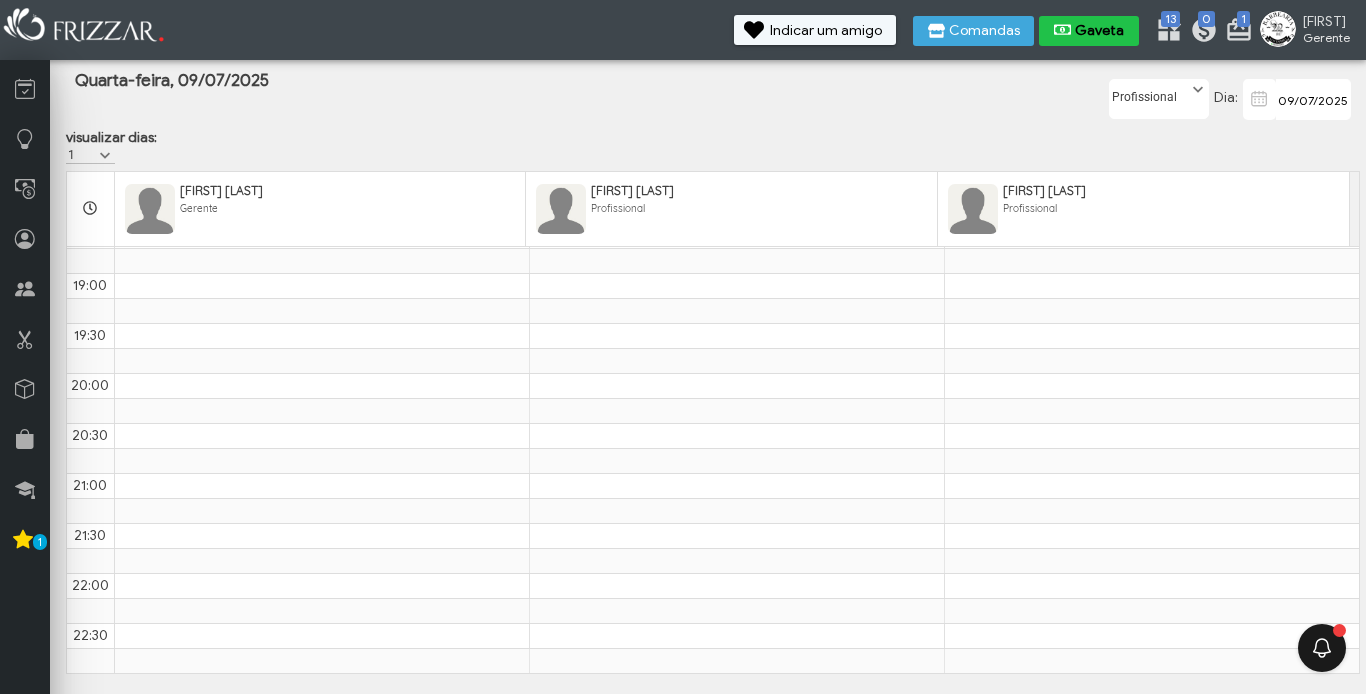 click on "Gaveta" at bounding box center [1089, 31] 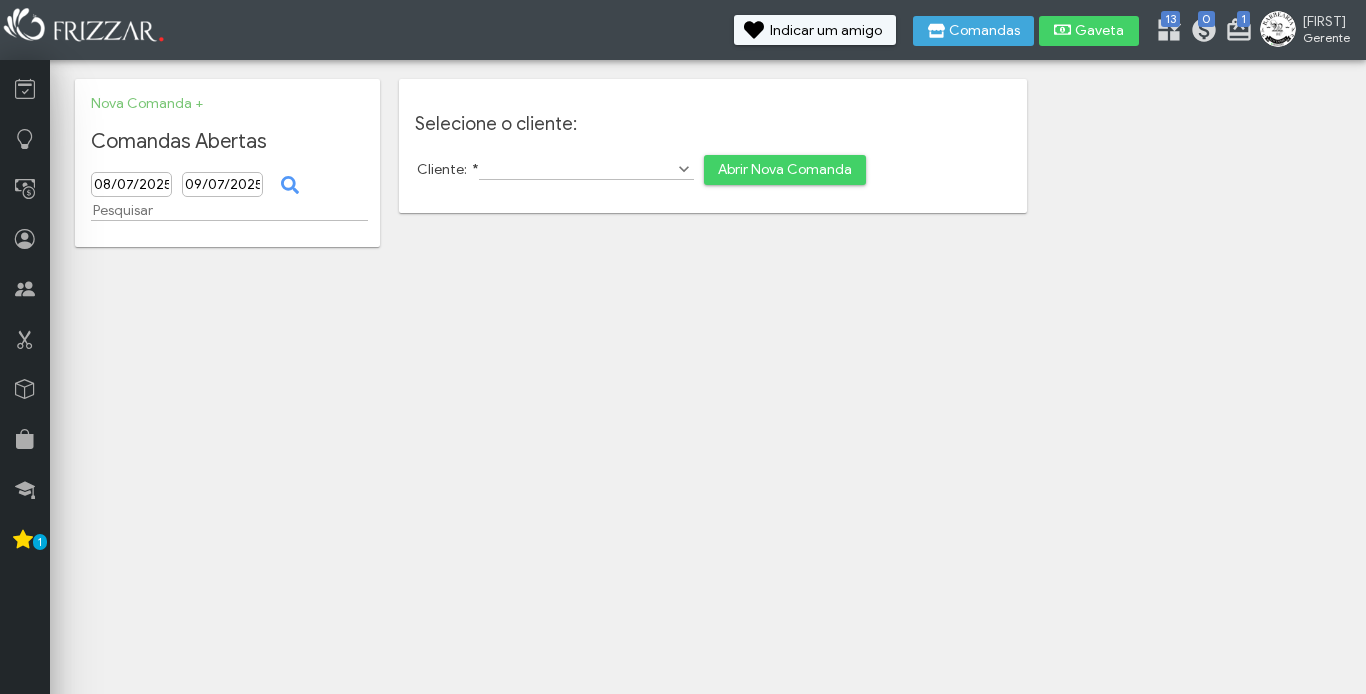 scroll, scrollTop: 0, scrollLeft: 0, axis: both 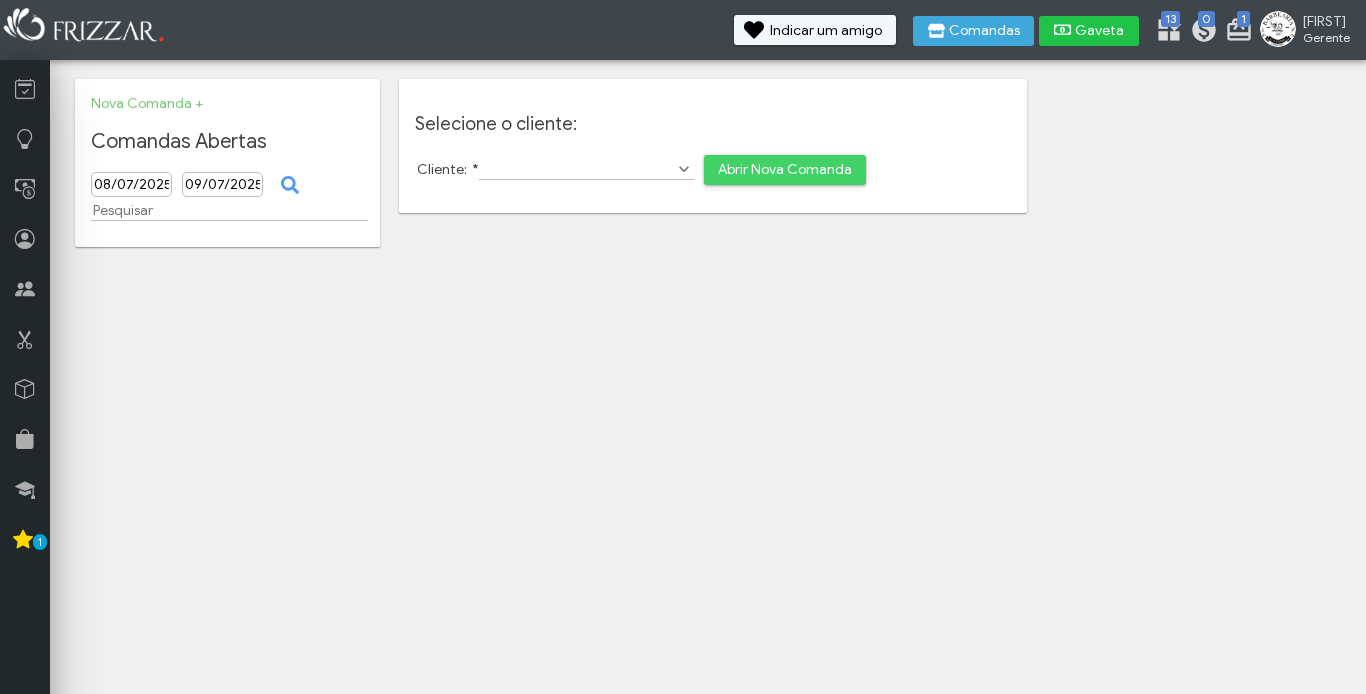 click on "Gaveta" at bounding box center [1100, 31] 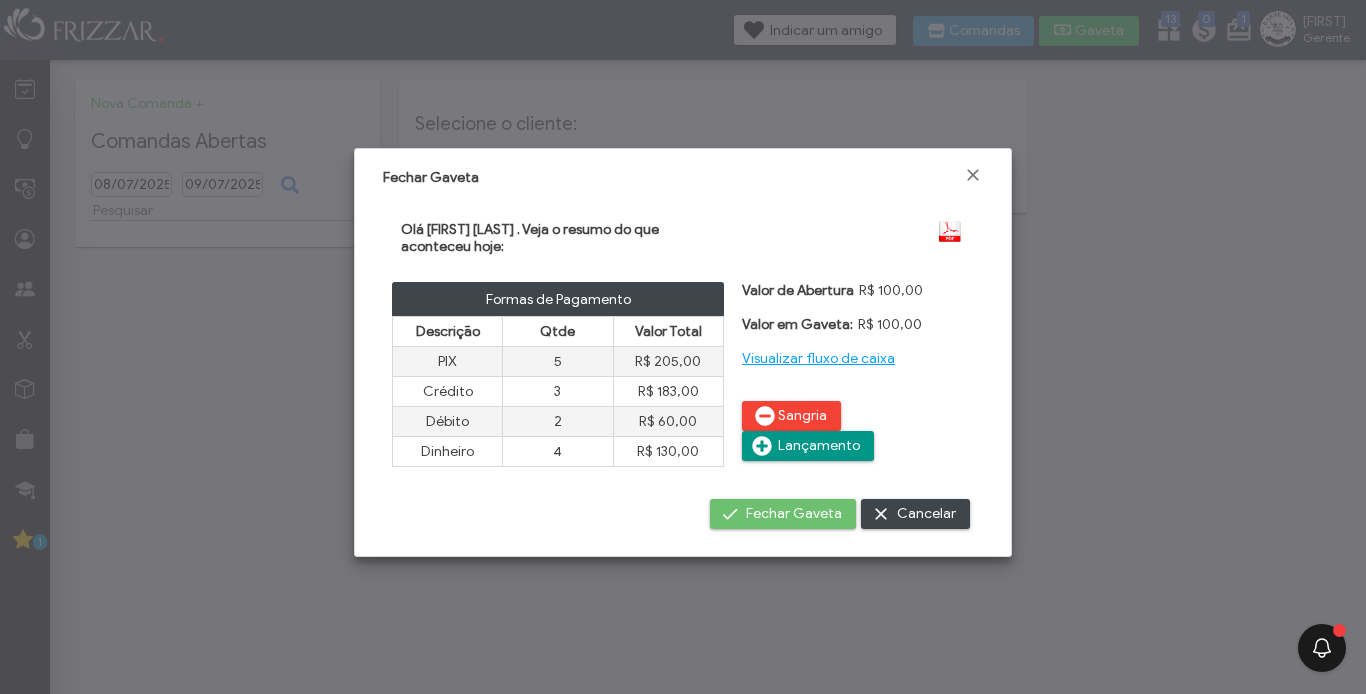 click on "Fechar Gaveta" at bounding box center [794, 514] 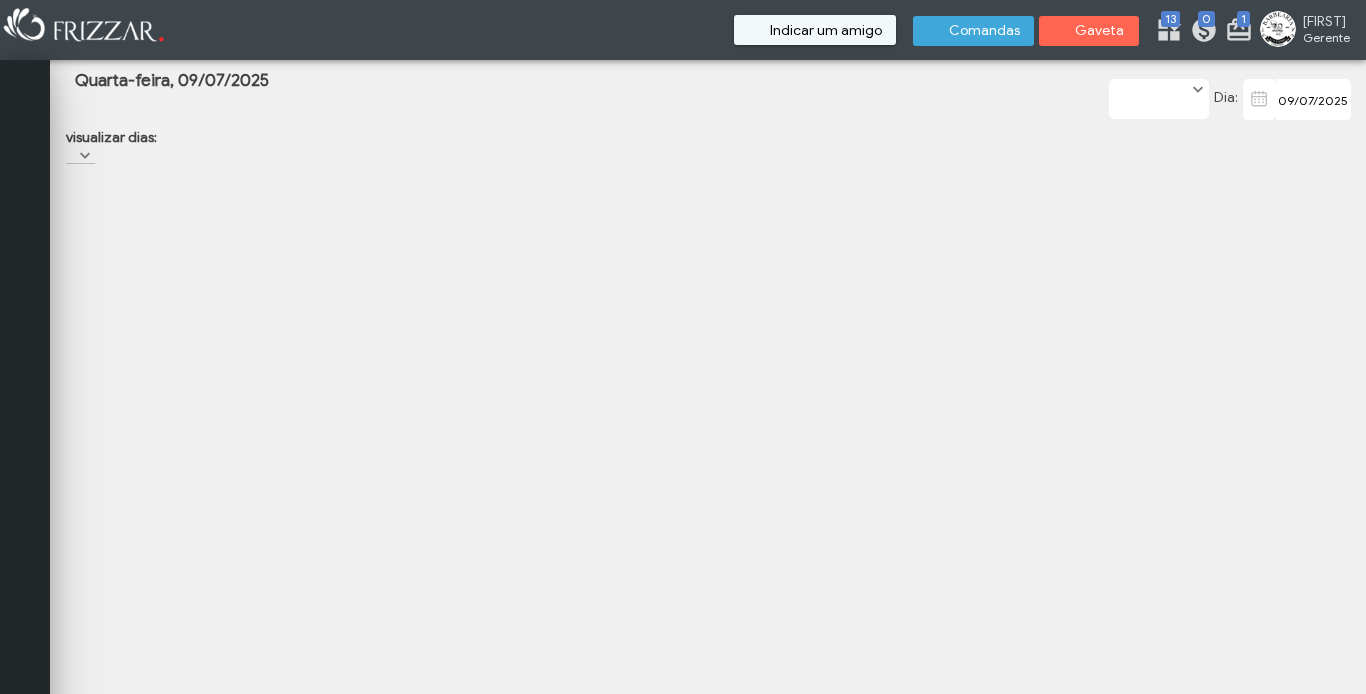 scroll, scrollTop: 0, scrollLeft: 0, axis: both 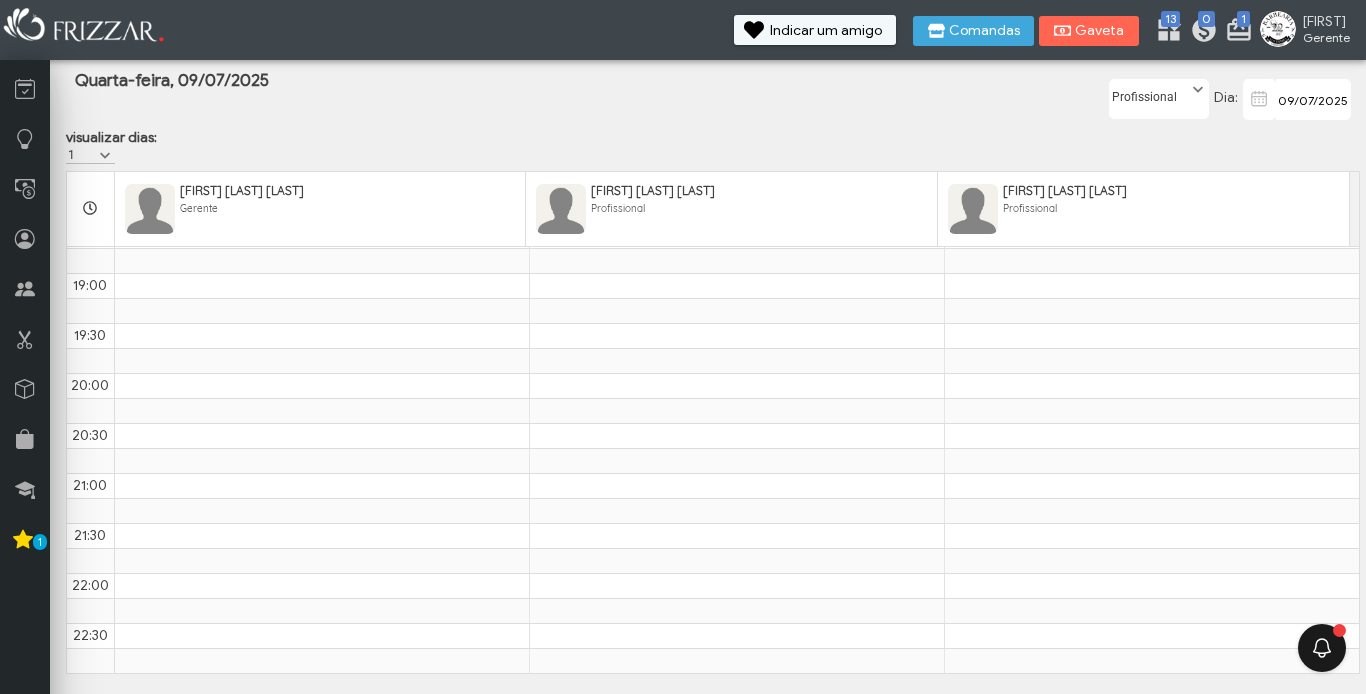 click on "ui-button
[FIRST]
Gerente
Minha Conta
Home
Treinamento
Sair" at bounding box center (683, 30) 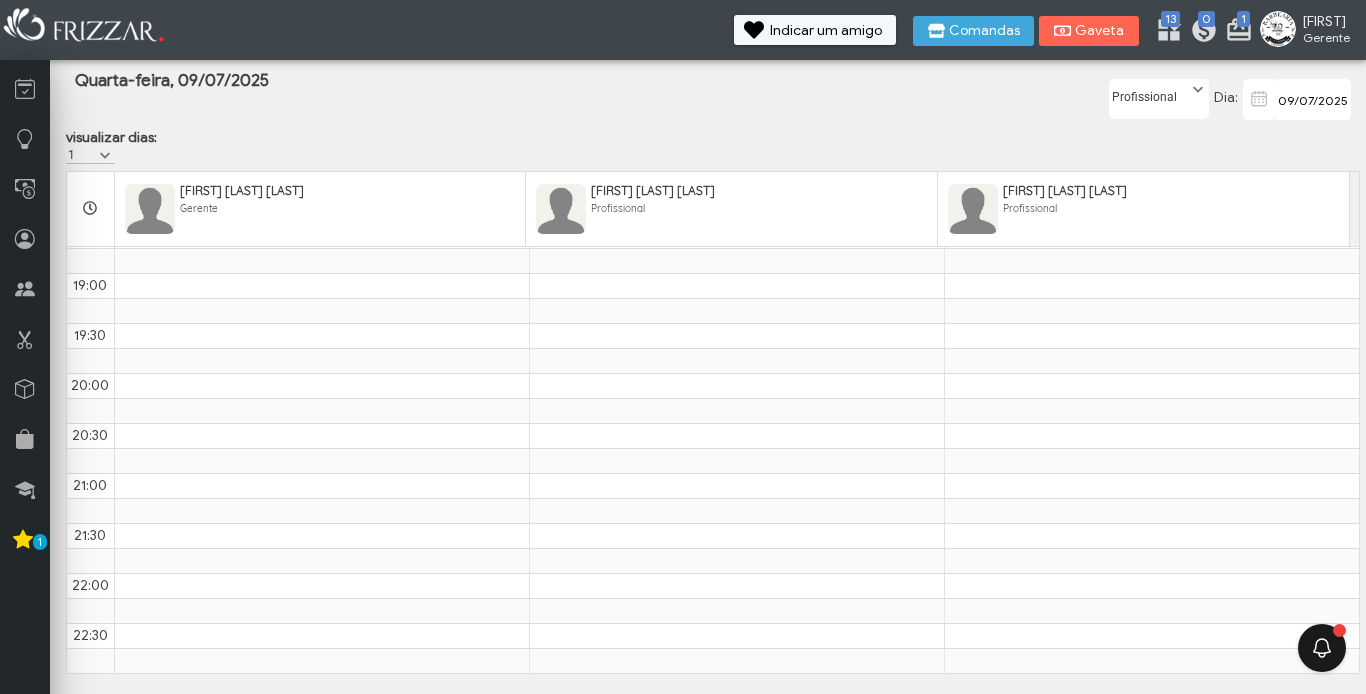 click on "Gerente" at bounding box center (1326, 37) 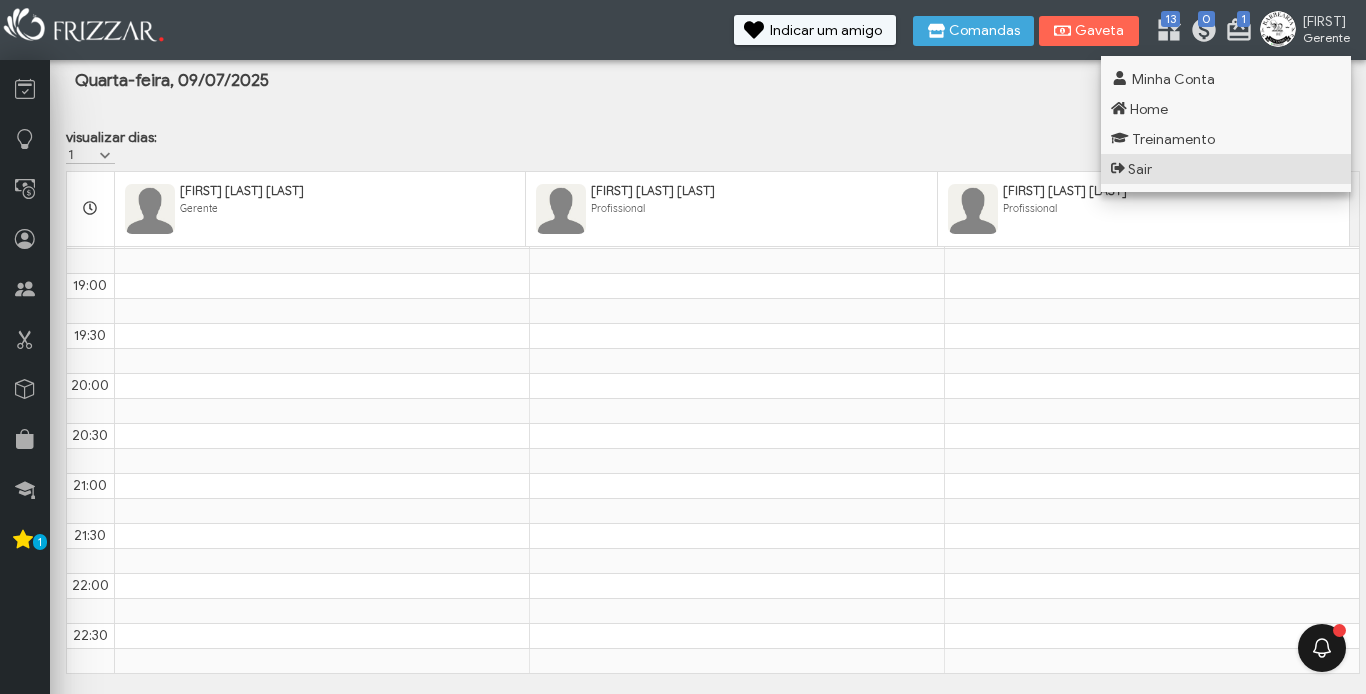 click at bounding box center (1118, 168) 